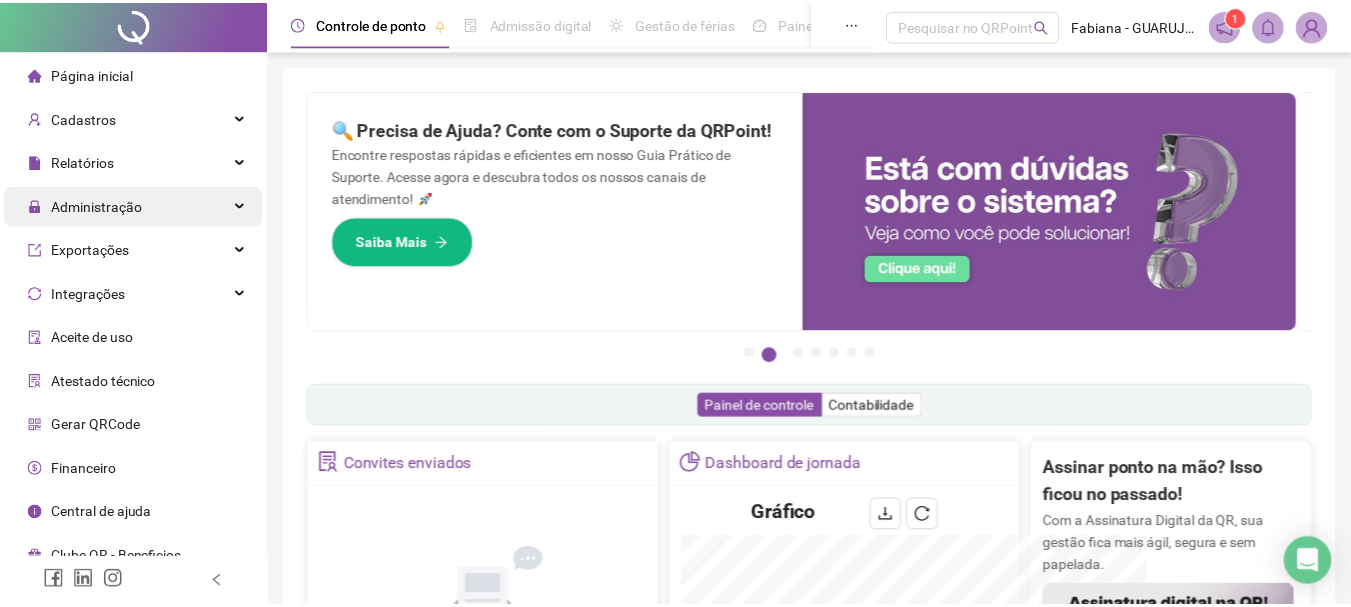 scroll, scrollTop: 0, scrollLeft: 0, axis: both 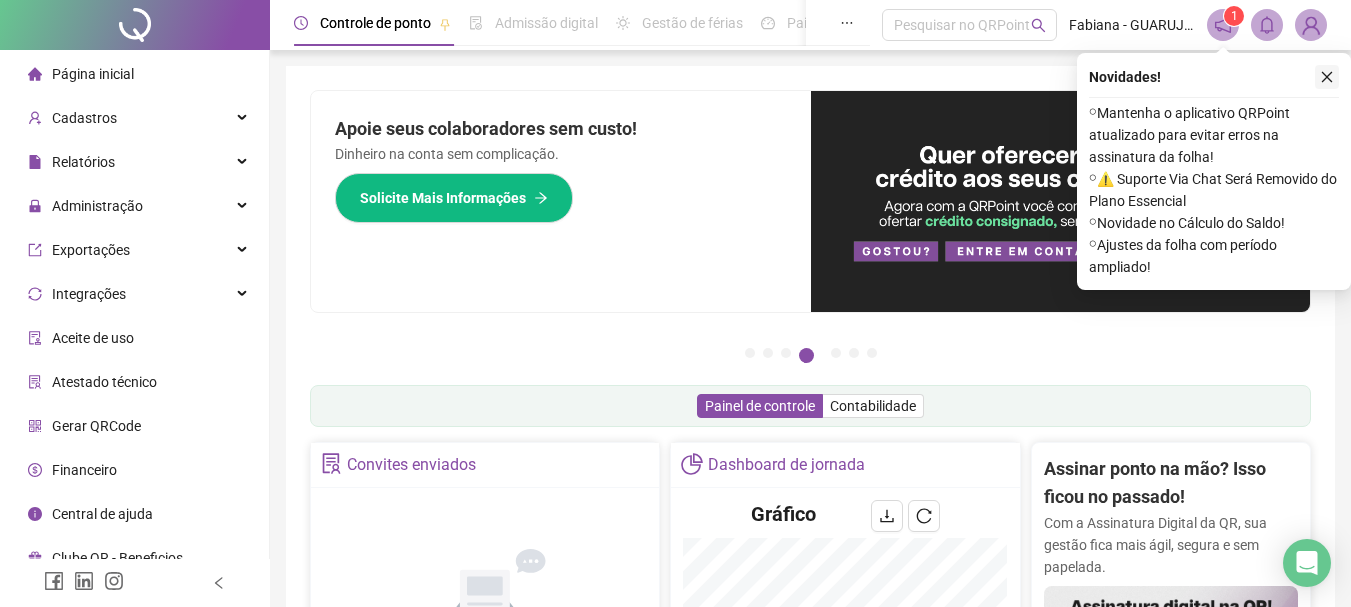 click 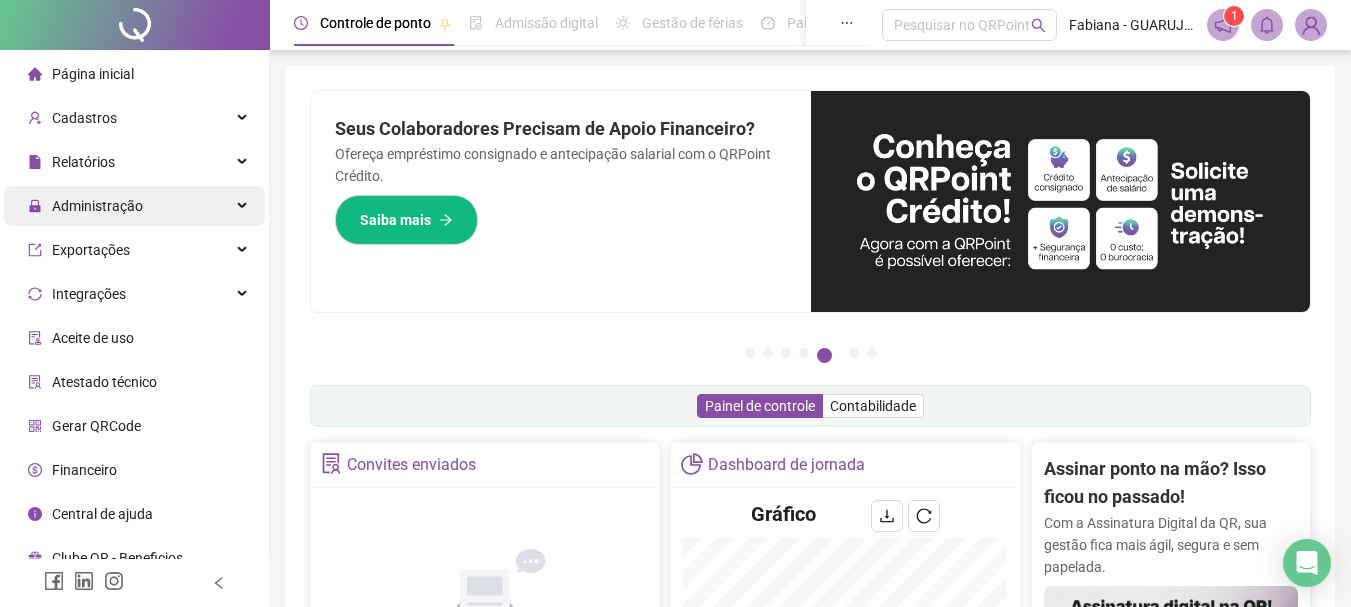 click on "Administração" at bounding box center (134, 206) 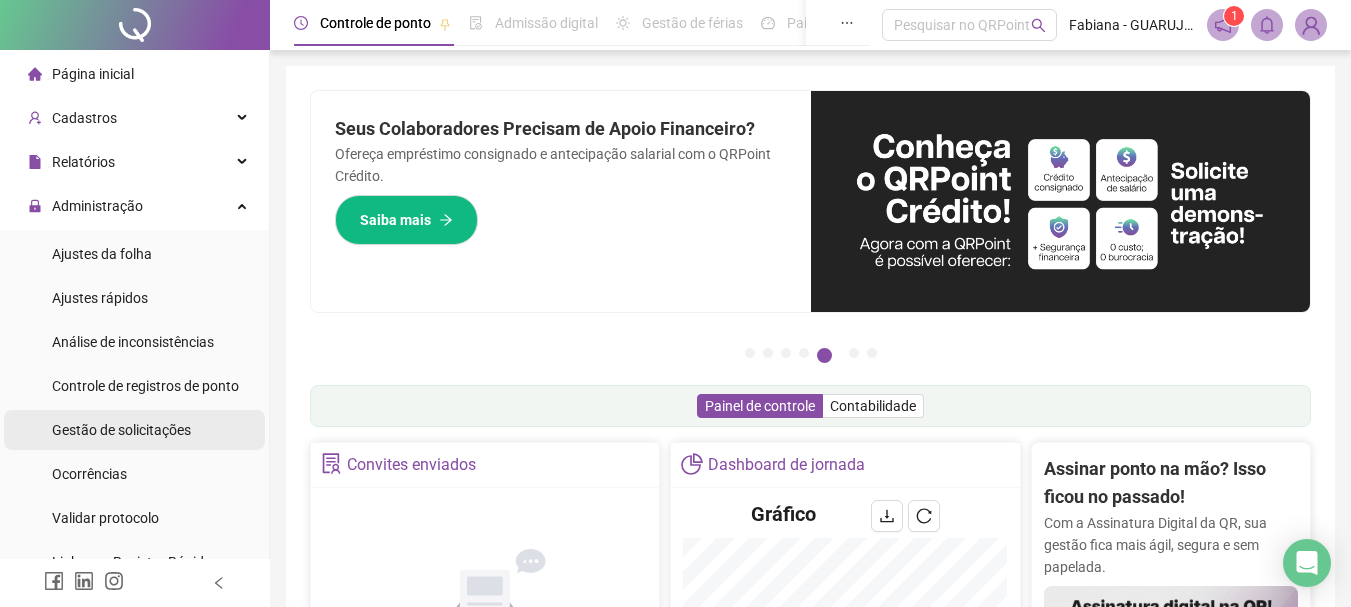 click on "Gestão de solicitações" at bounding box center (121, 430) 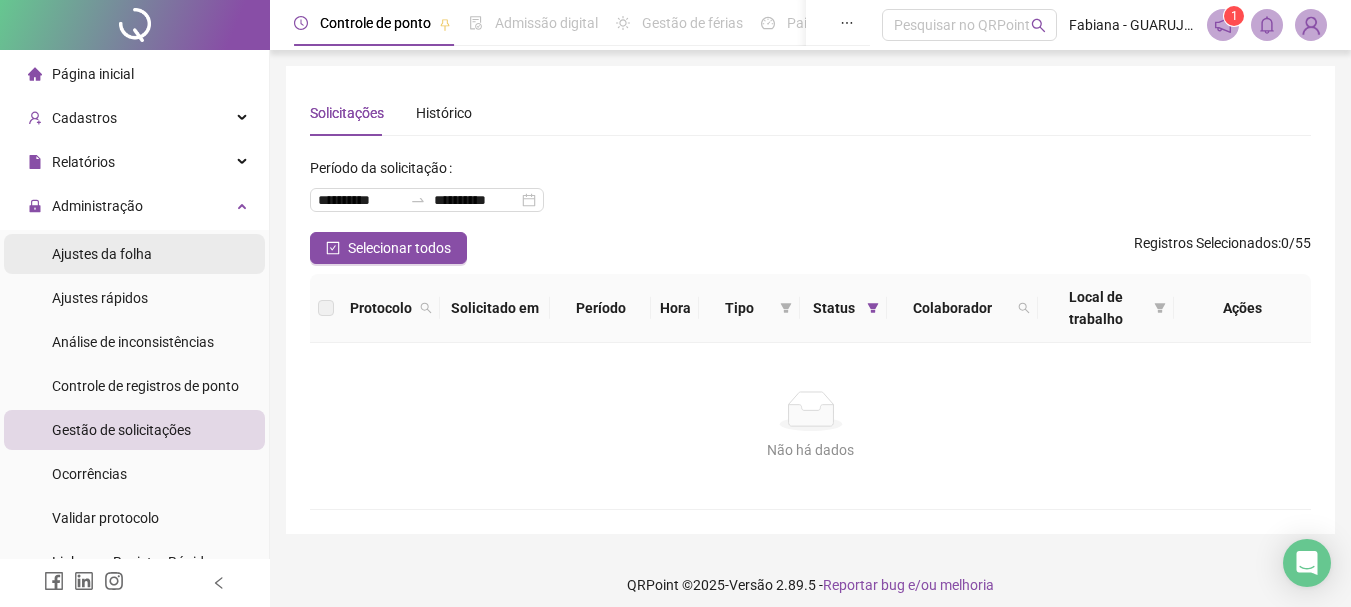 click on "Ajustes da folha" at bounding box center (102, 254) 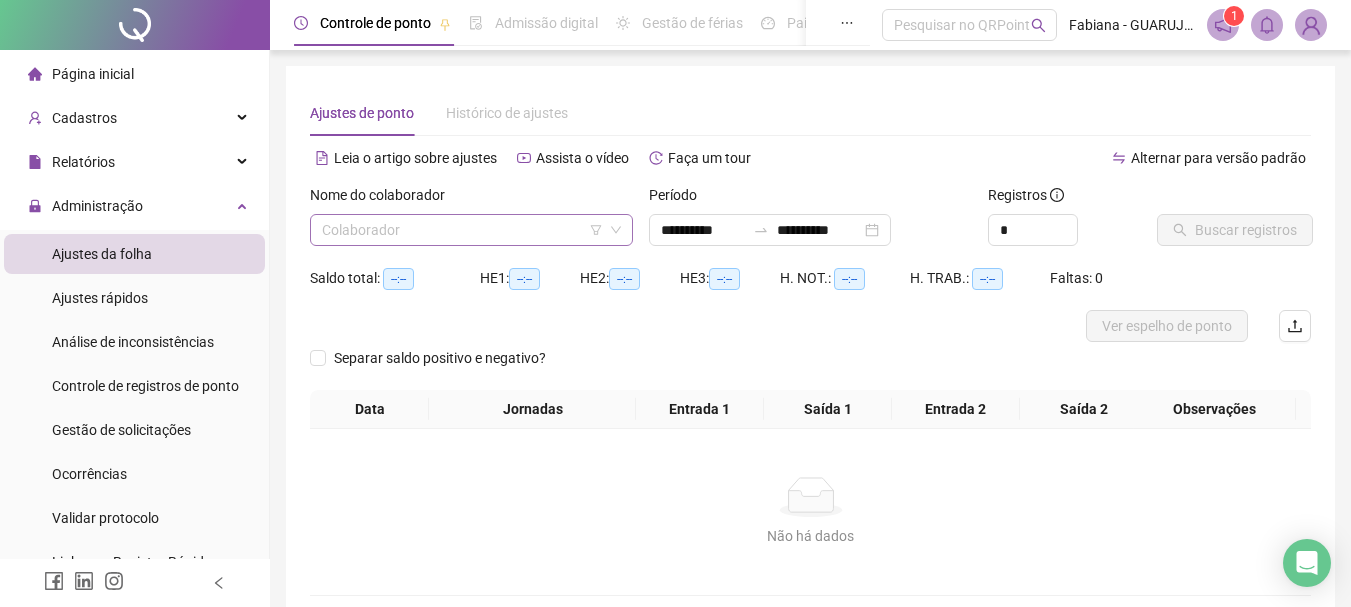 click at bounding box center [462, 230] 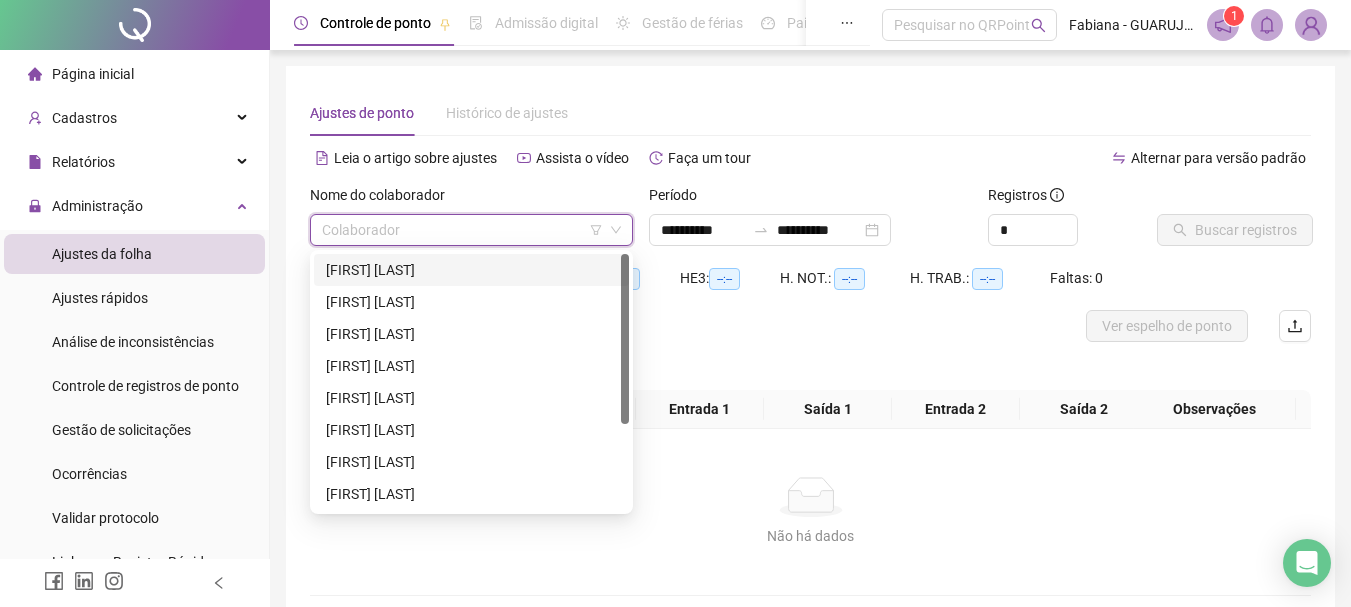 click on "[FIRST] [LAST]" at bounding box center [471, 270] 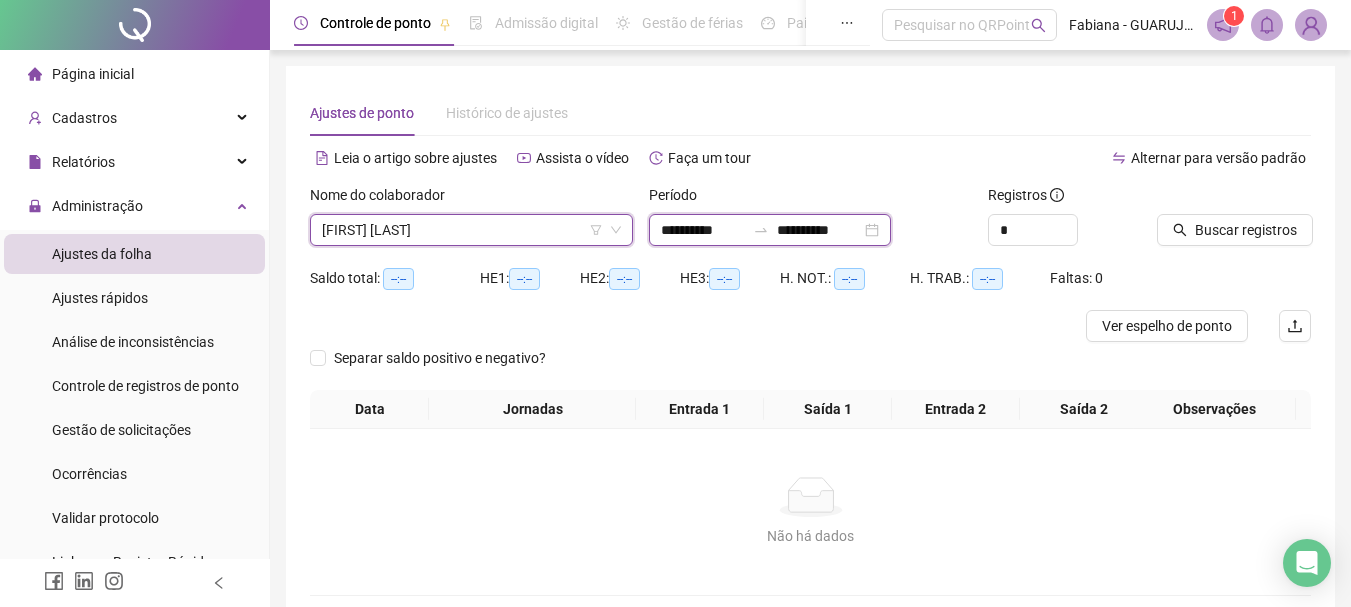 click on "**********" at bounding box center (703, 230) 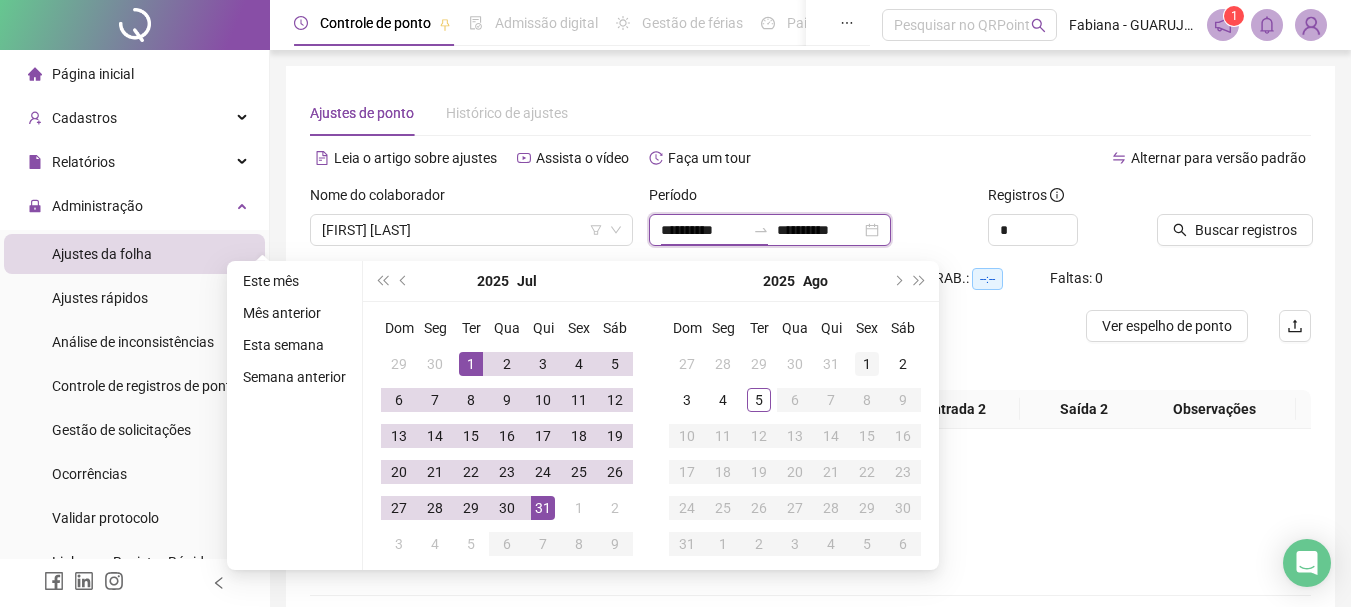 type on "**********" 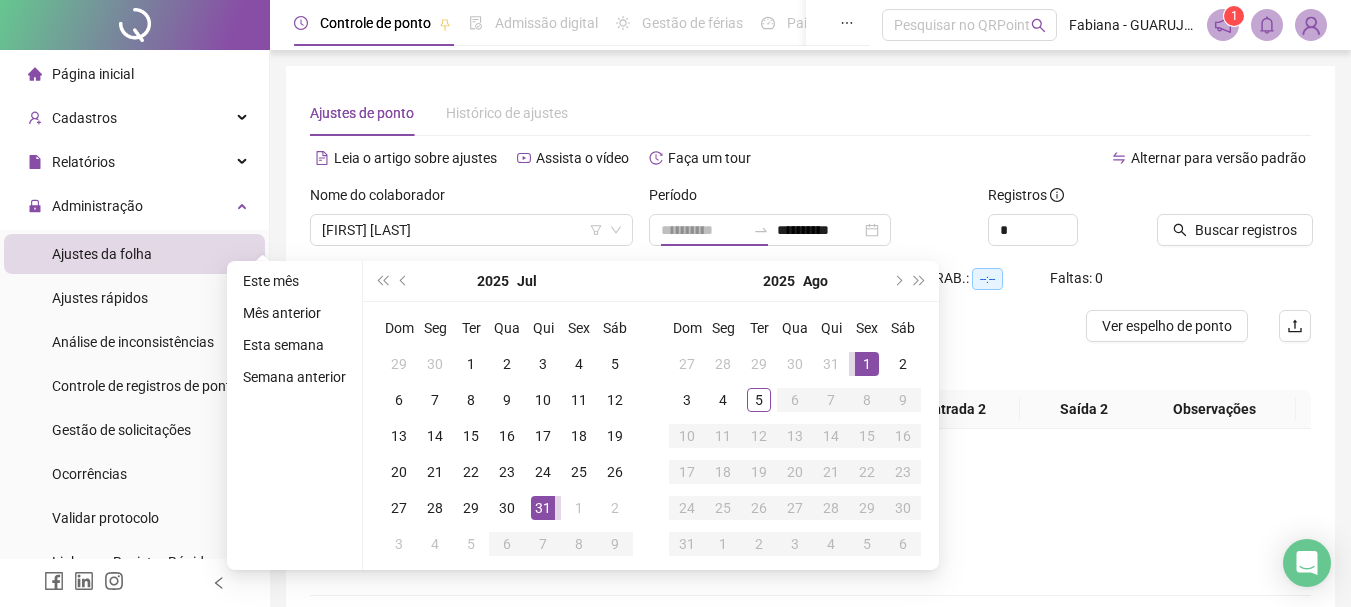 click on "1" at bounding box center (867, 364) 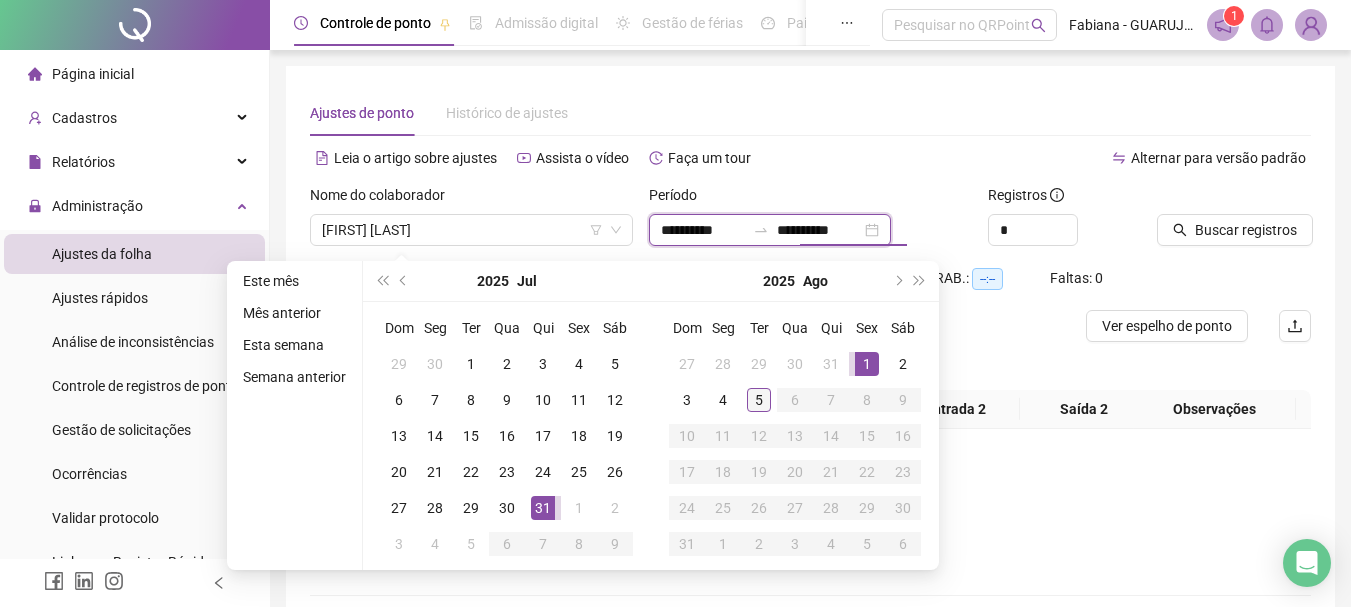 type on "**********" 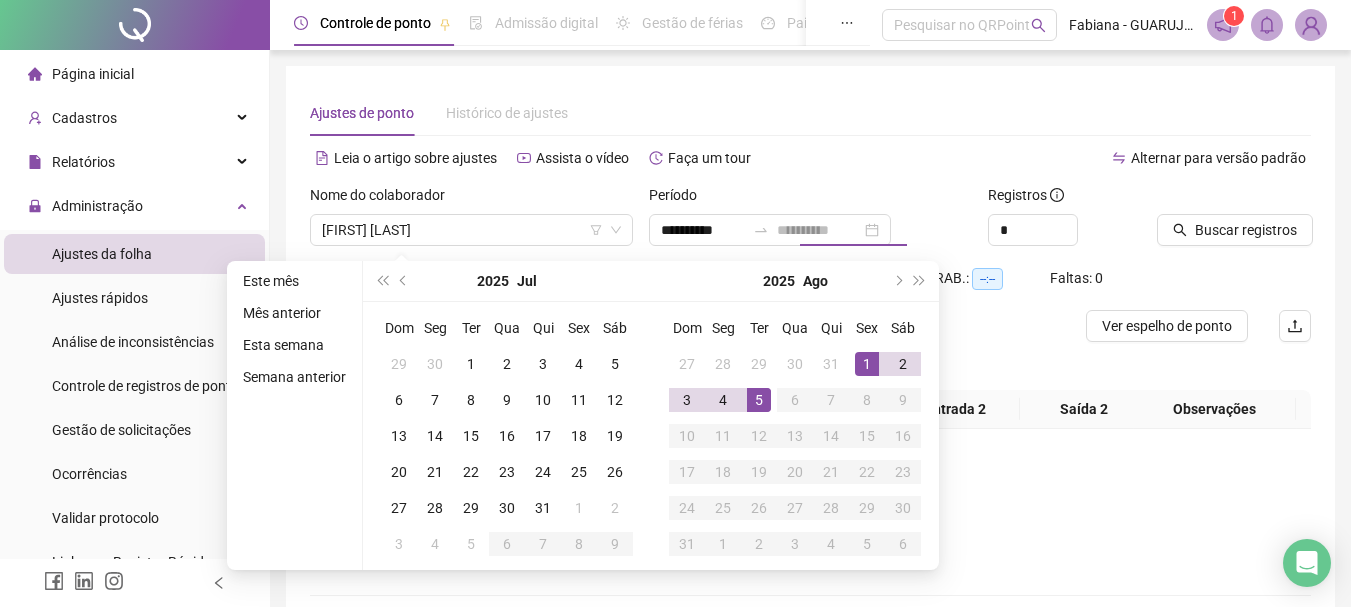 click on "5" at bounding box center [759, 400] 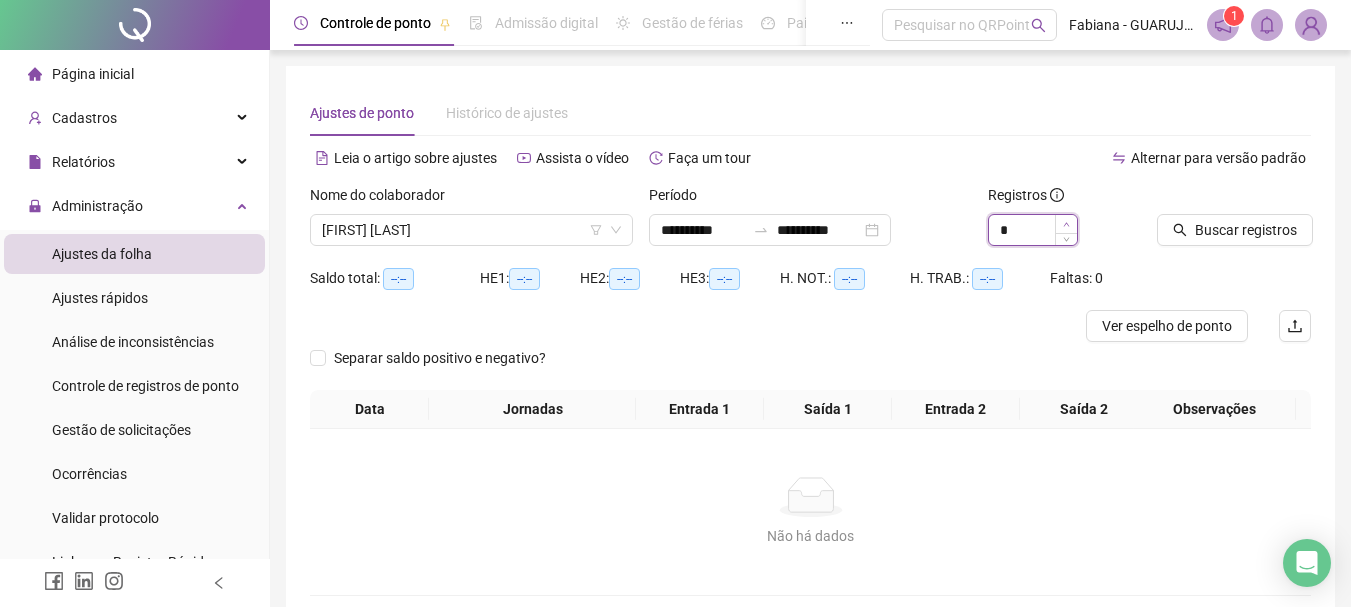 type on "*" 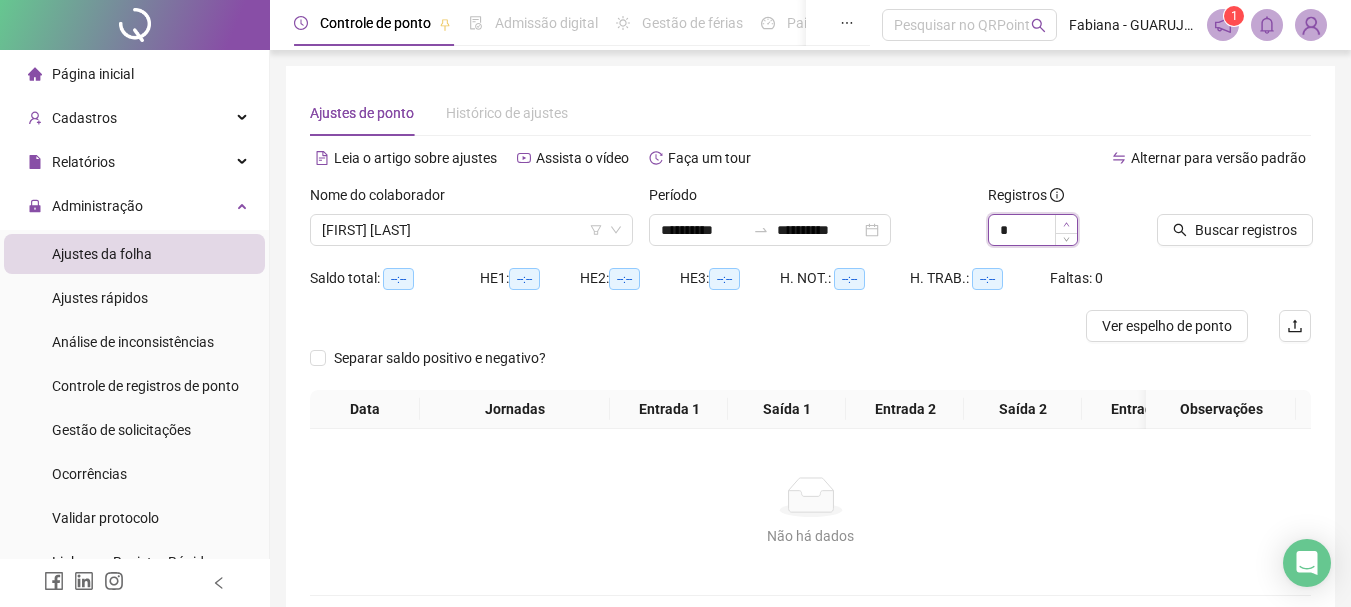click at bounding box center [1066, 224] 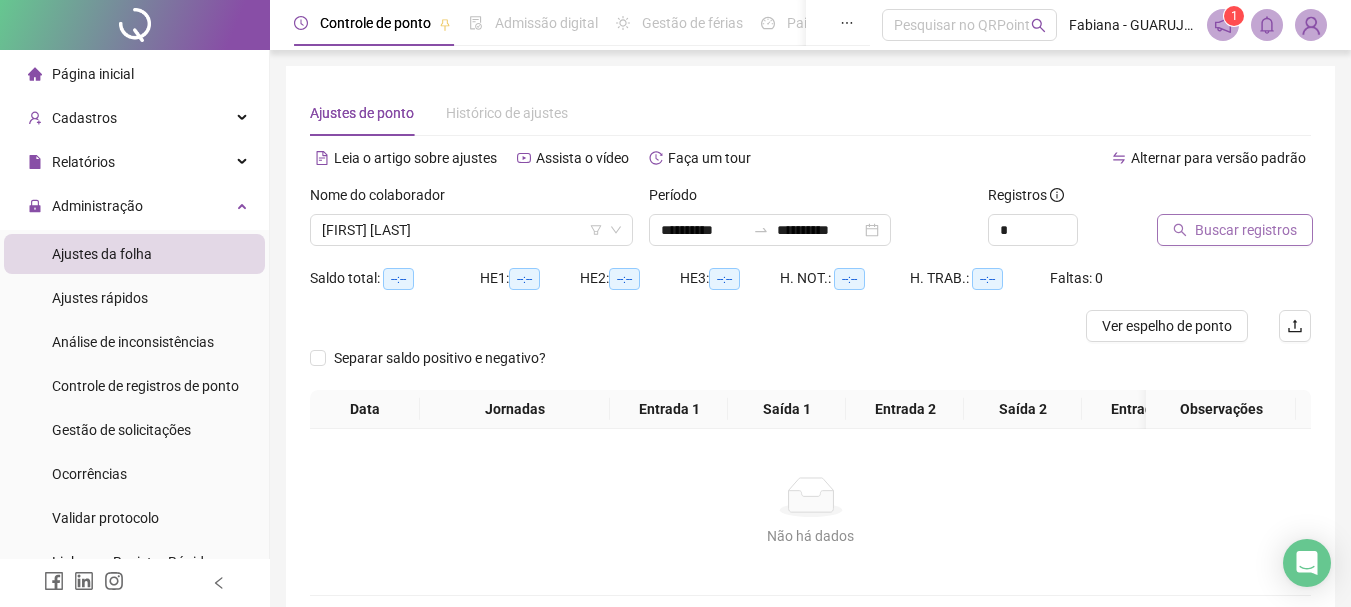 click on "Buscar registros" at bounding box center (1235, 230) 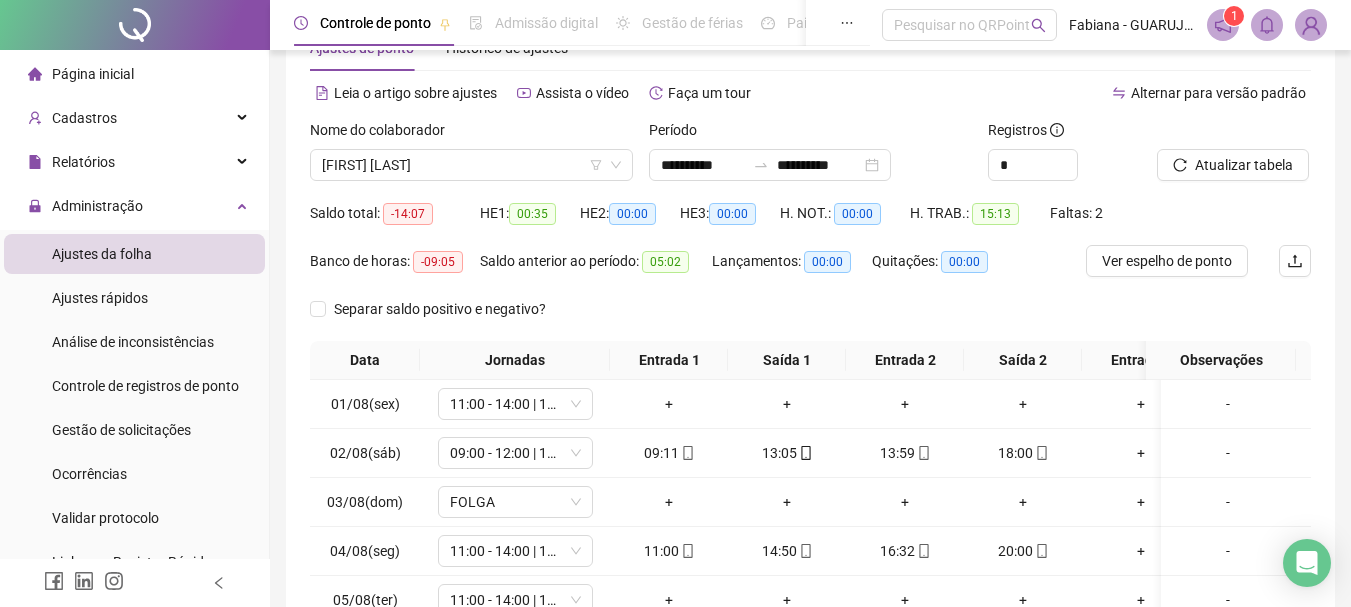 scroll, scrollTop: 100, scrollLeft: 0, axis: vertical 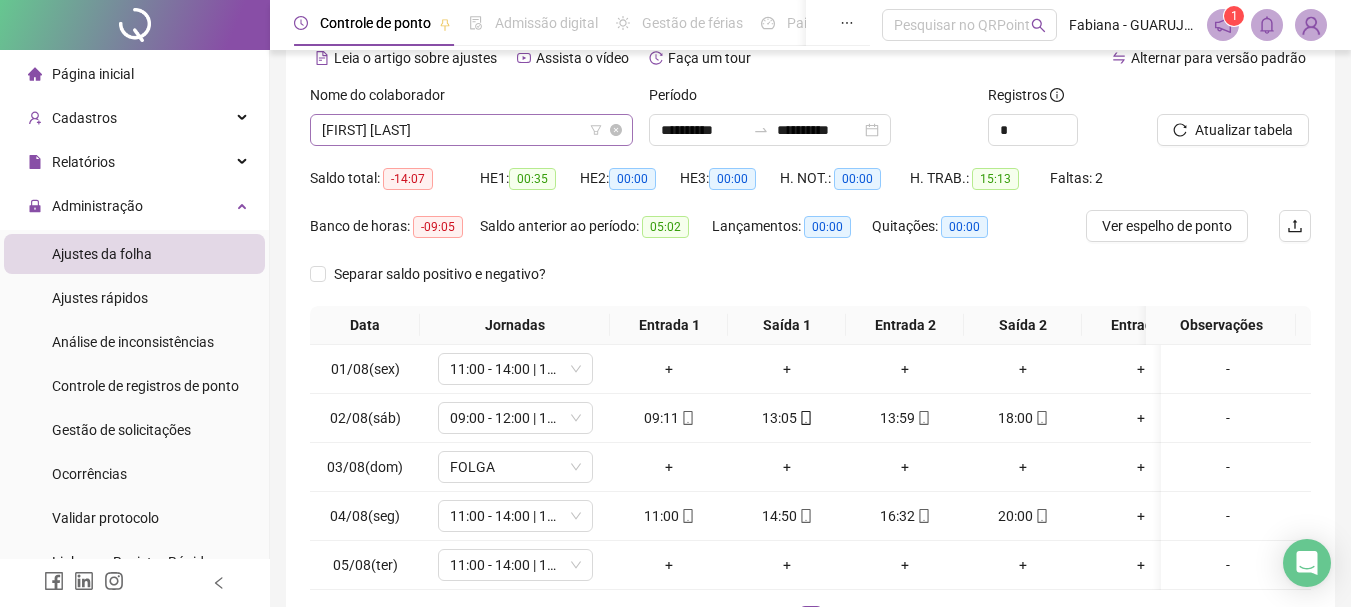 click on "[FIRST] [LAST]" at bounding box center (471, 130) 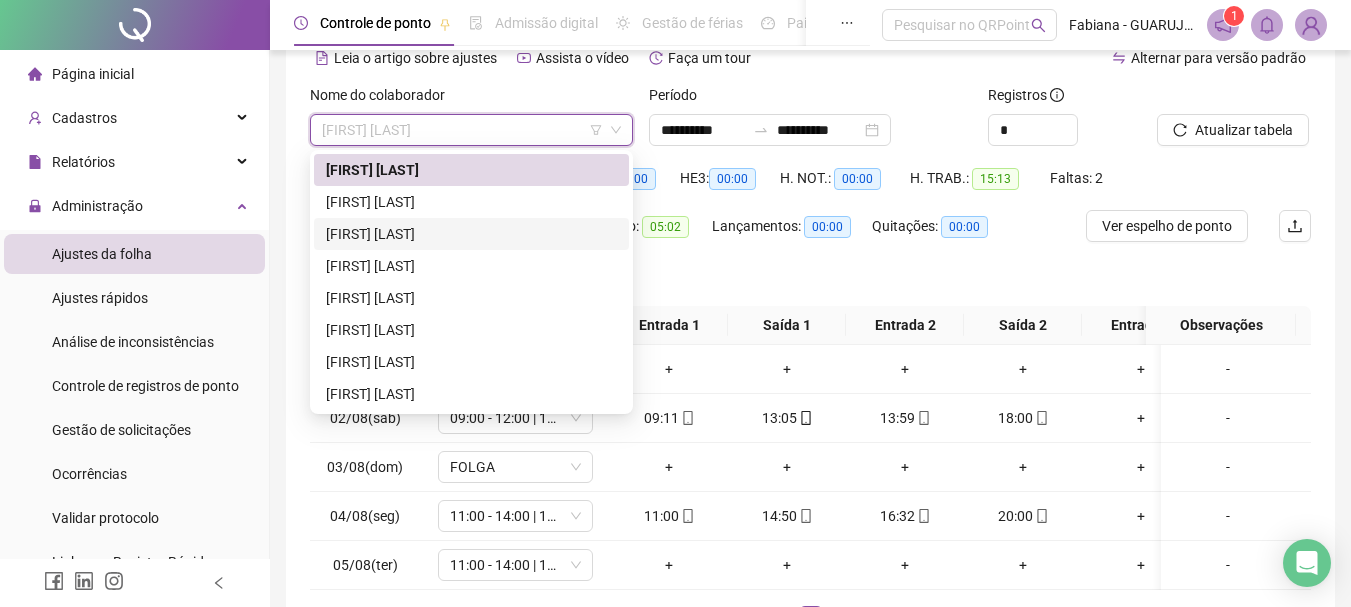 click on "Separar saldo positivo e negativo?" at bounding box center [810, 282] 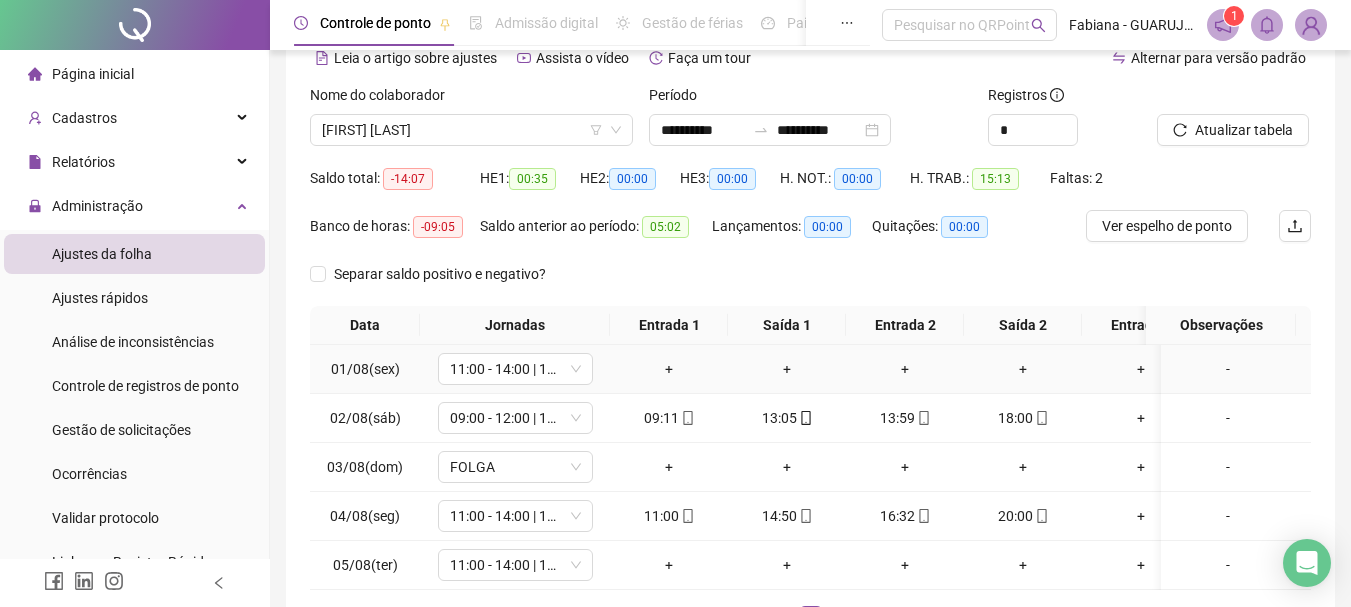 click on "-" at bounding box center [1228, 369] 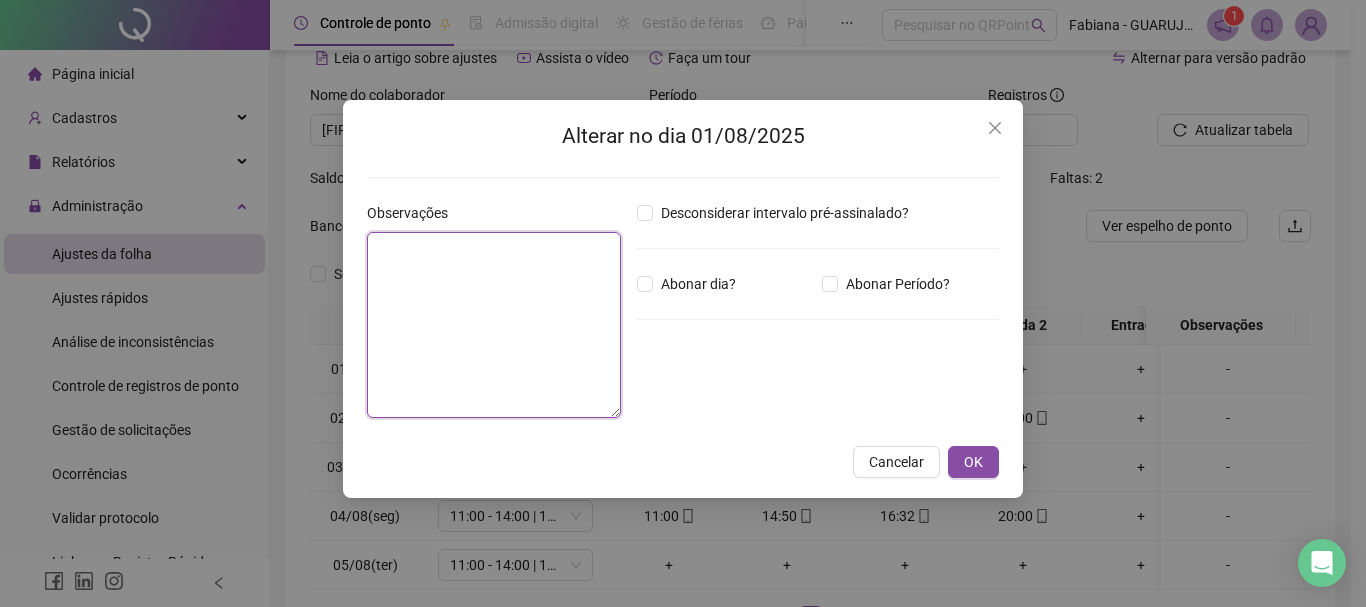 click at bounding box center [494, 325] 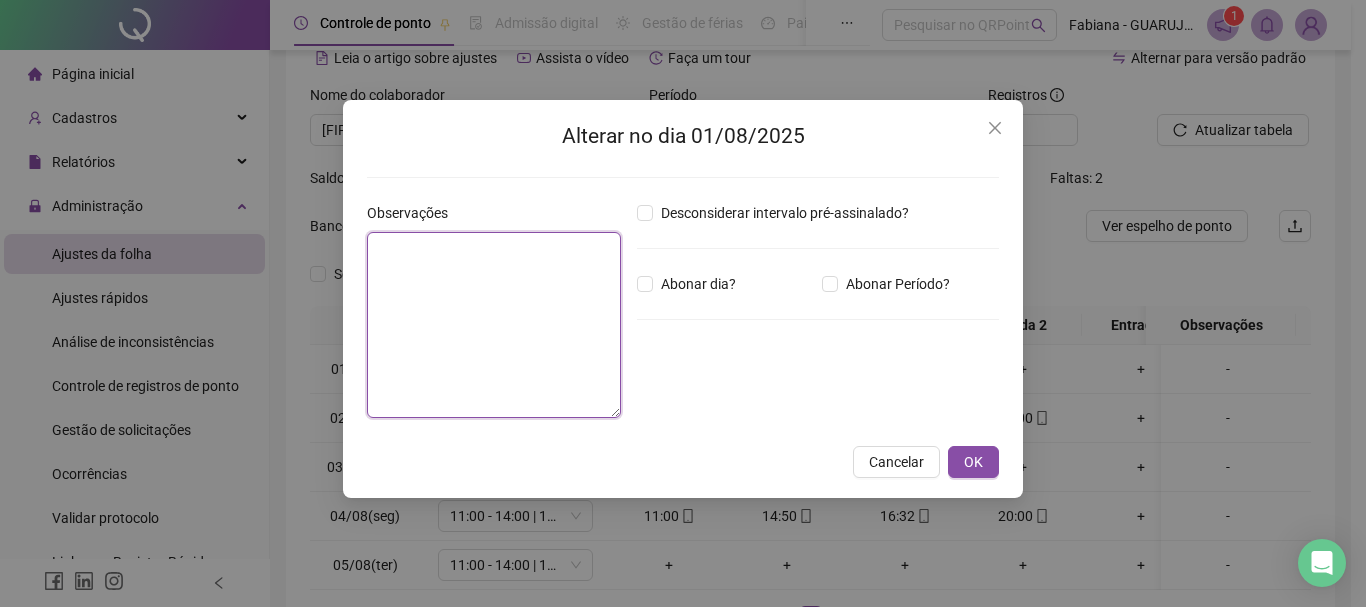 type on "*" 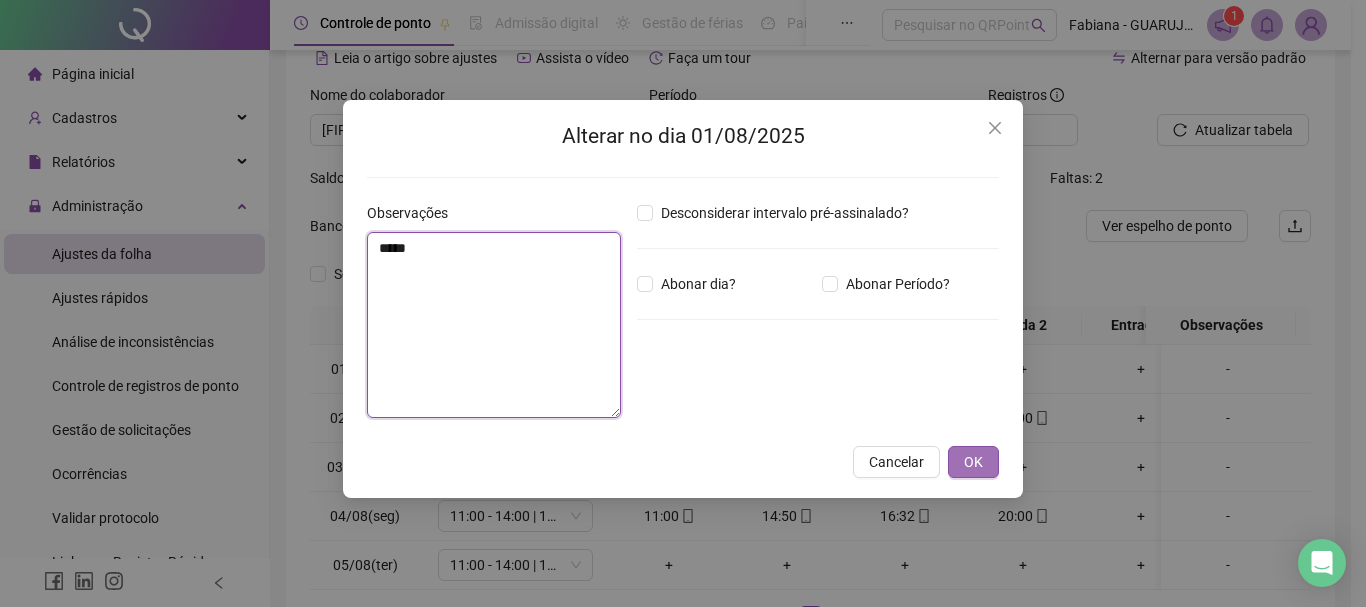 type on "*****" 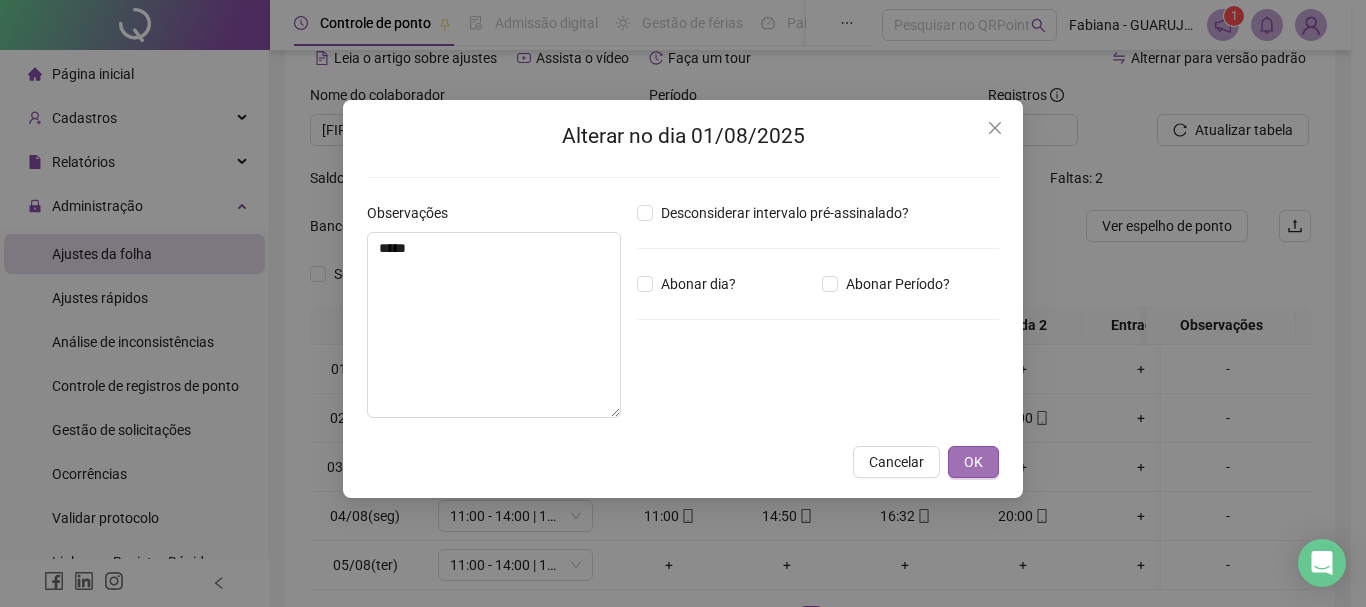 click on "OK" at bounding box center [973, 462] 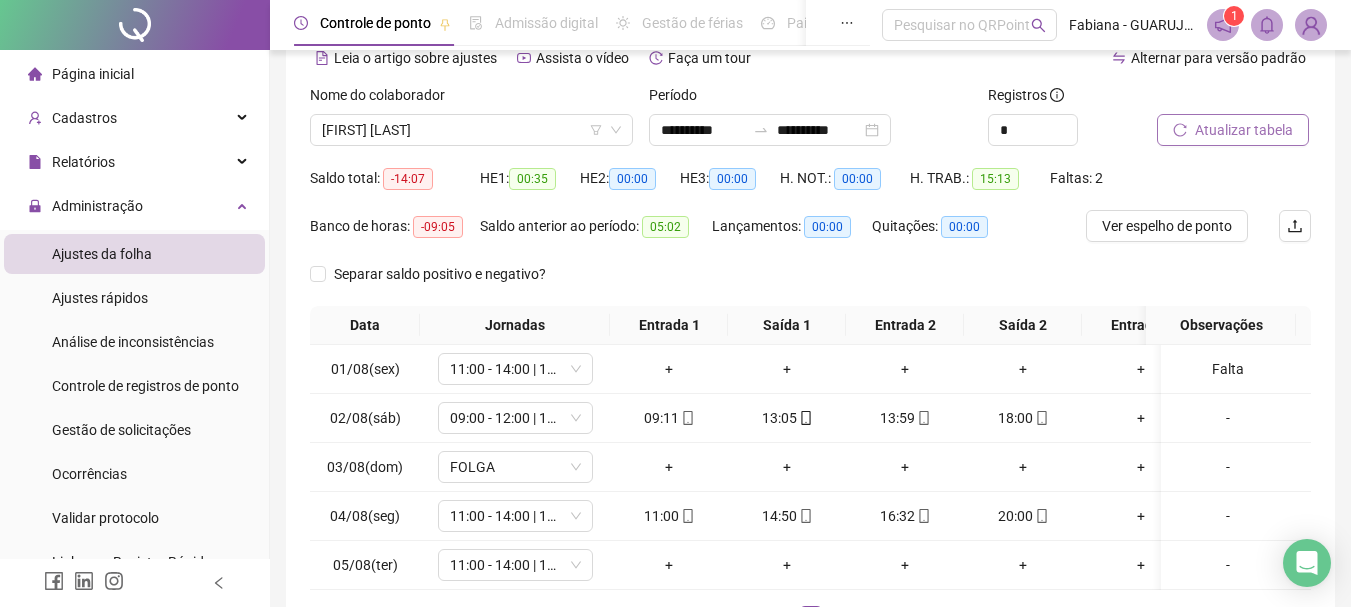 click on "Atualizar tabela" at bounding box center [1244, 130] 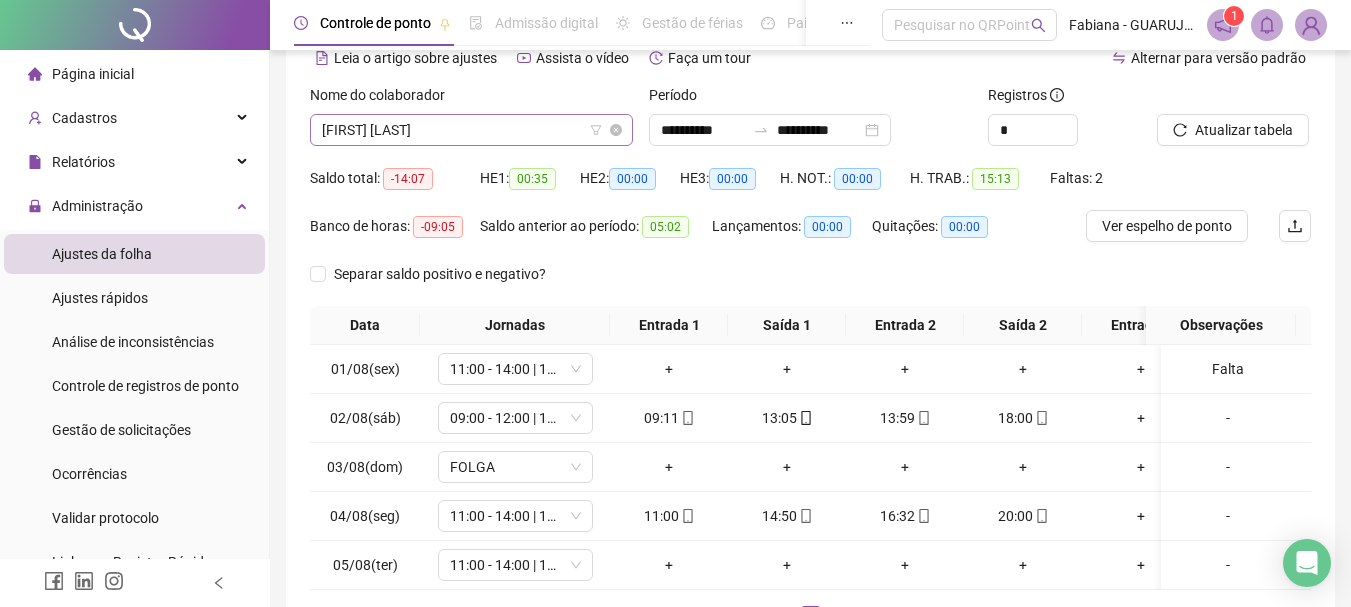 click on "[FIRST] [LAST]" at bounding box center [471, 130] 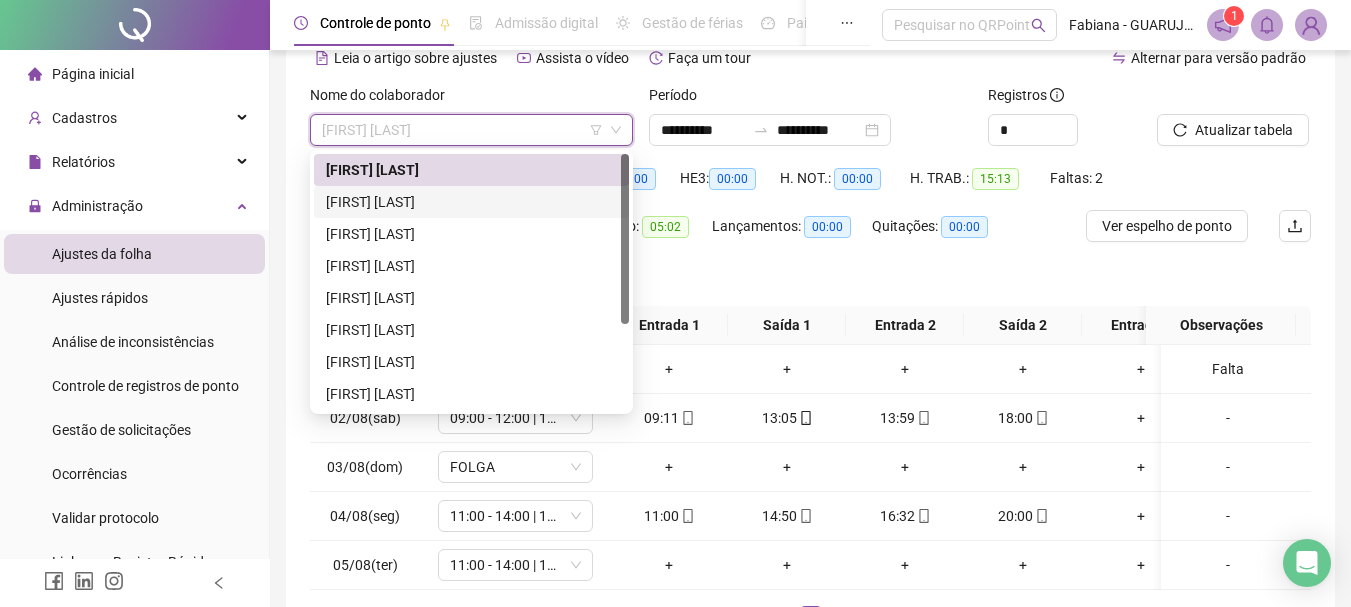 click on "[FIRST] [LAST]" at bounding box center (471, 202) 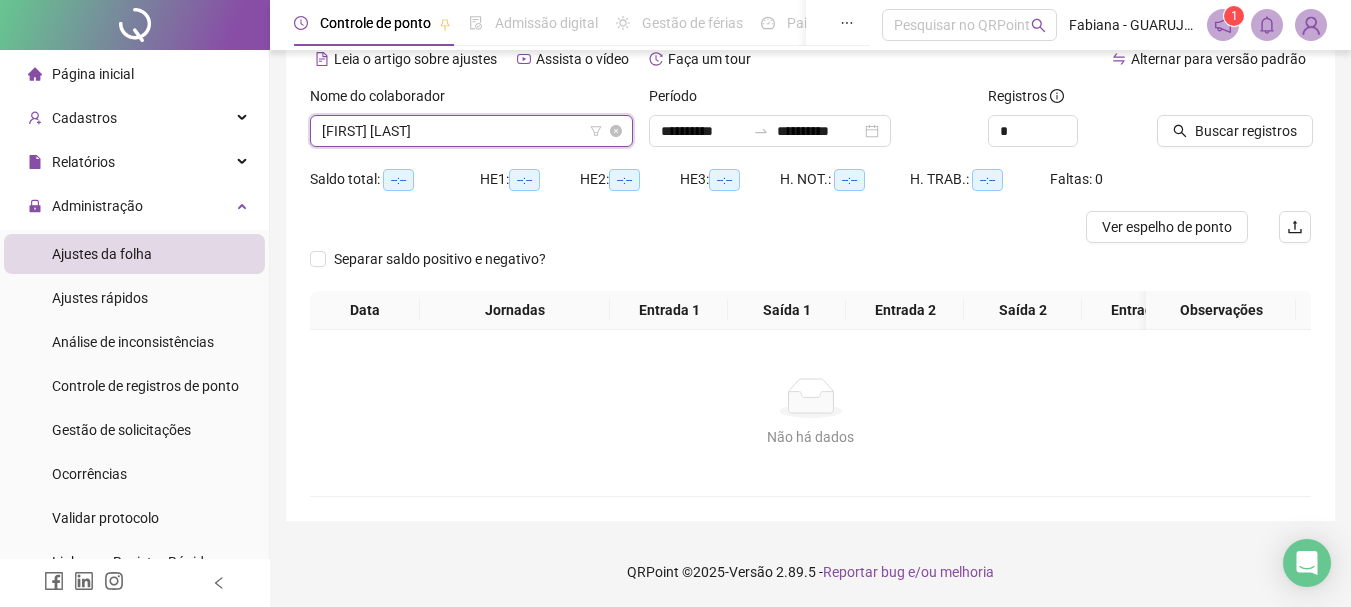 click on "[FIRST] [LAST]" at bounding box center [471, 131] 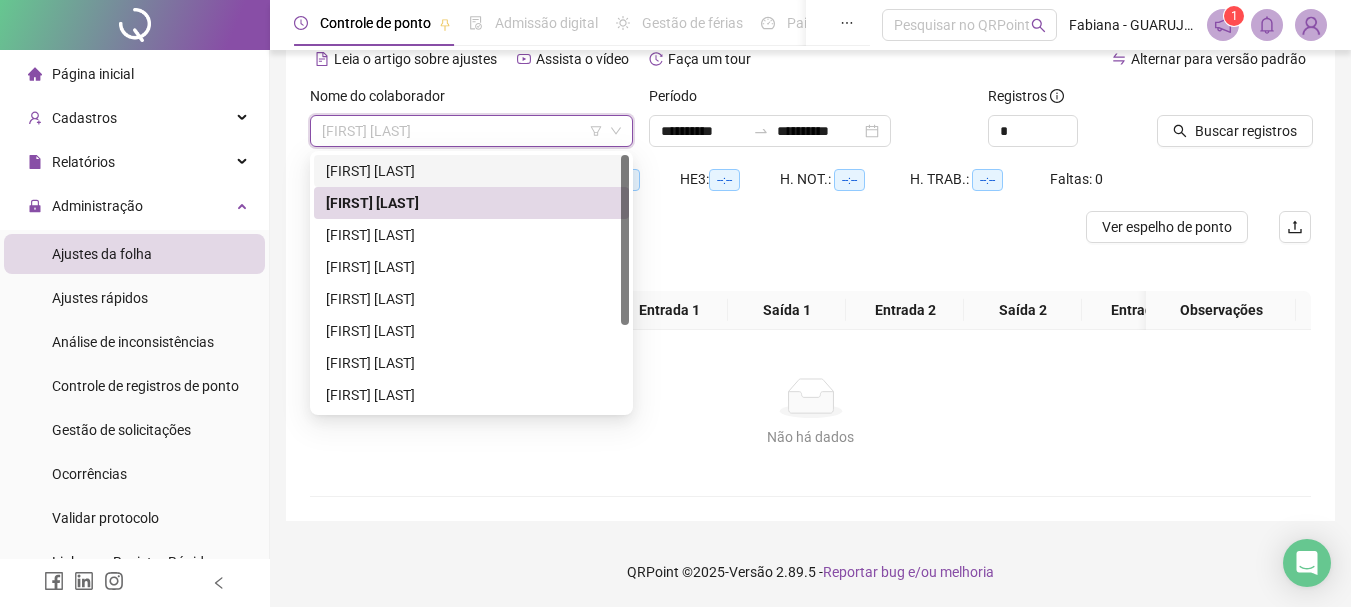 click on "[FIRST] [LAST]" at bounding box center [471, 171] 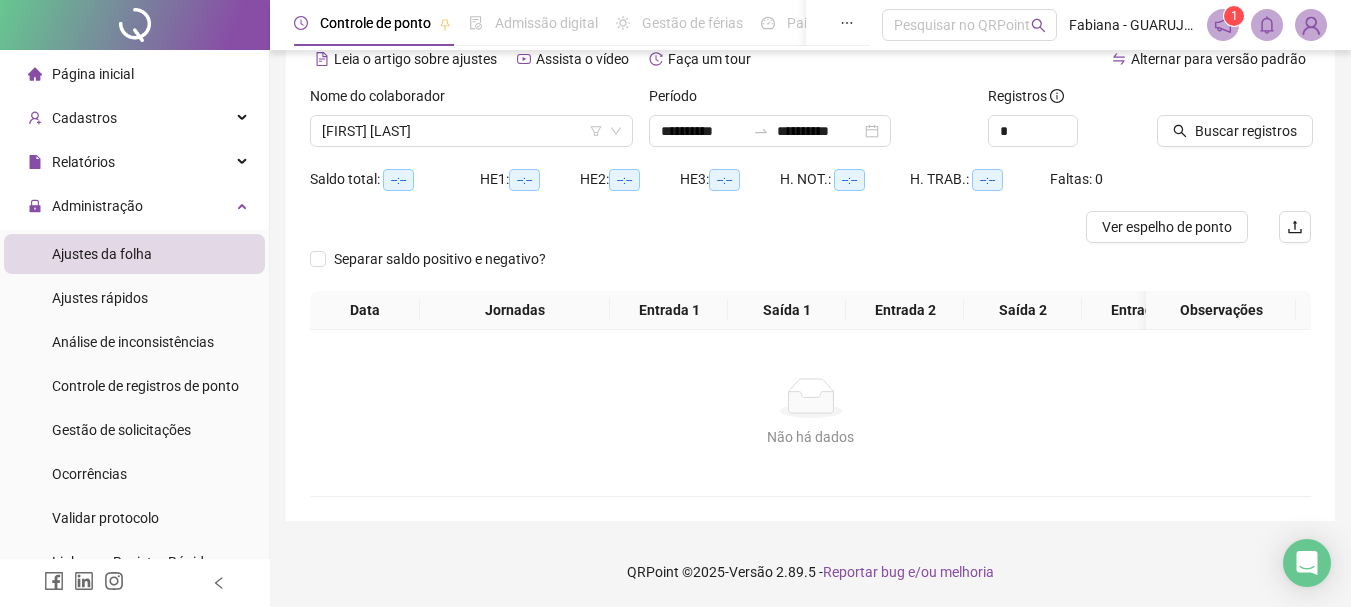 click on "Buscar registros" at bounding box center [1234, 124] 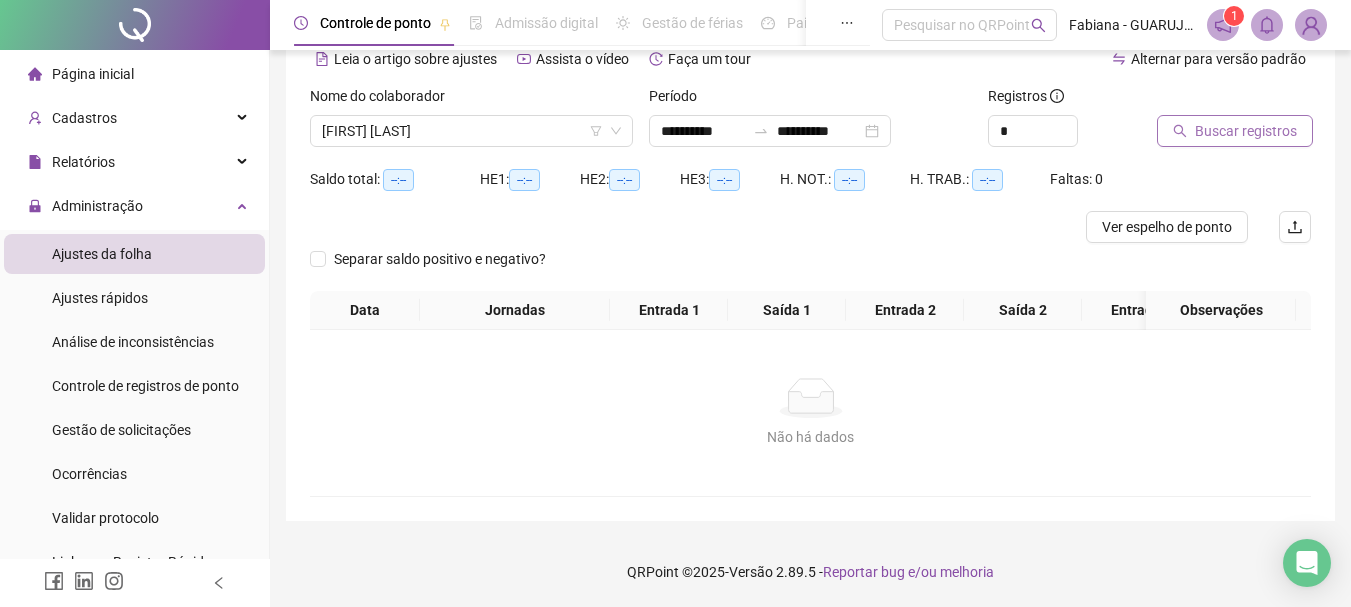 click on "Buscar registros" at bounding box center (1235, 131) 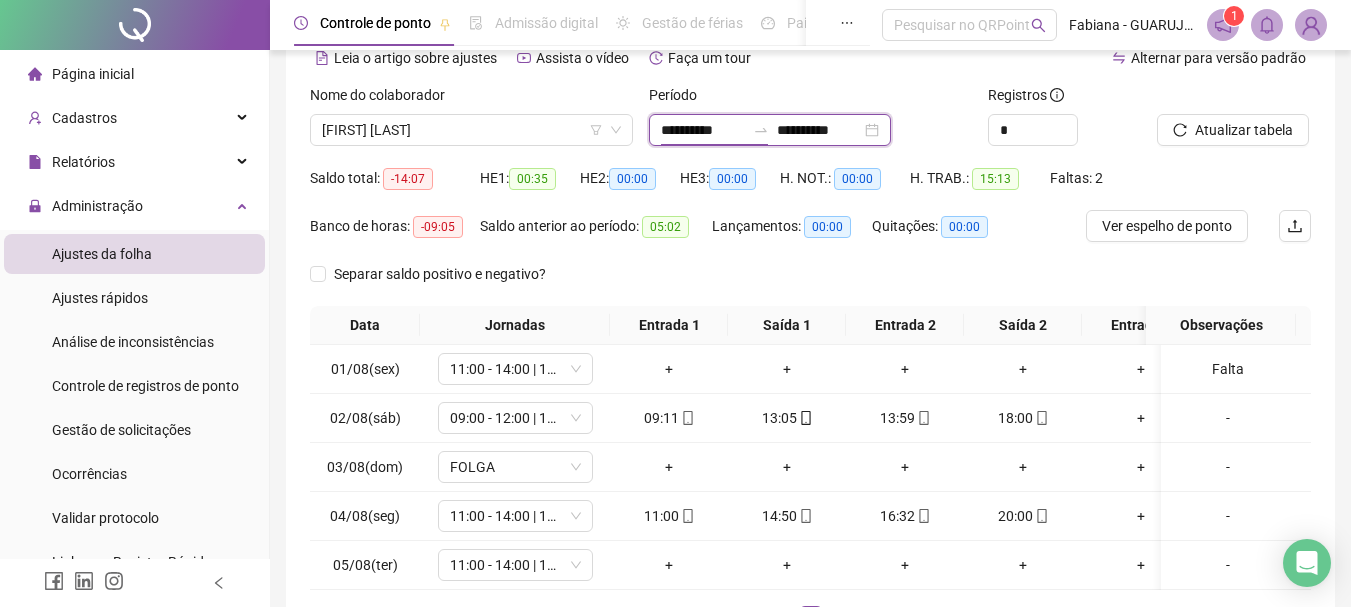 click on "**********" at bounding box center [703, 130] 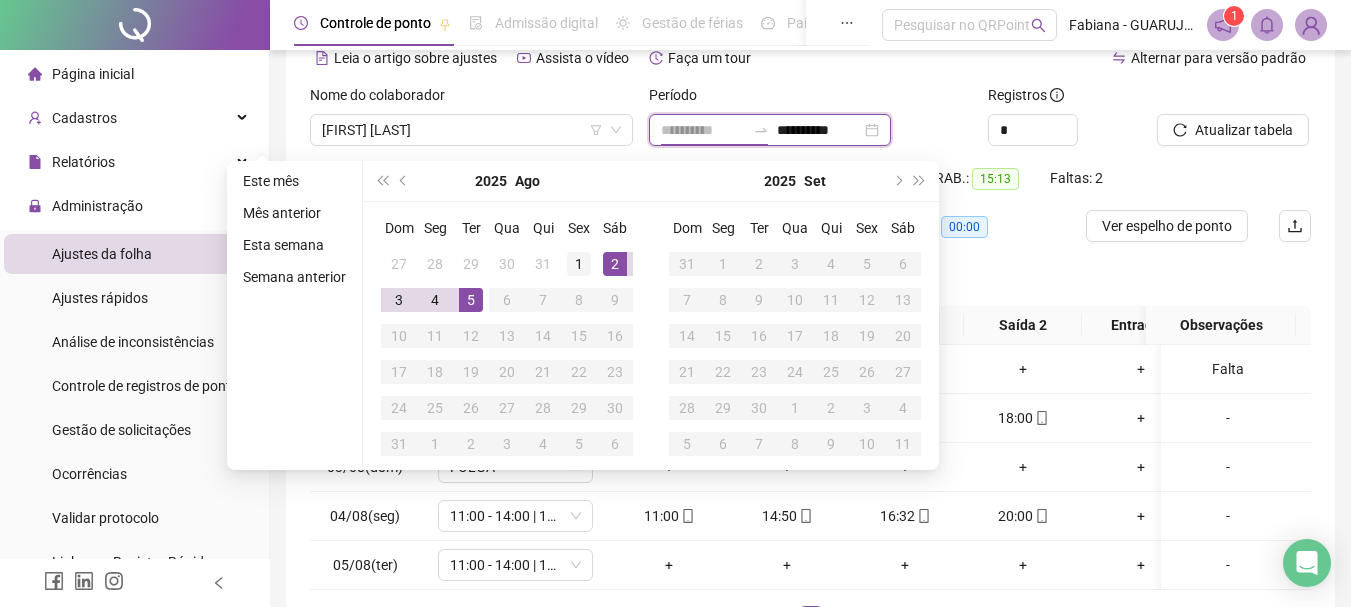 type on "**********" 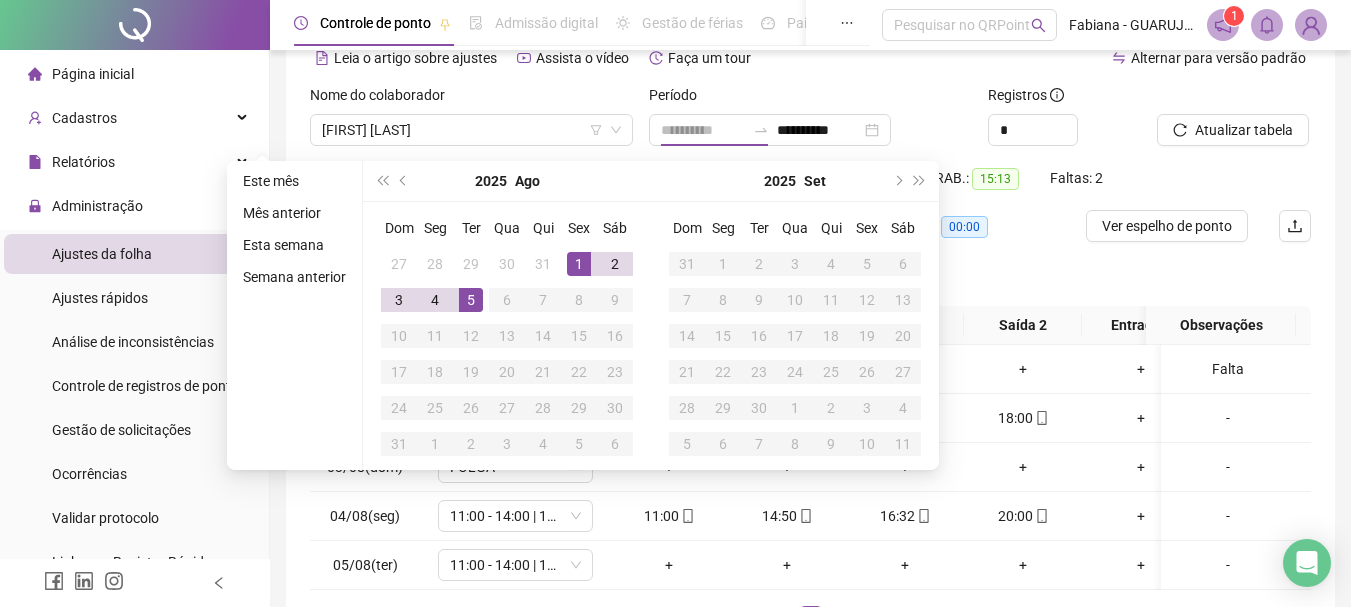 click on "1" at bounding box center [579, 264] 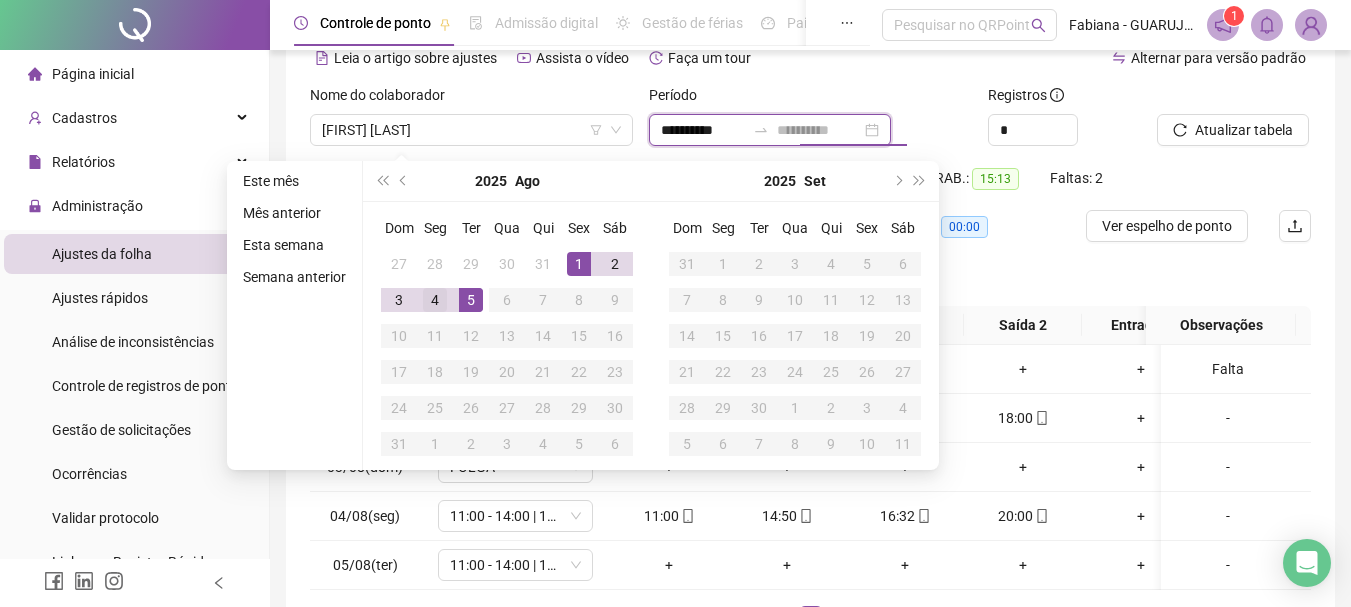 type on "**********" 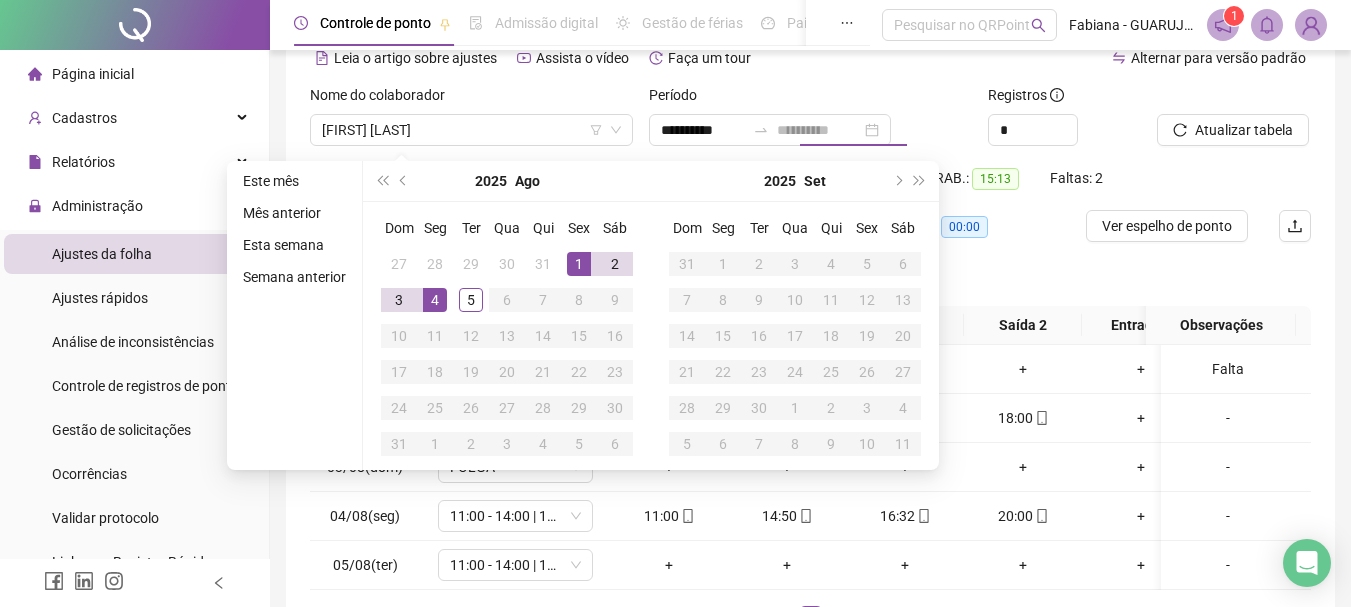 click on "4" at bounding box center [435, 300] 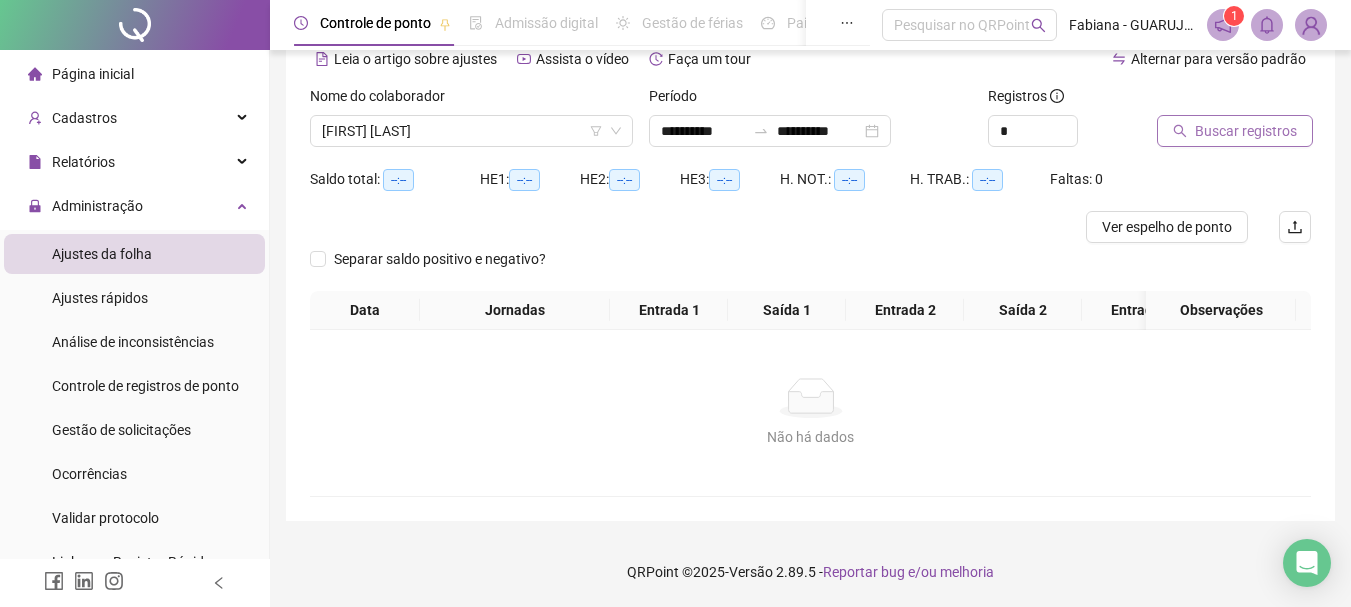 click on "Buscar registros" at bounding box center [1246, 131] 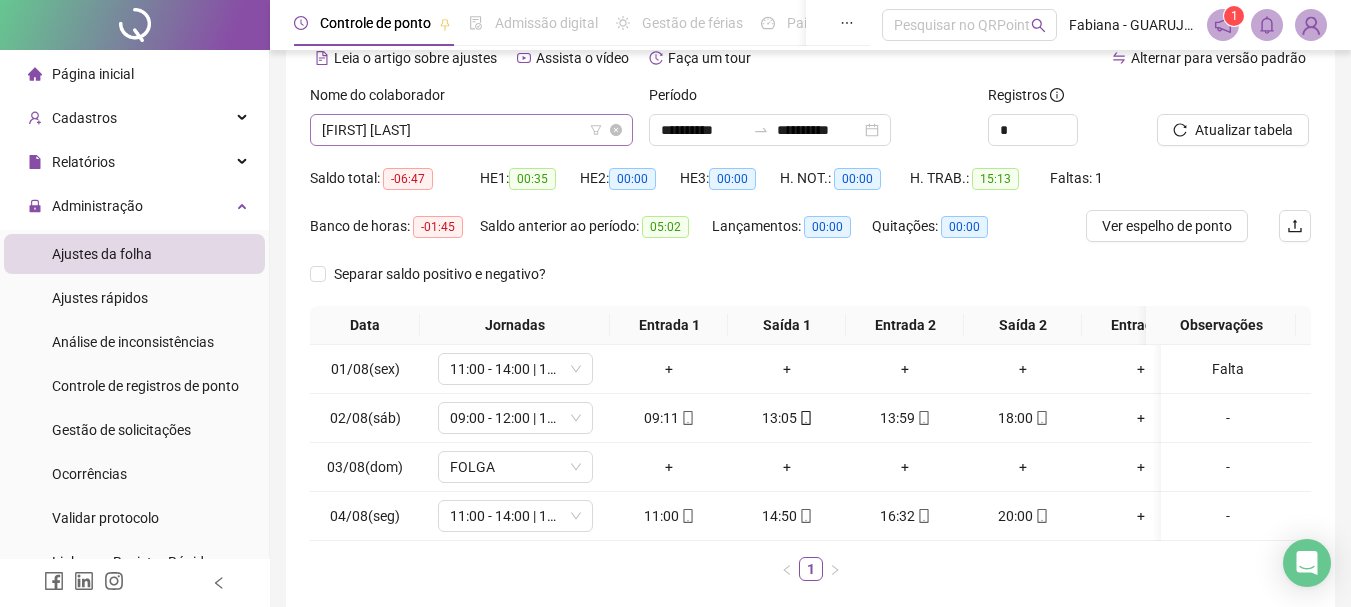 click on "[FIRST] [LAST]" at bounding box center [471, 130] 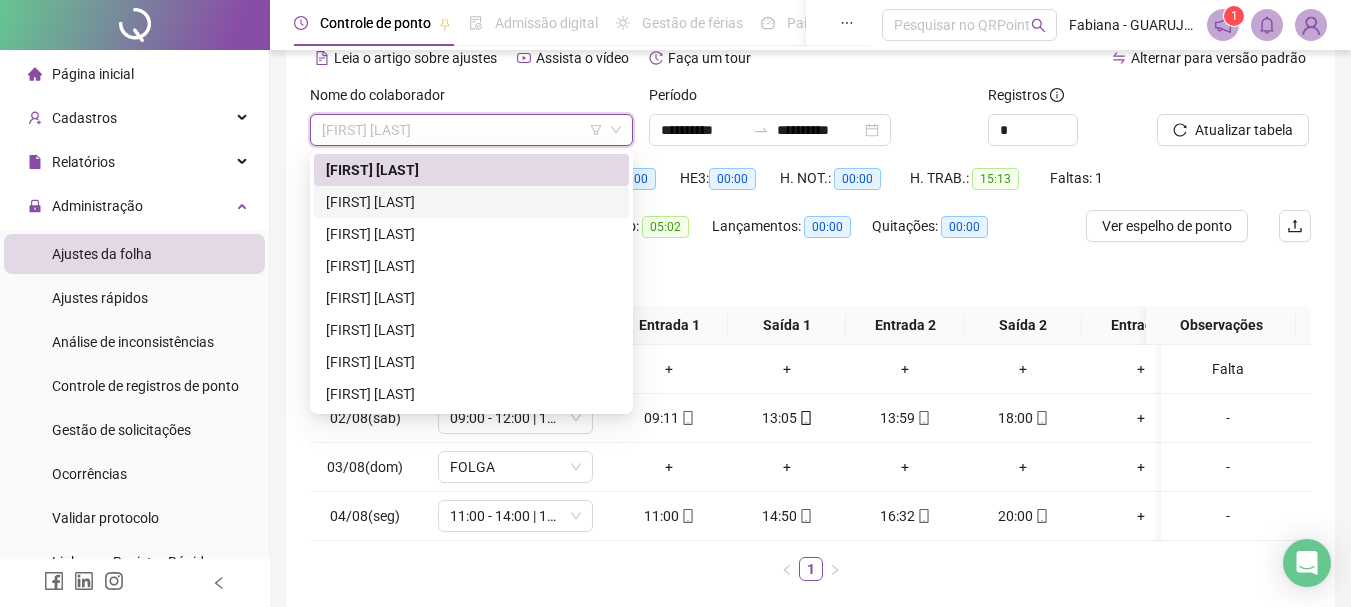 click on "[FIRST] [LAST]" at bounding box center (471, 202) 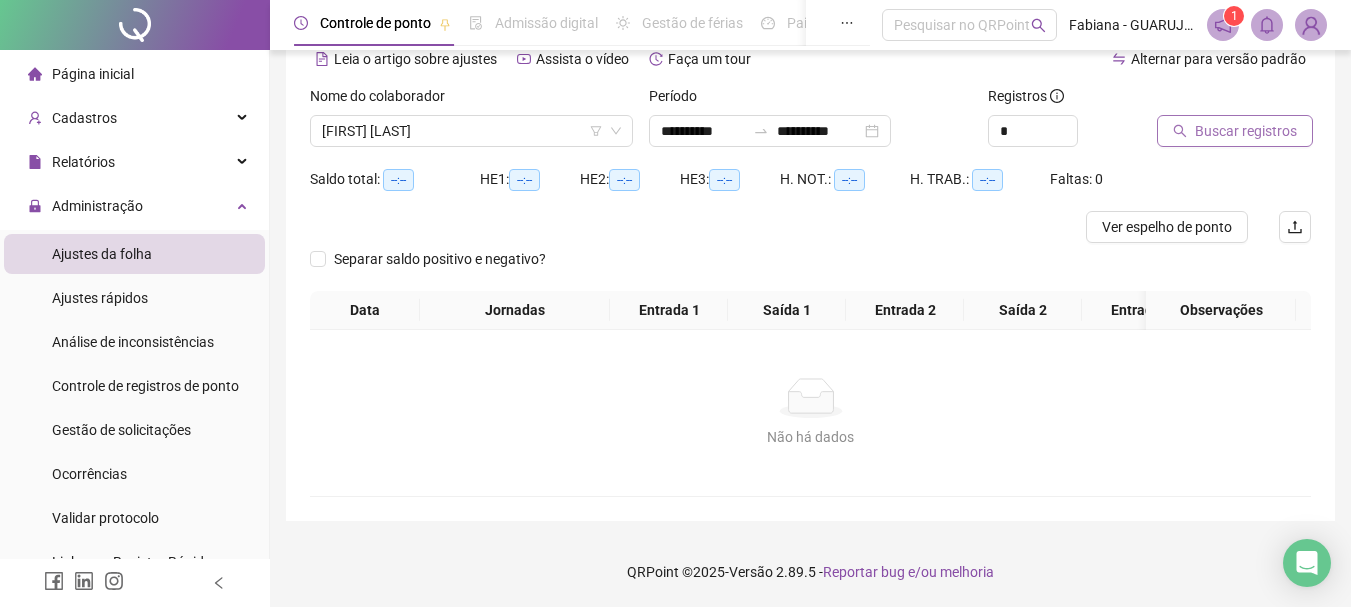 click on "Buscar registros" at bounding box center [1246, 131] 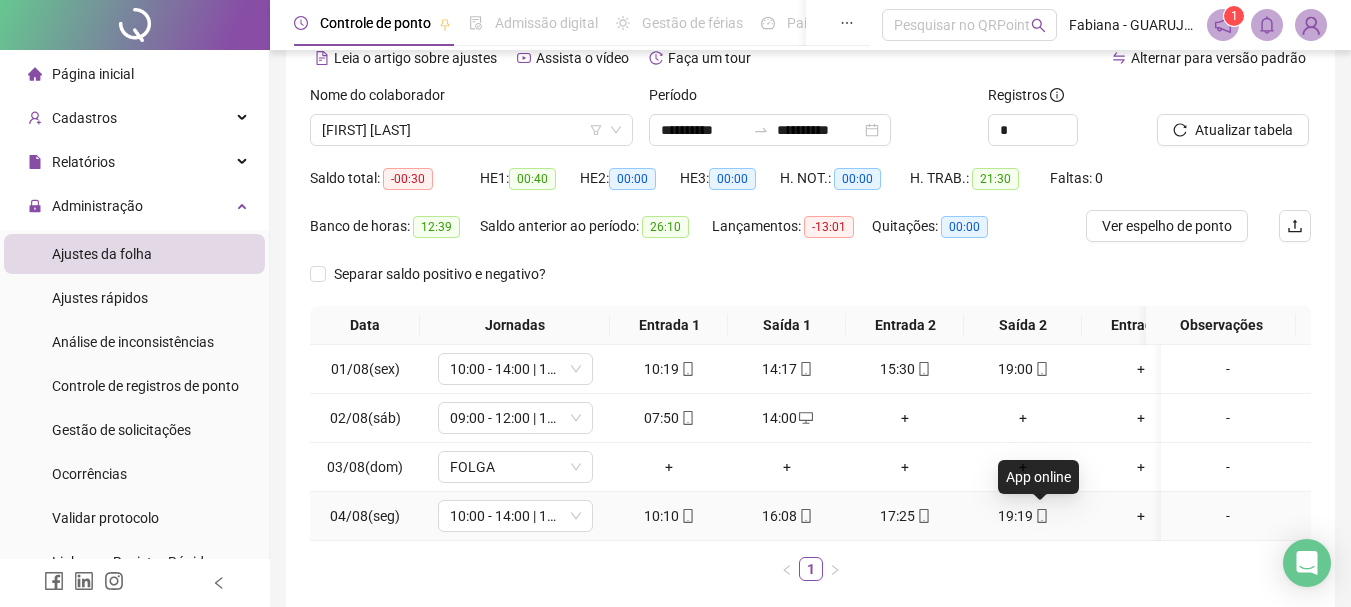 click 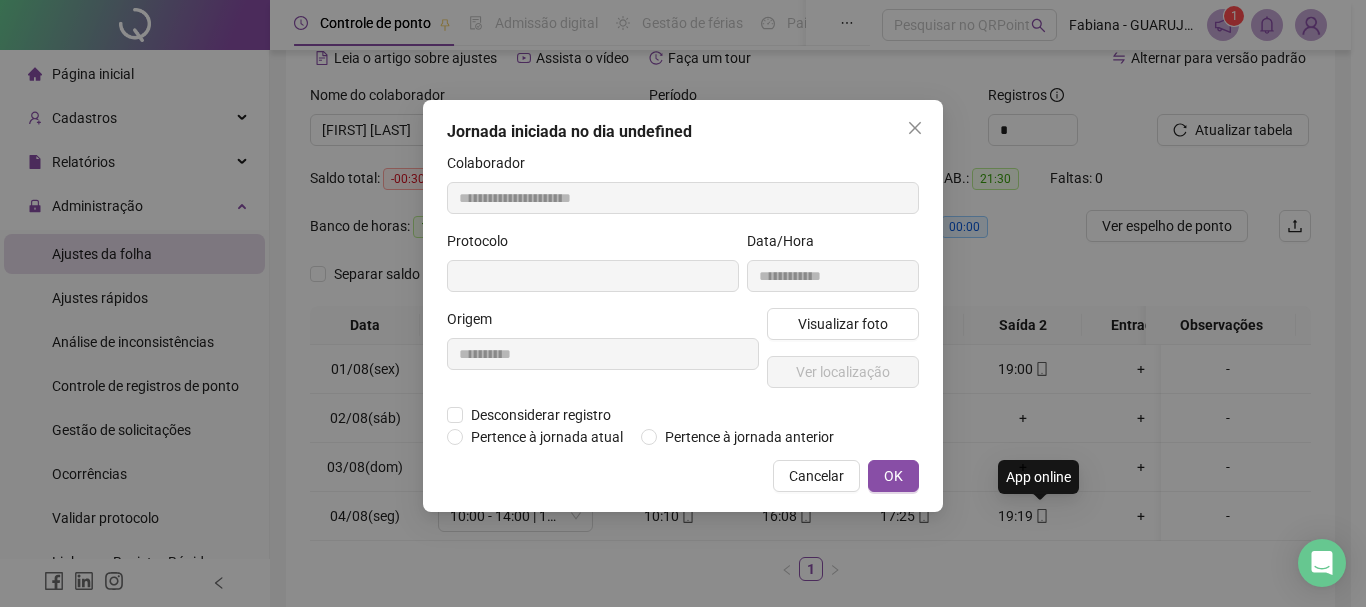 type on "**********" 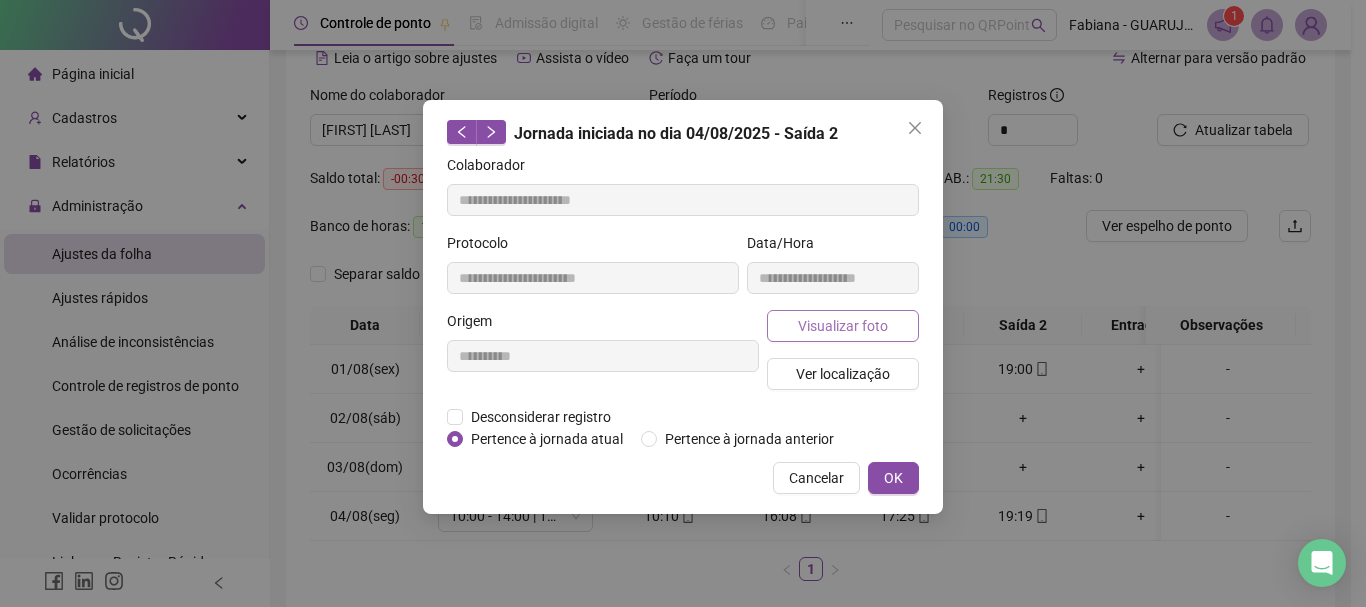 click on "Visualizar foto" at bounding box center (843, 326) 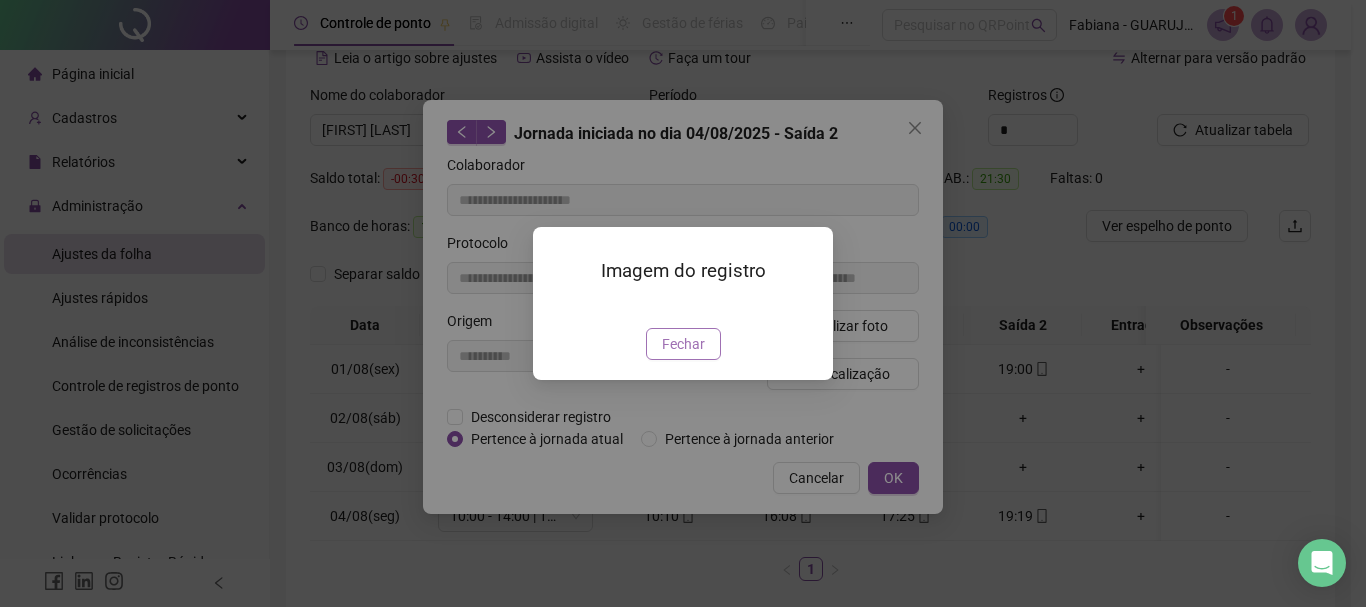 click on "Fechar" at bounding box center [683, 344] 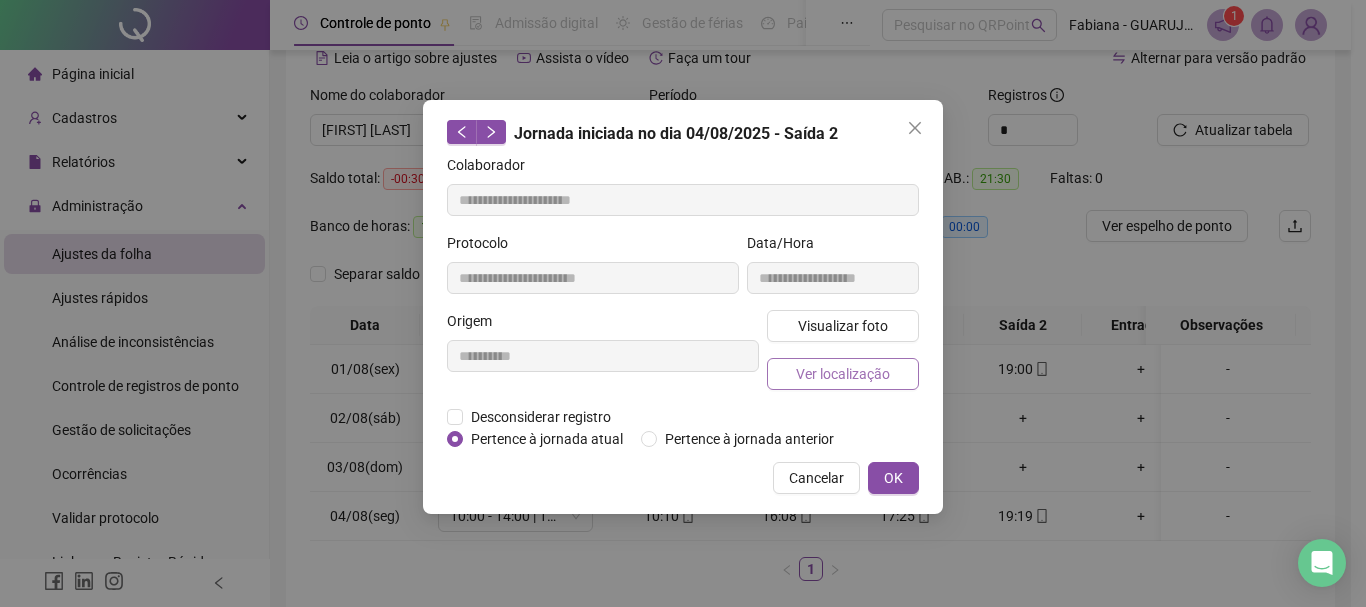 click on "Ver localização" at bounding box center (843, 374) 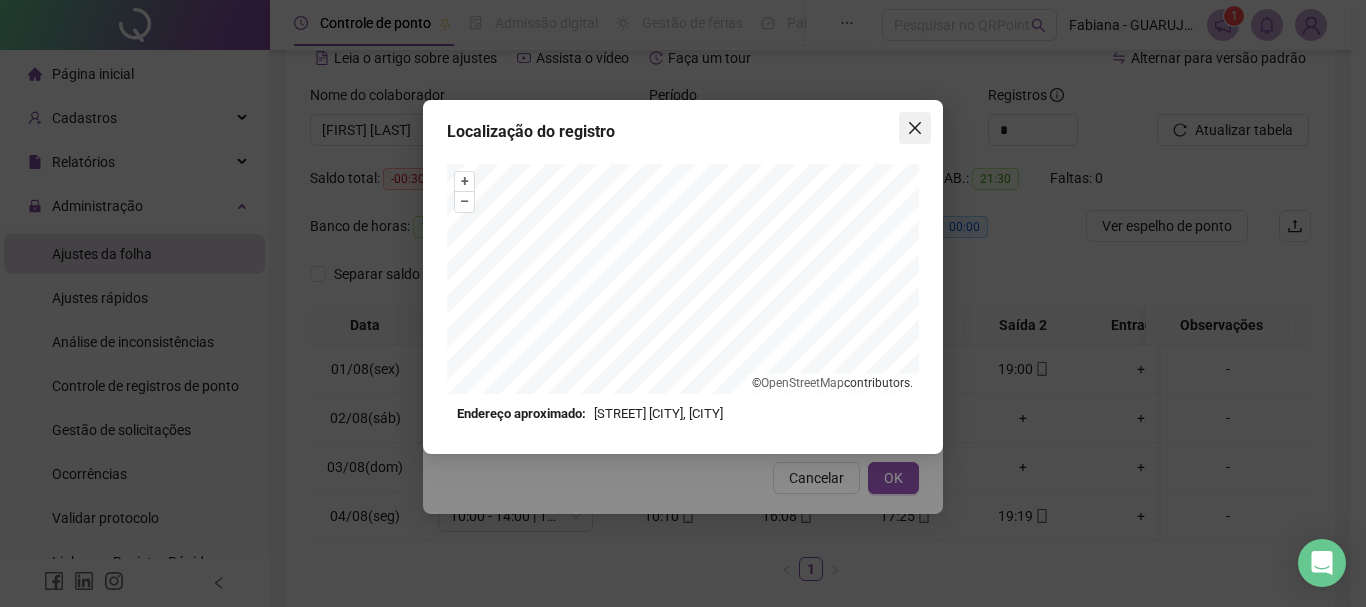 click at bounding box center [915, 128] 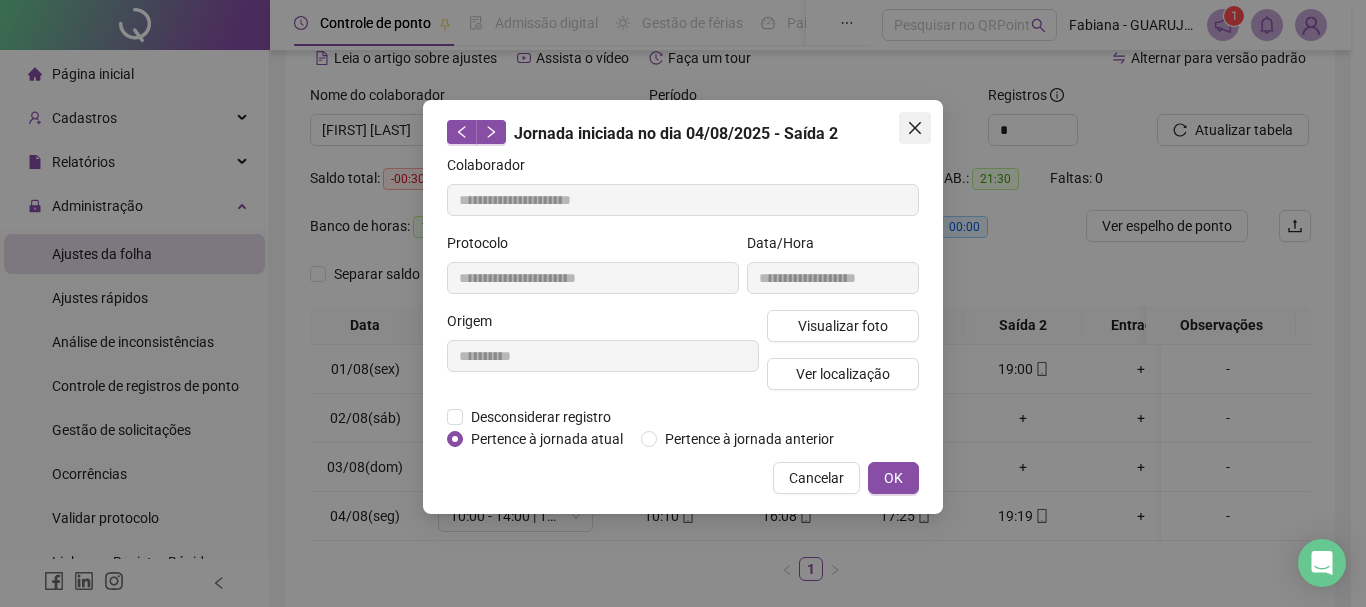 click at bounding box center [915, 128] 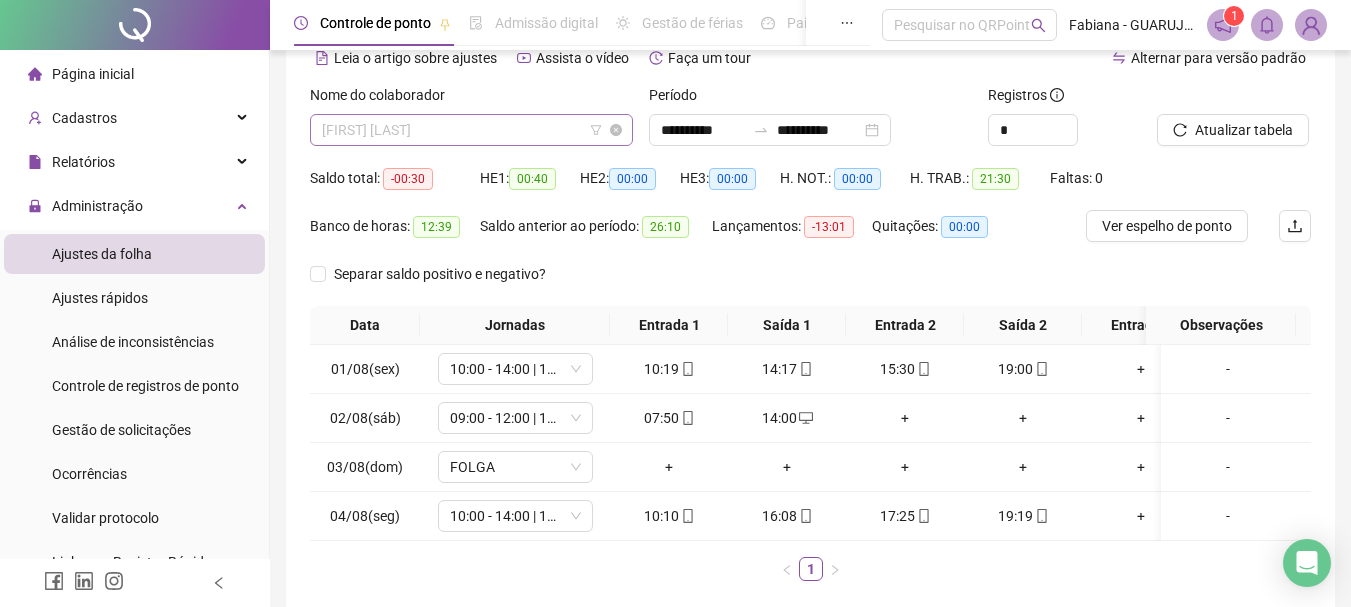 click on "[FIRST] [LAST]" at bounding box center [471, 130] 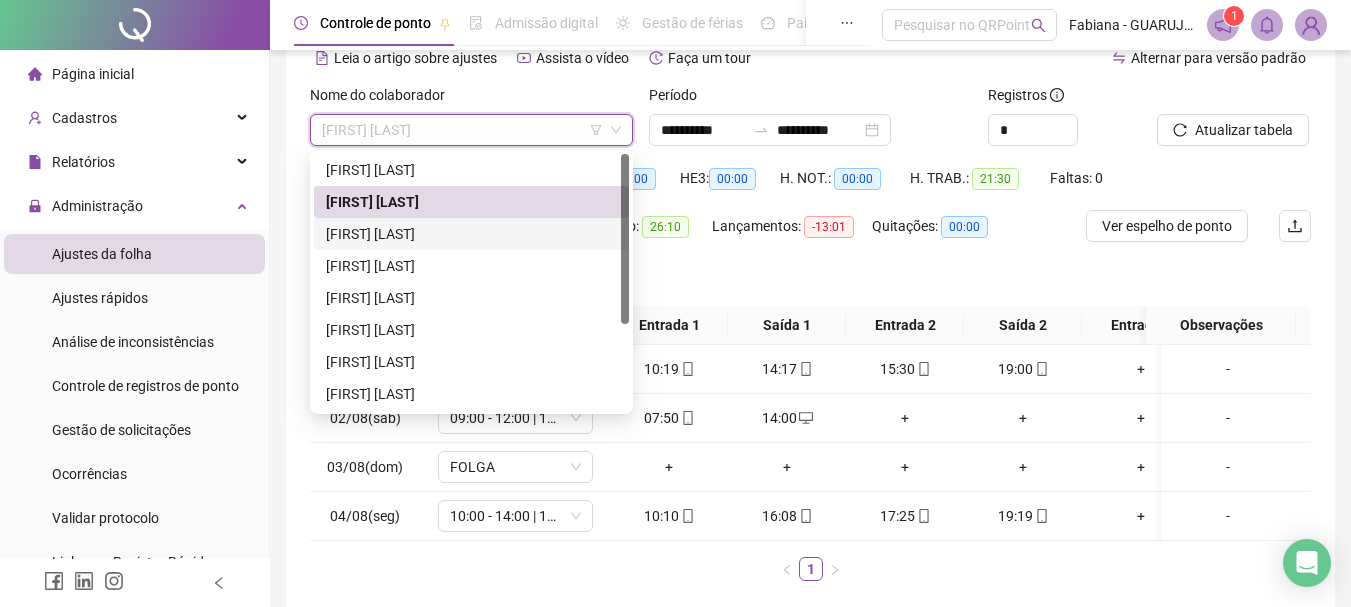click on "[FIRST] [LAST]" at bounding box center [471, 234] 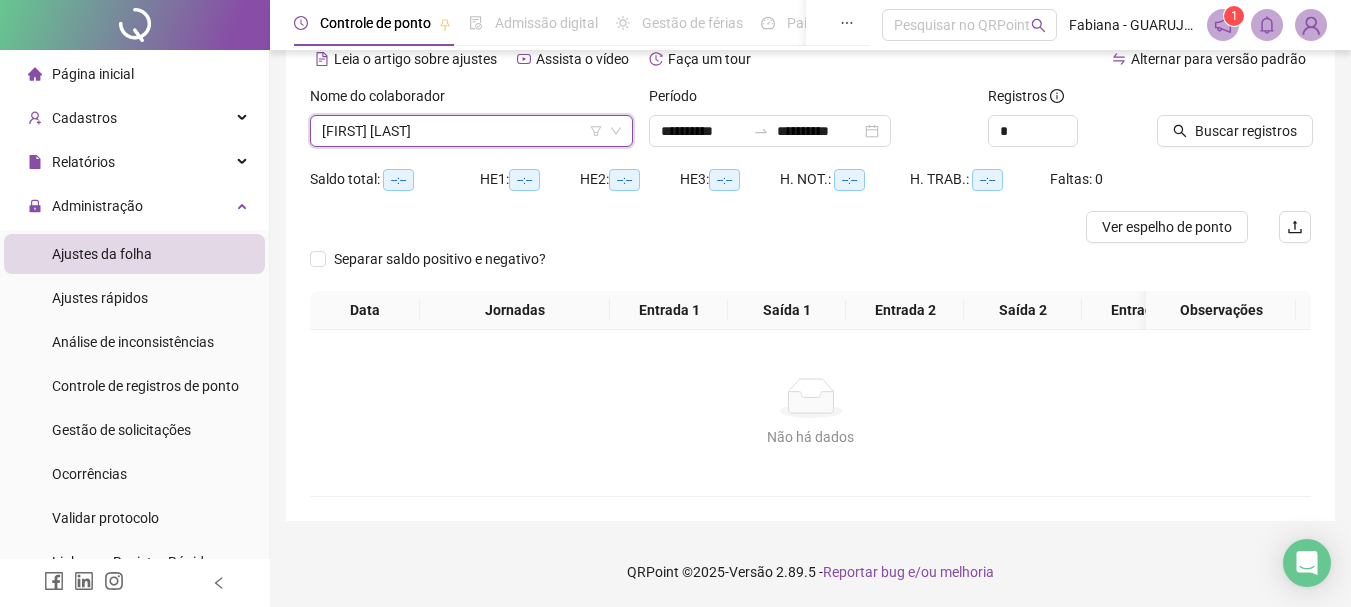 click on "Buscar registros" at bounding box center [1234, 124] 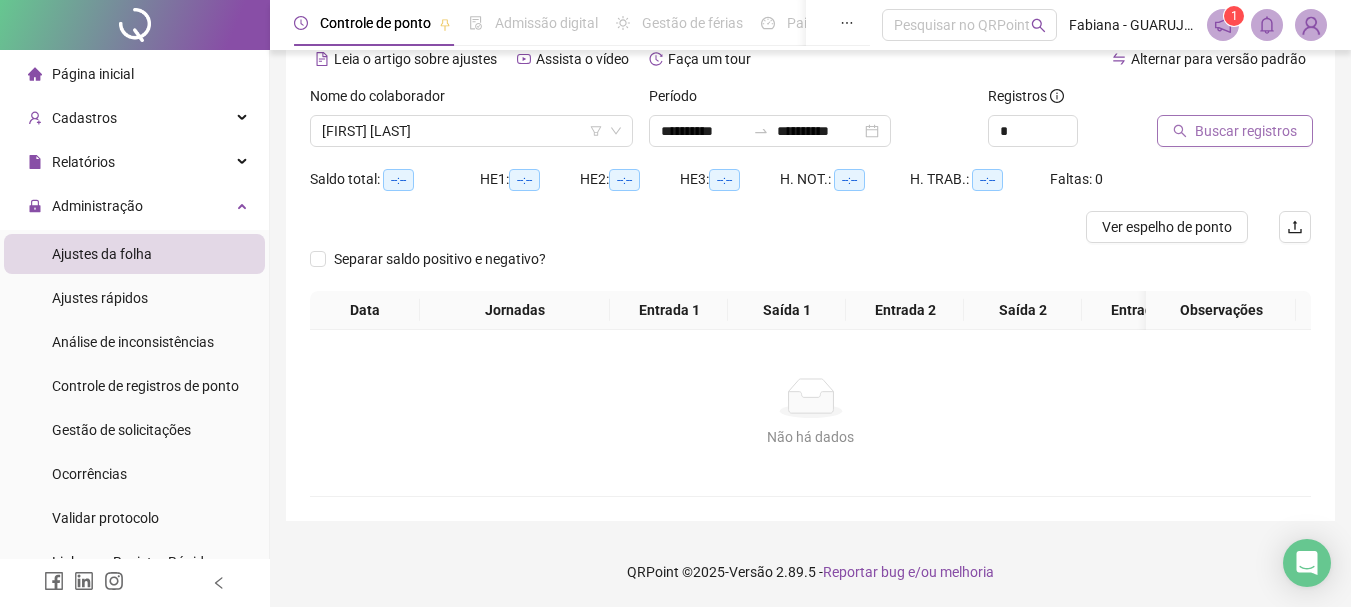 click on "Buscar registros" at bounding box center [1235, 131] 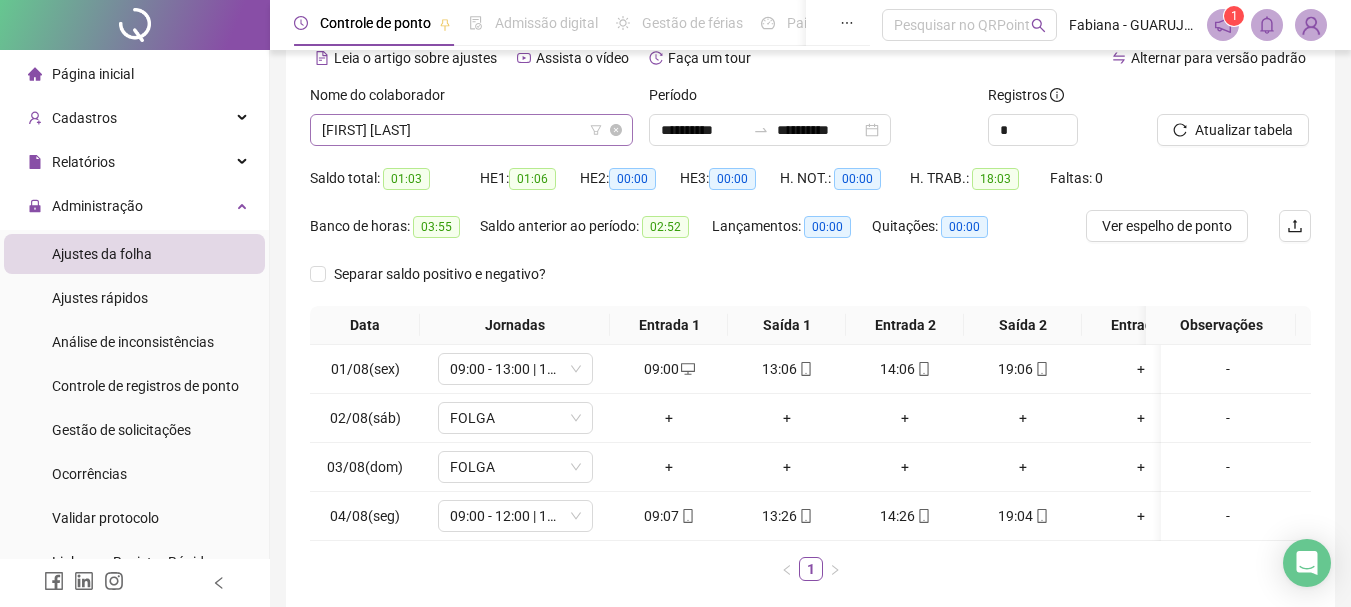 click on "[FIRST] [LAST]" at bounding box center (471, 130) 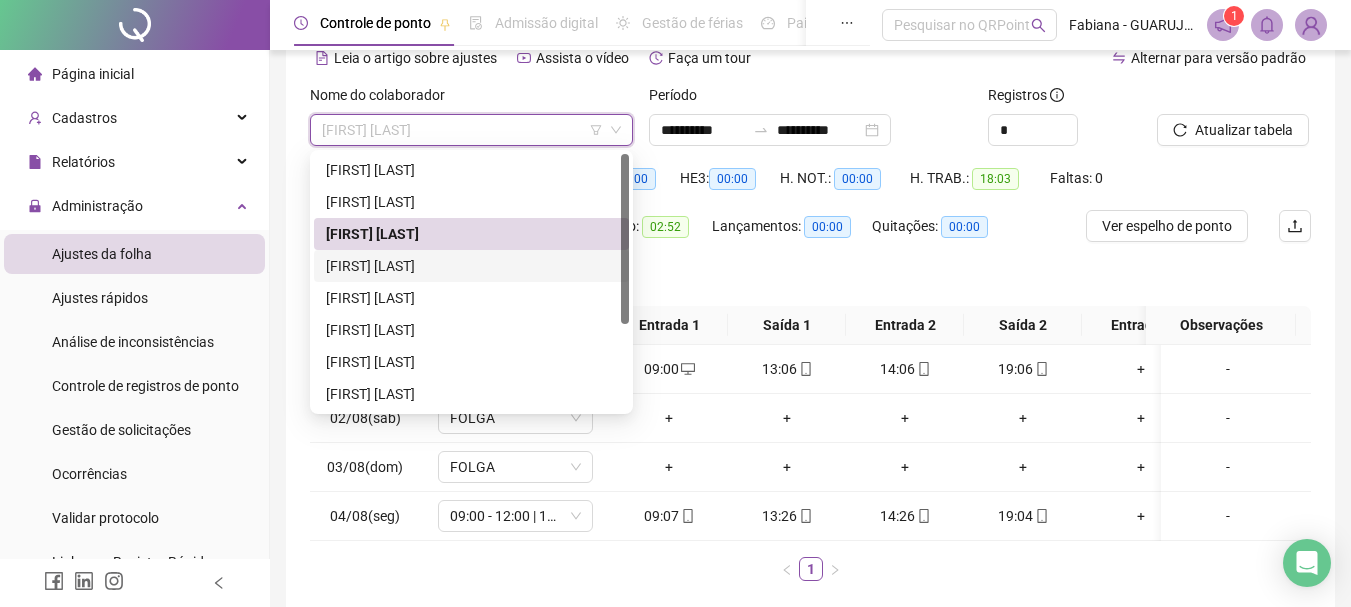 click on "[FIRST] [LAST]" at bounding box center (471, 266) 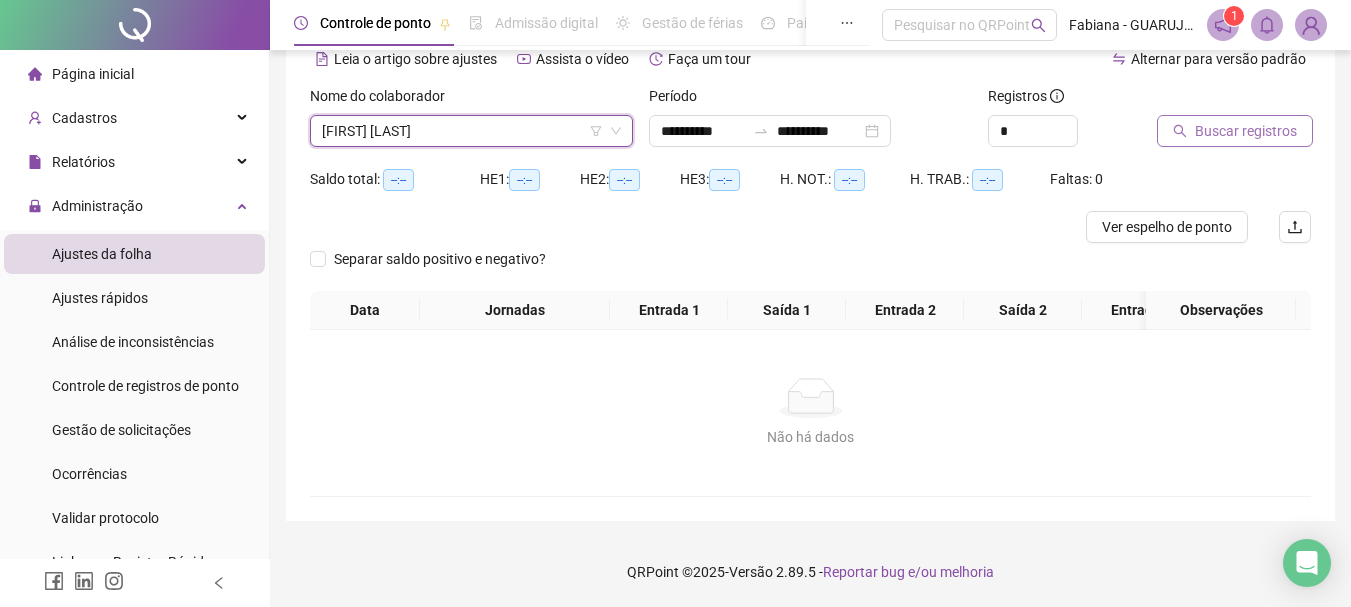 click on "Buscar registros" at bounding box center [1246, 131] 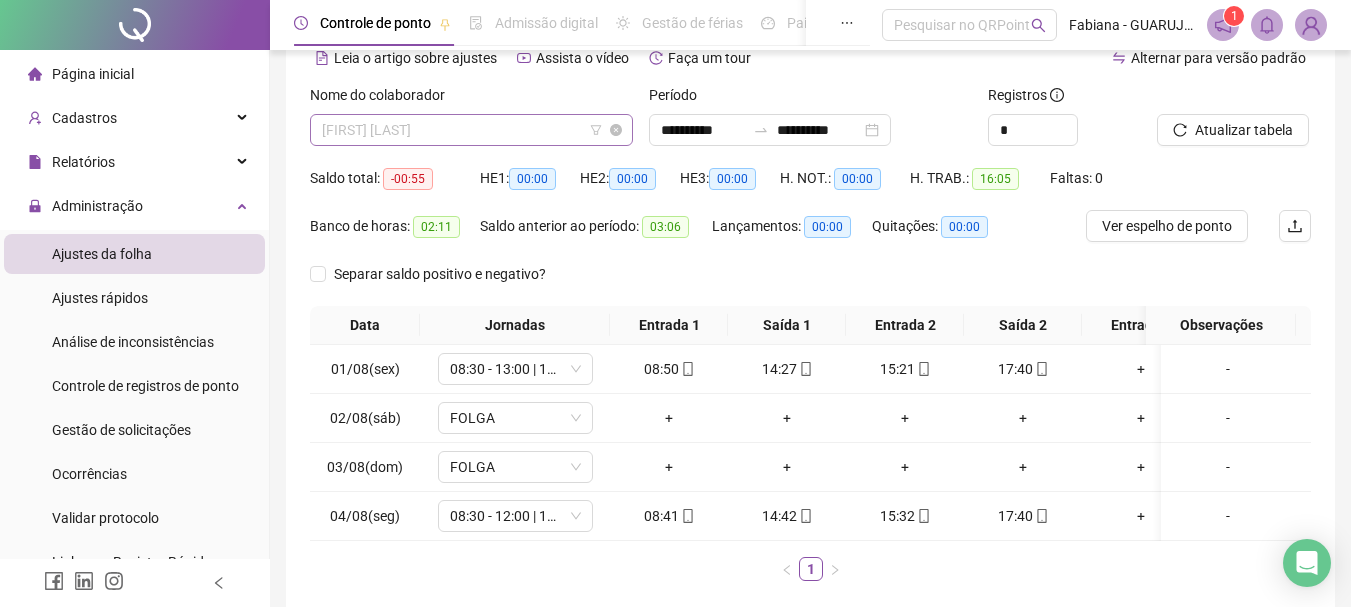 click on "[FIRST] [LAST]" at bounding box center (471, 130) 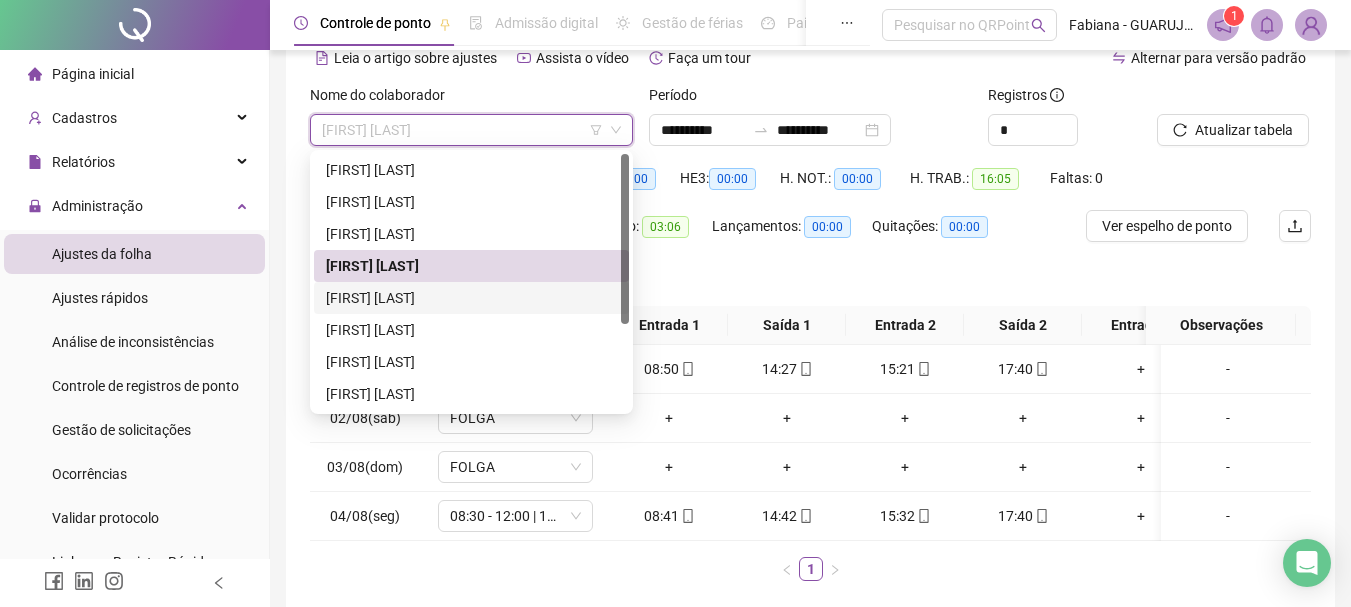 click on "[FIRST] [LAST]" at bounding box center [471, 298] 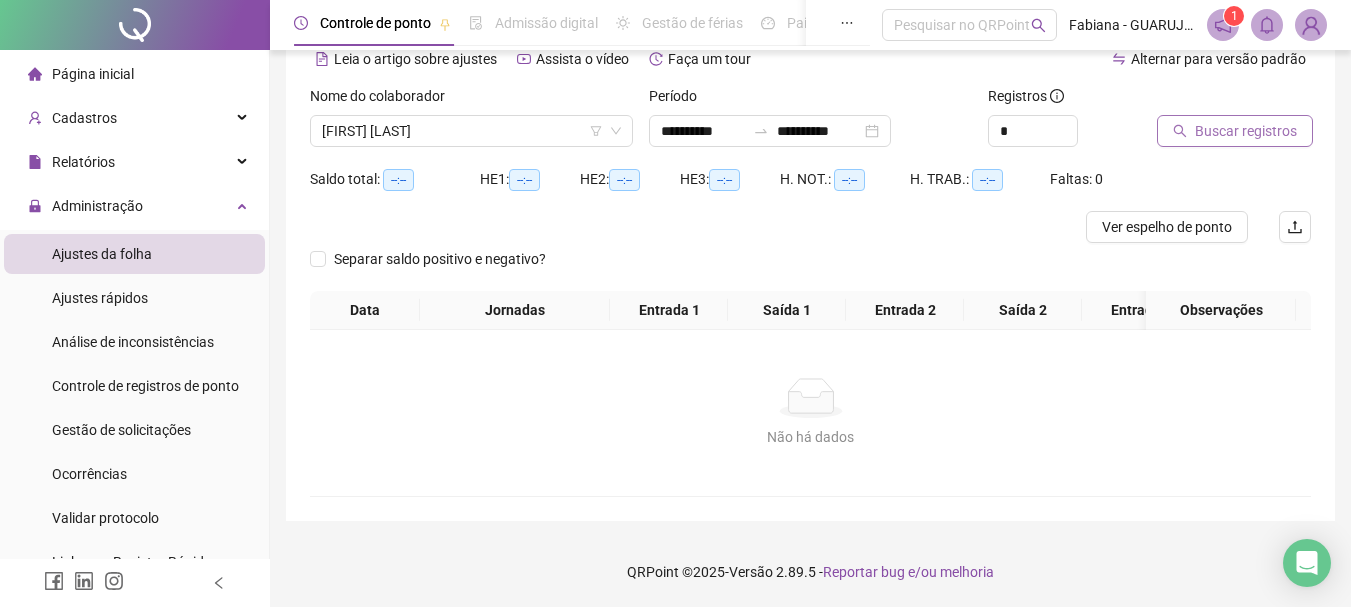 click on "Buscar registros" at bounding box center [1235, 131] 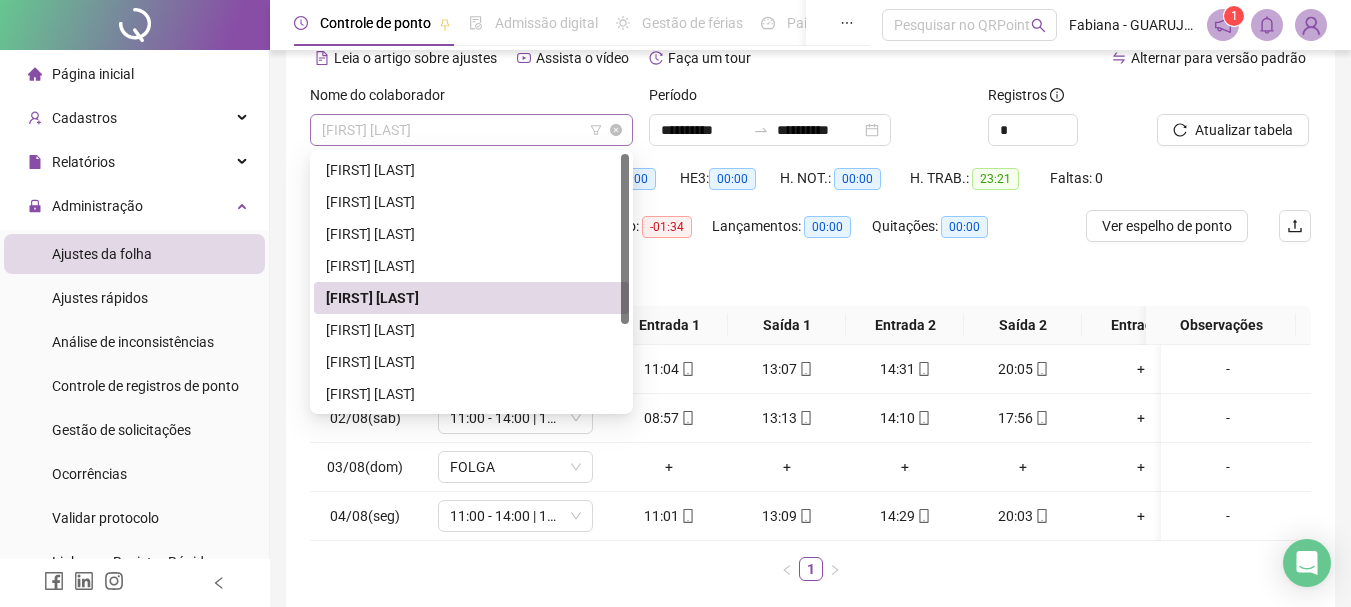 click on "[FIRST] [LAST]" at bounding box center [471, 130] 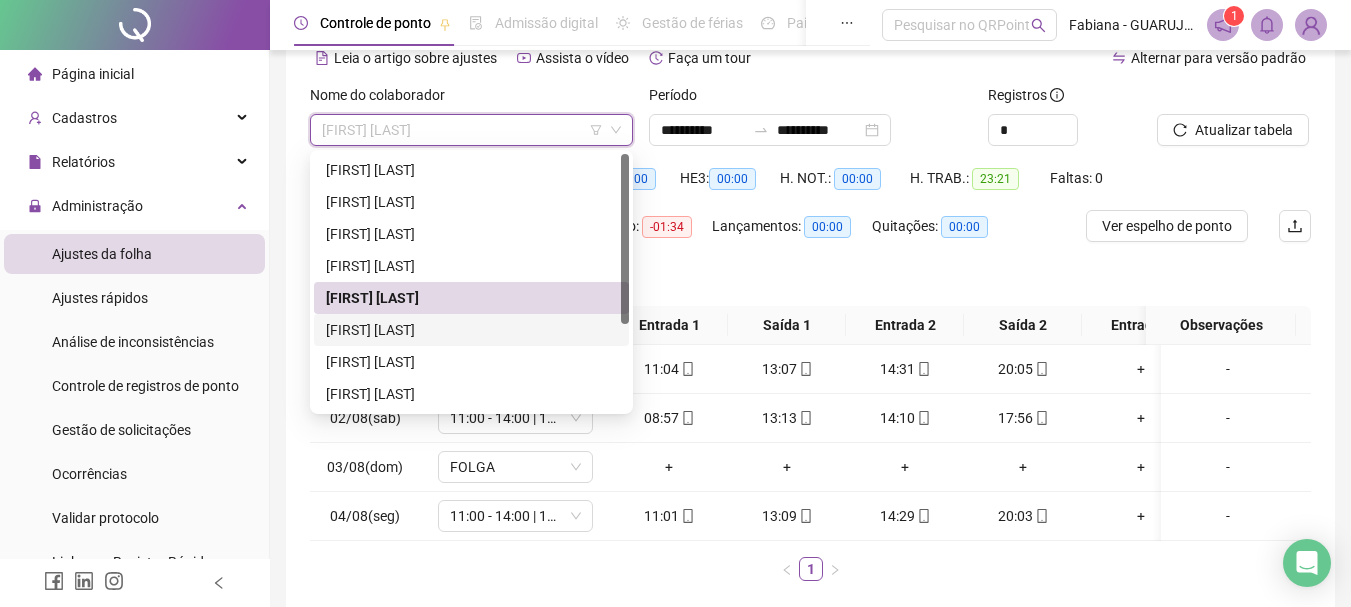 click on "[FIRST] [LAST]" at bounding box center (471, 330) 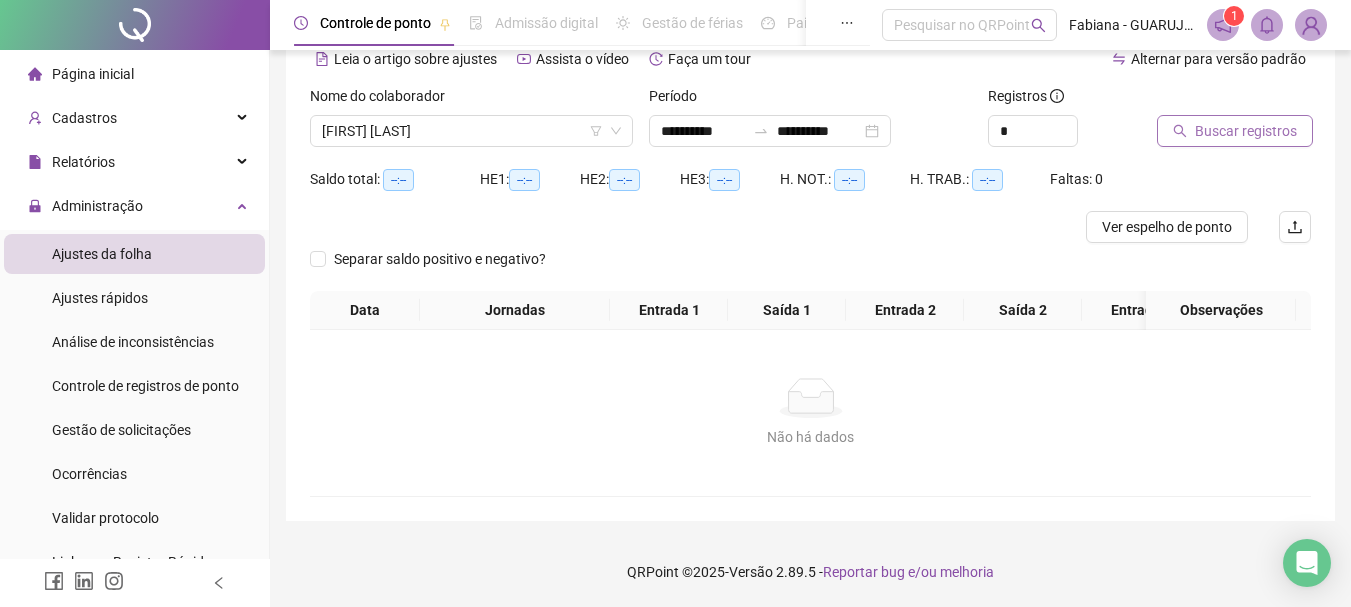 click on "Buscar registros" at bounding box center [1246, 131] 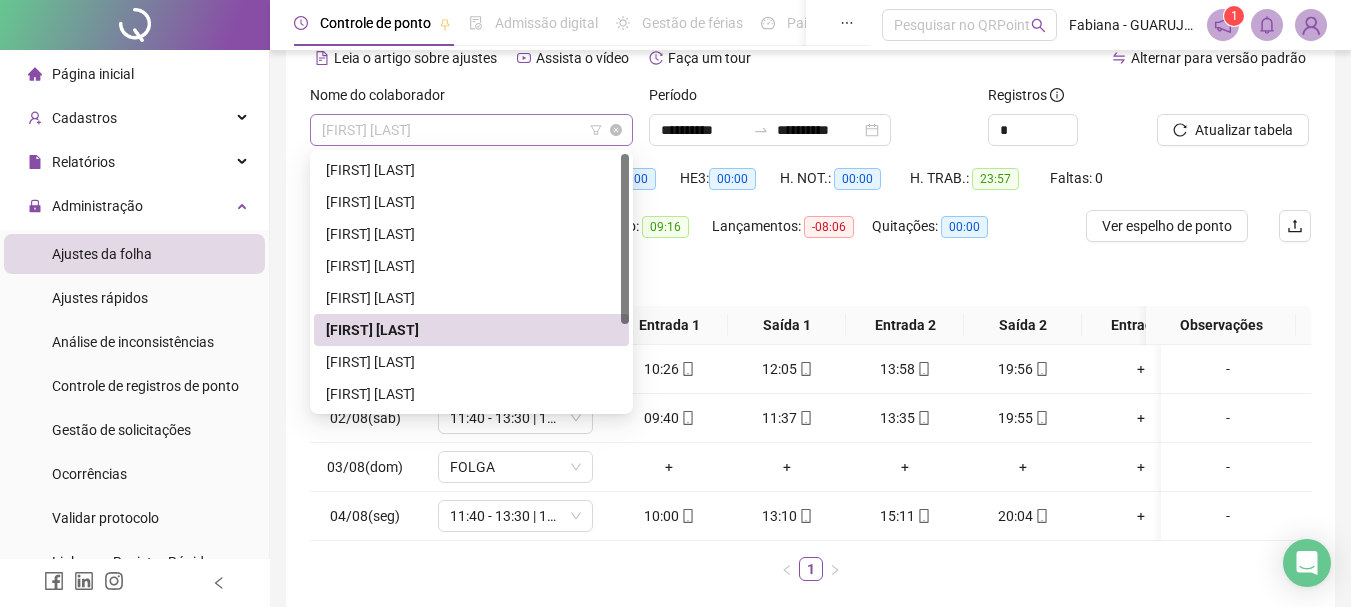 click on "[FIRST] [LAST]" at bounding box center (471, 130) 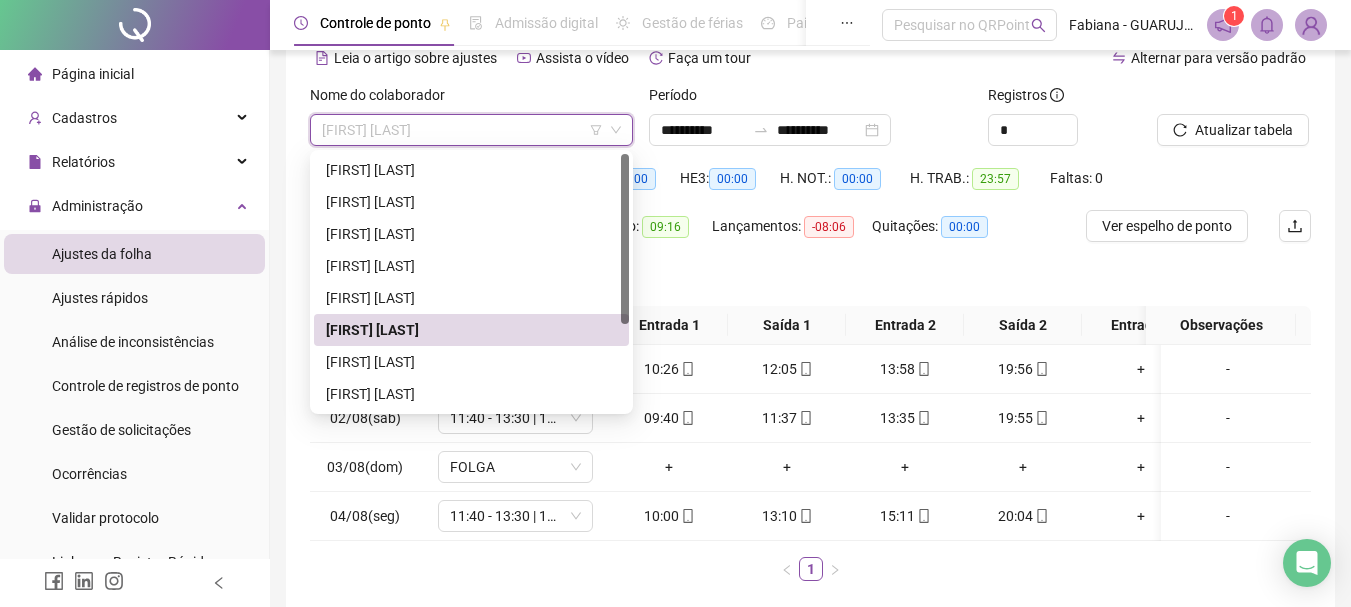 click on "Separar saldo positivo e negativo?" at bounding box center (810, 282) 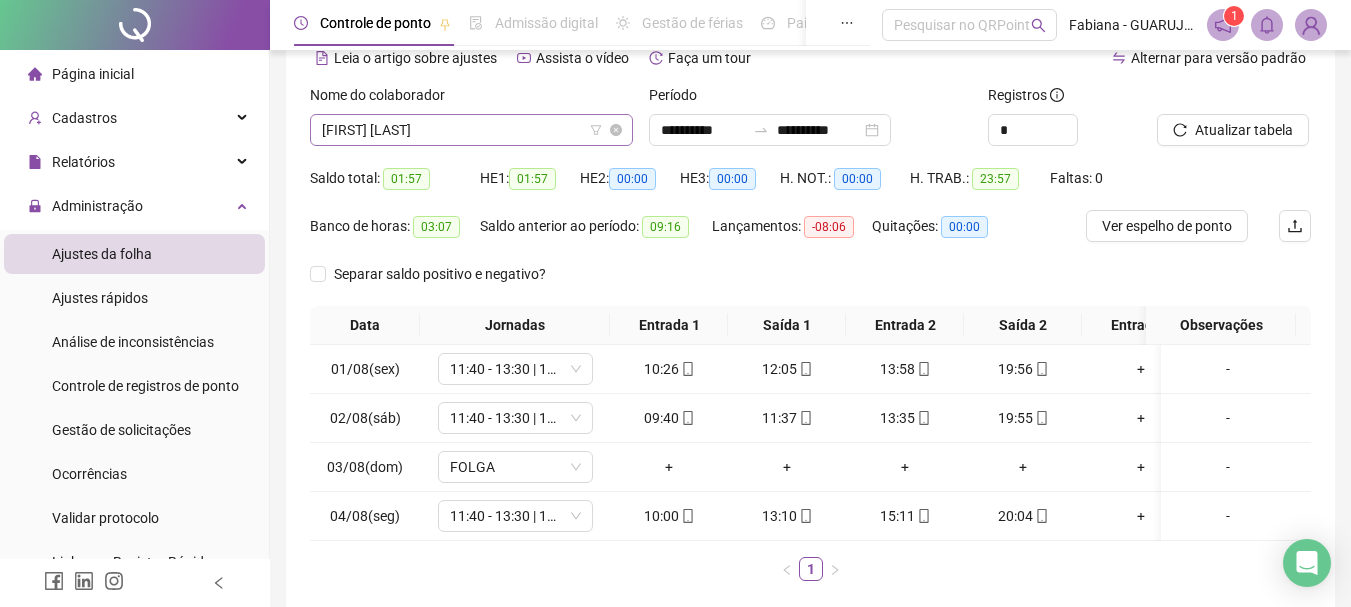 click on "[FIRST] [LAST]" at bounding box center [471, 130] 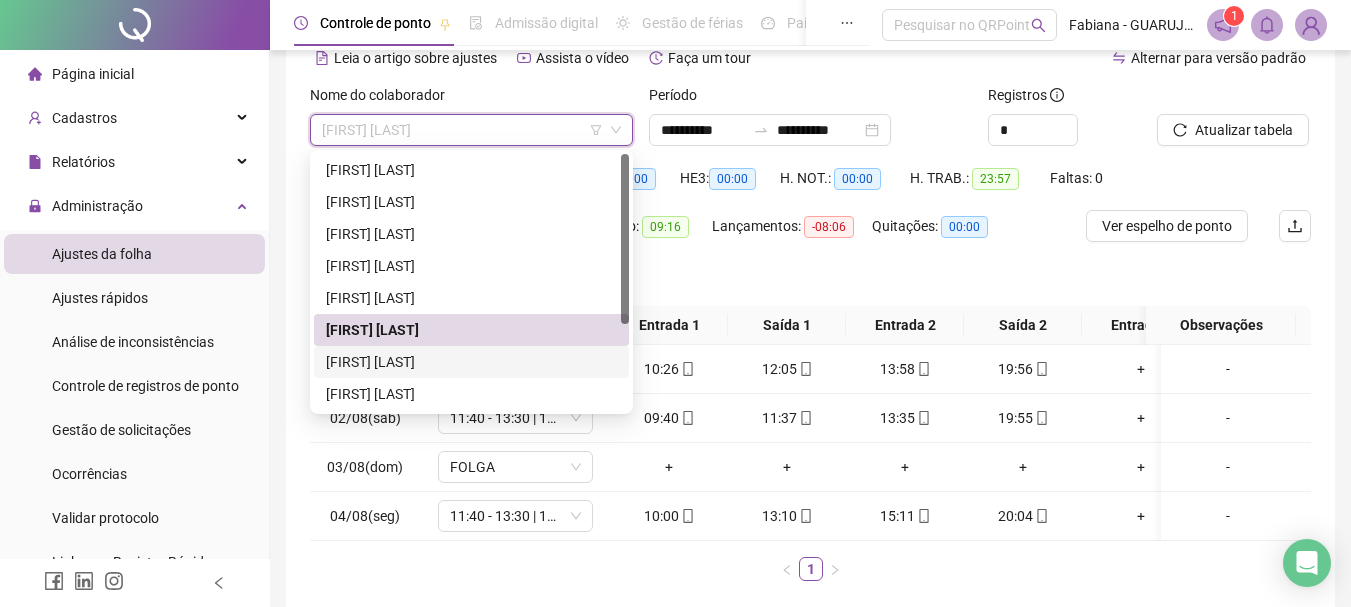 click on "[FIRST] [LAST]" at bounding box center (471, 362) 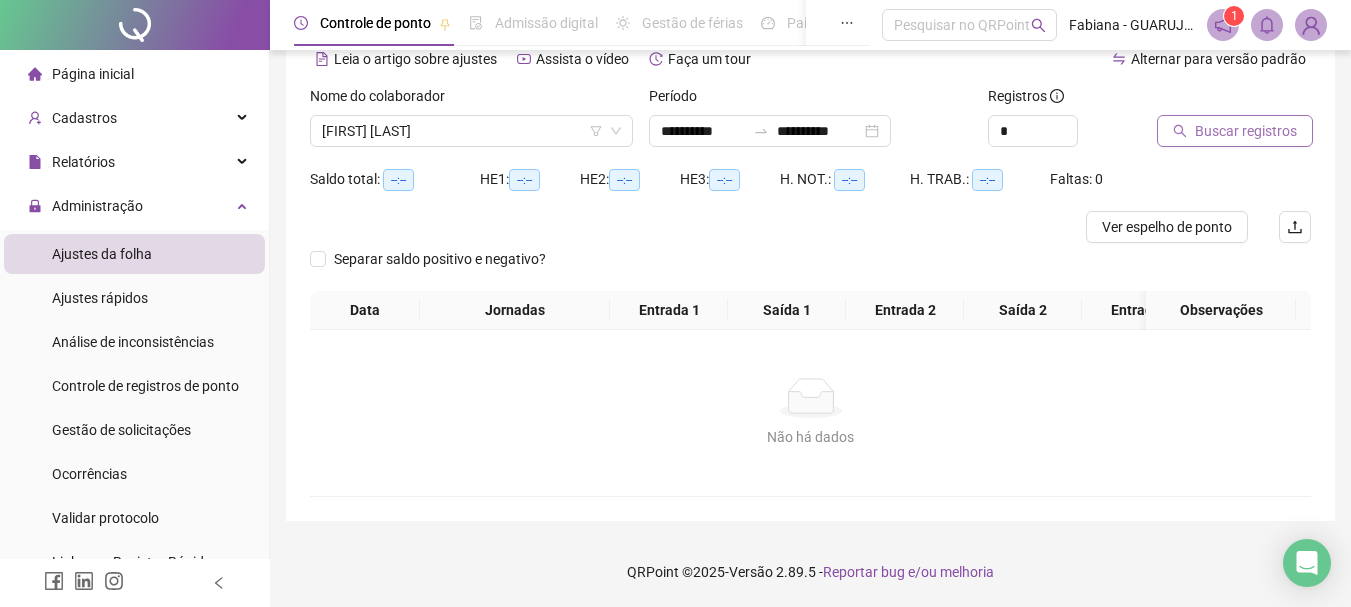 click on "Buscar registros" at bounding box center [1246, 131] 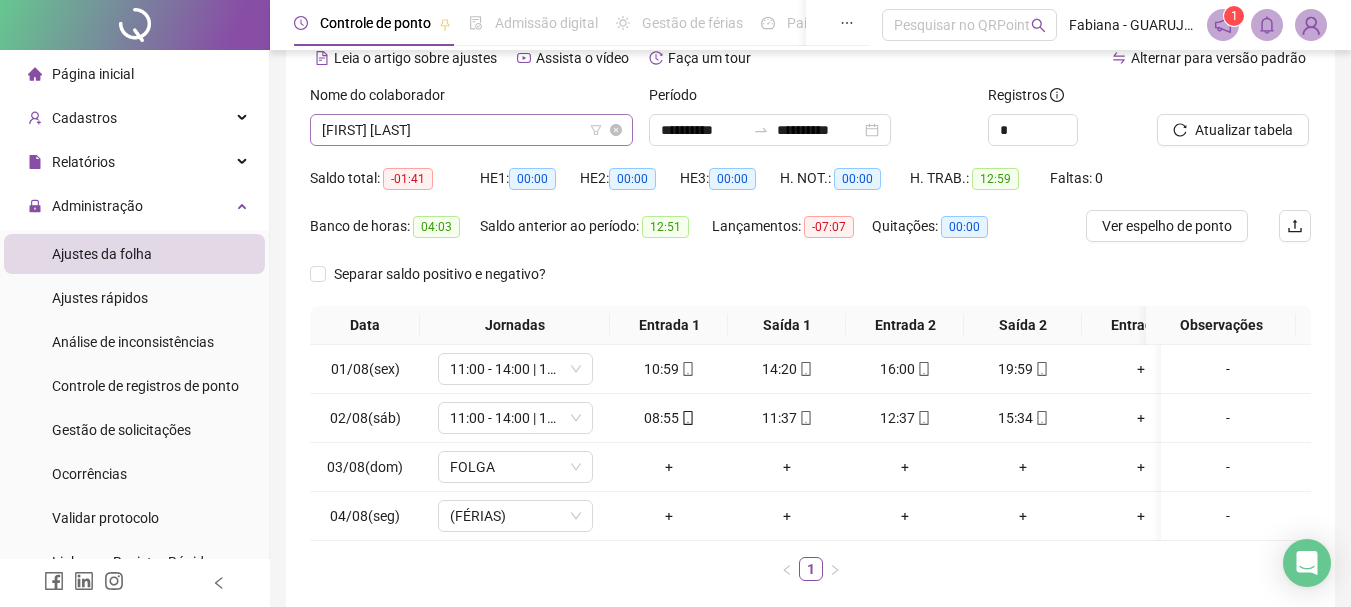 click on "[FIRST] [LAST]" at bounding box center (471, 130) 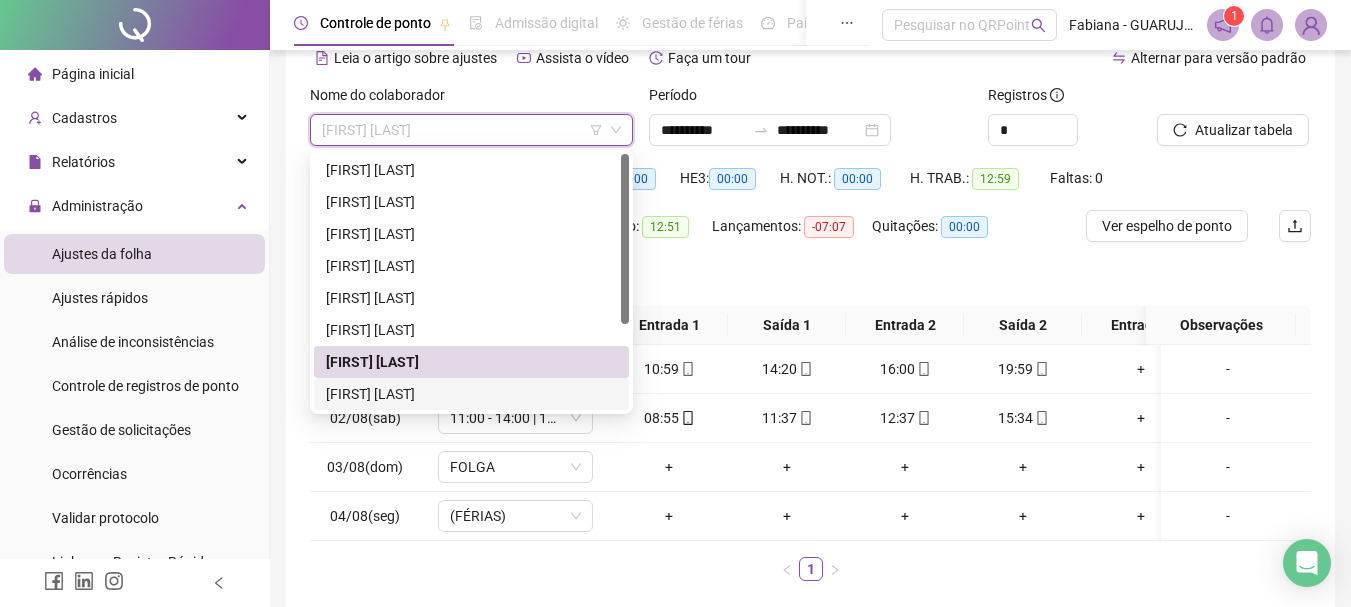 click on "[FIRST] [LAST]" at bounding box center [471, 394] 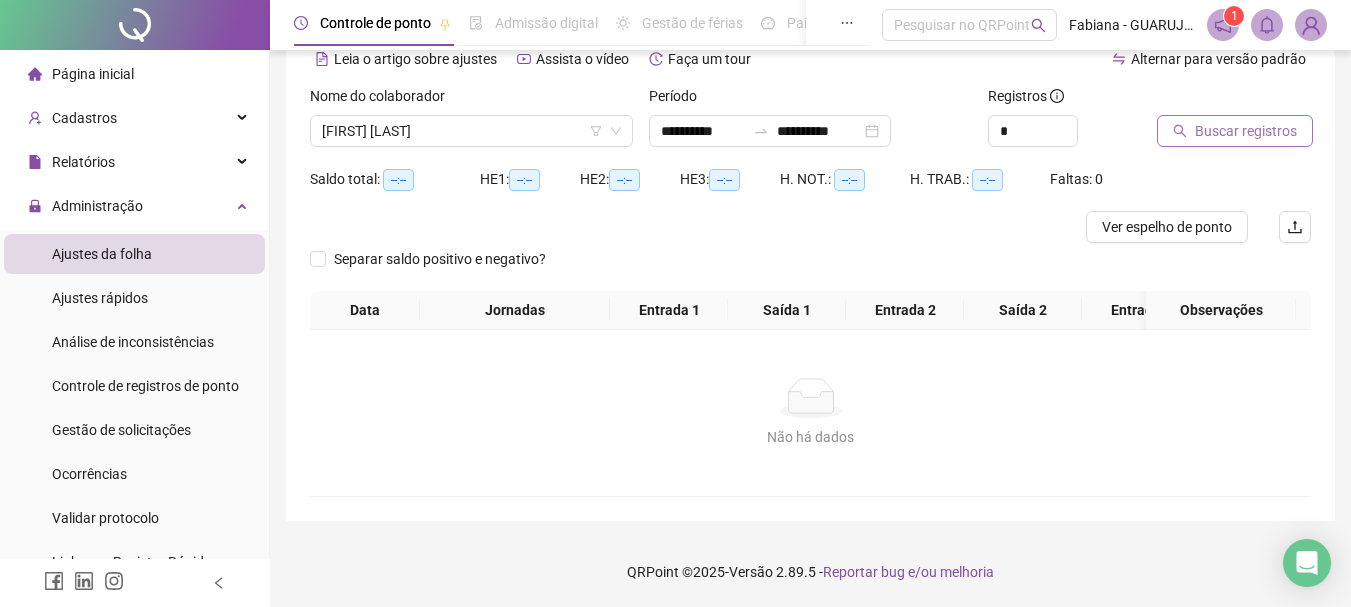 click on "Buscar registros" at bounding box center (1246, 131) 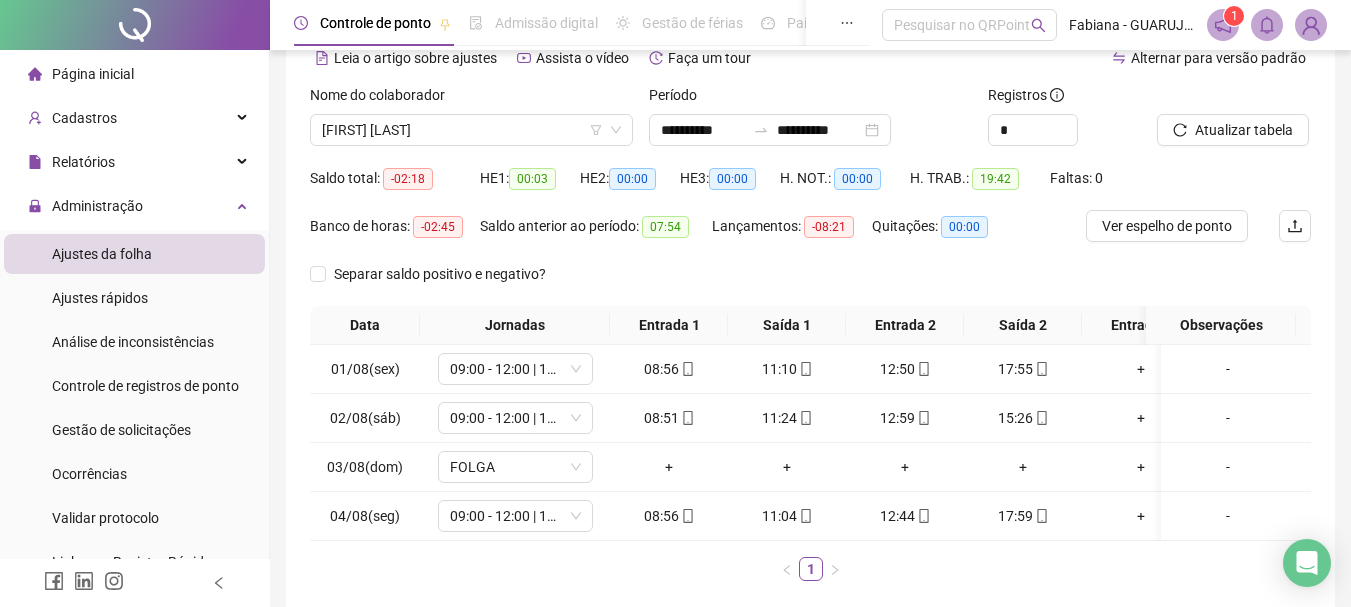 click on "Nome do colaborador [FIRST] [LAST]" at bounding box center (471, 123) 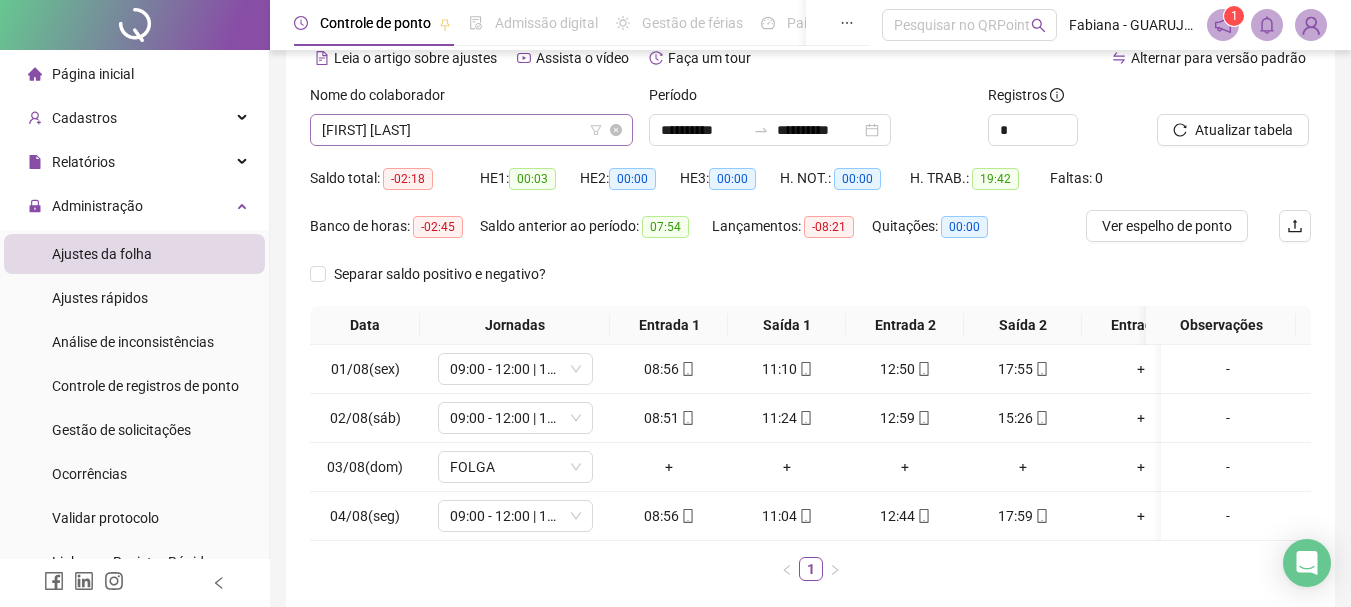 click on "[FIRST] [LAST]" at bounding box center [471, 130] 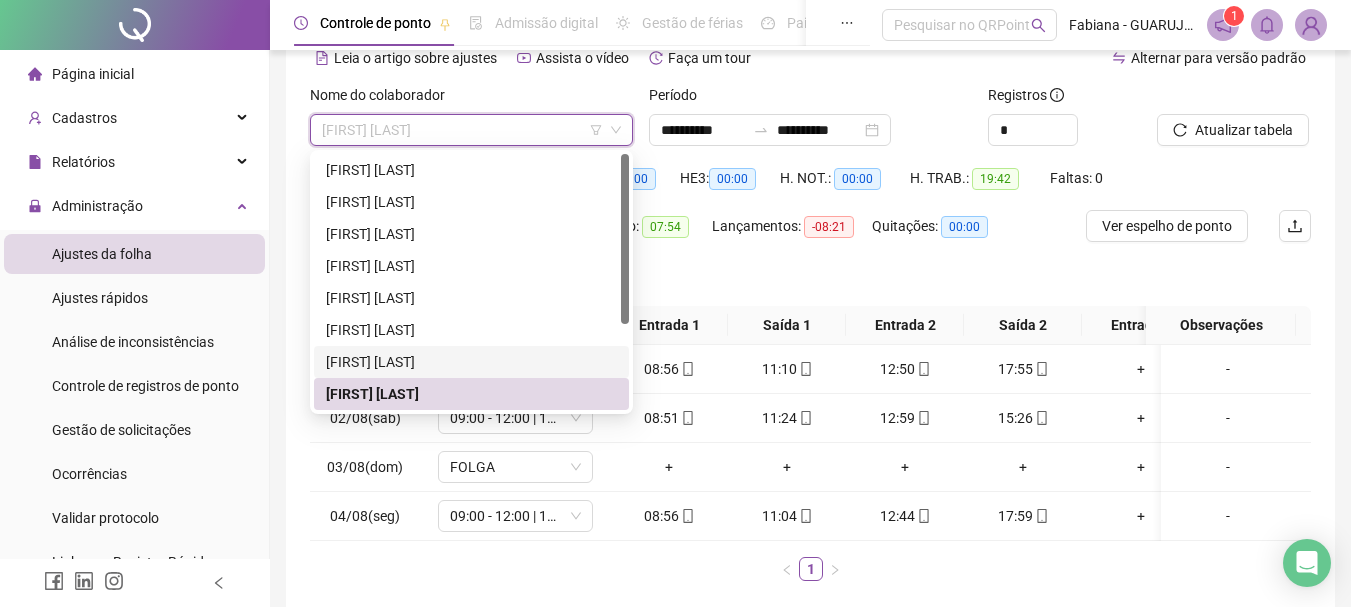 click on "[FIRST] [LAST]" at bounding box center [471, 362] 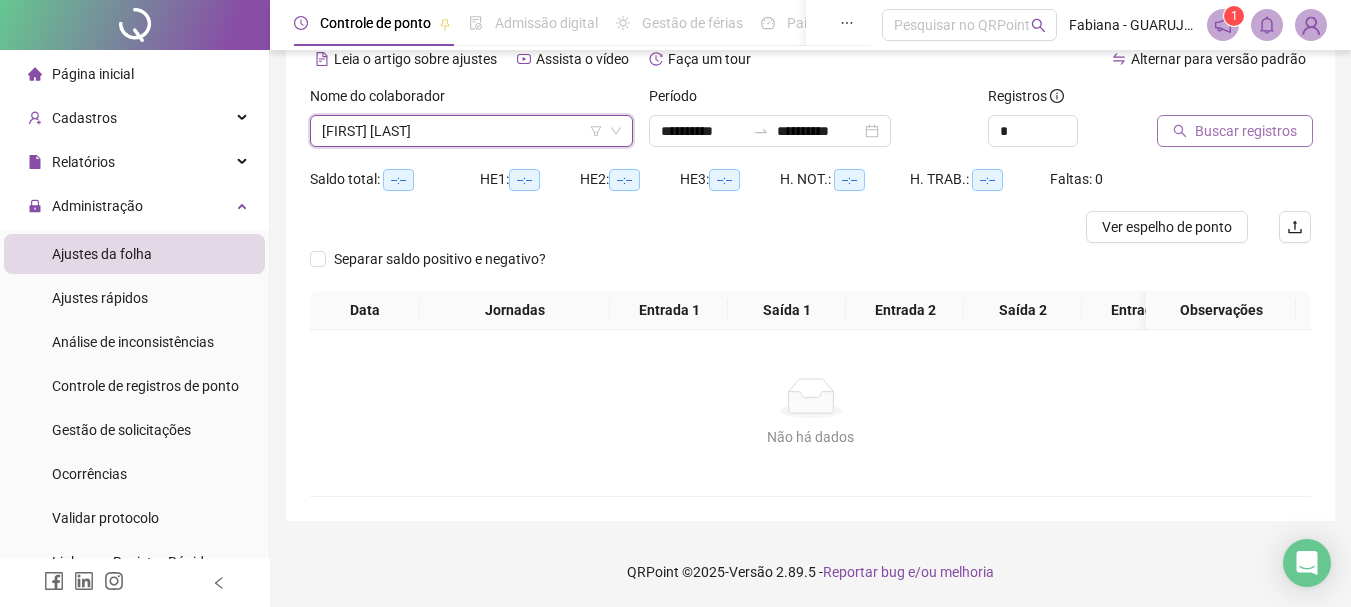 click on "Buscar registros" at bounding box center [1246, 131] 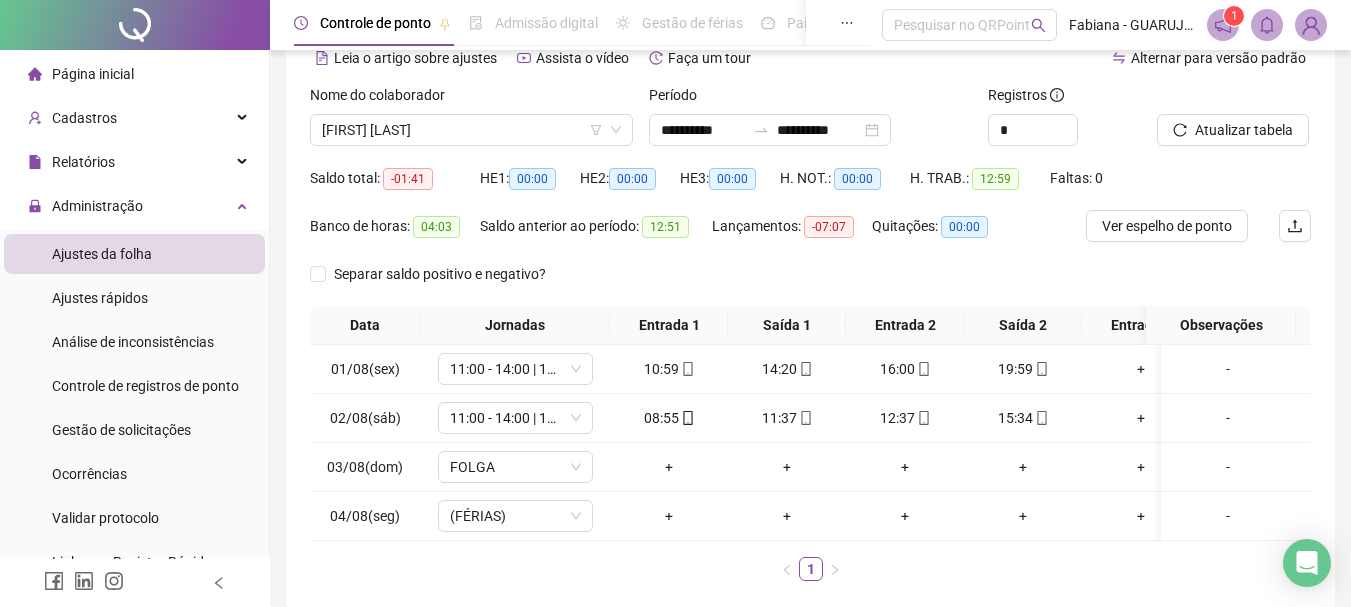 click on "Nome do colaborador" at bounding box center (471, 99) 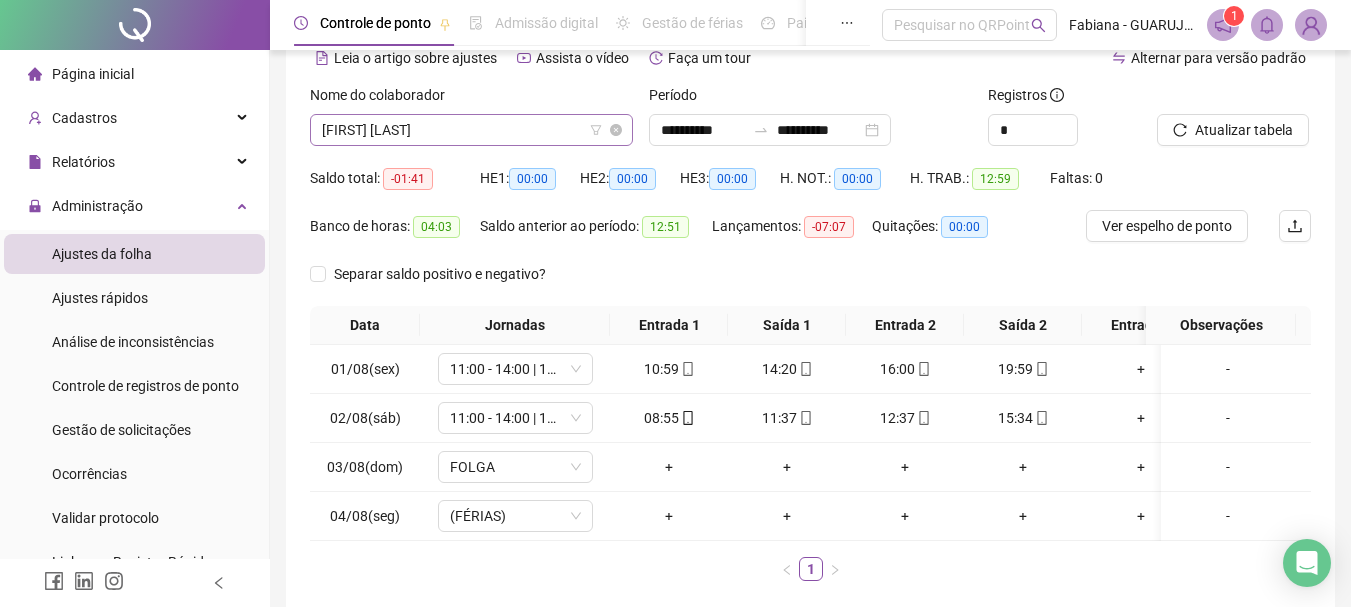 click on "[FIRST] [LAST]" at bounding box center [471, 130] 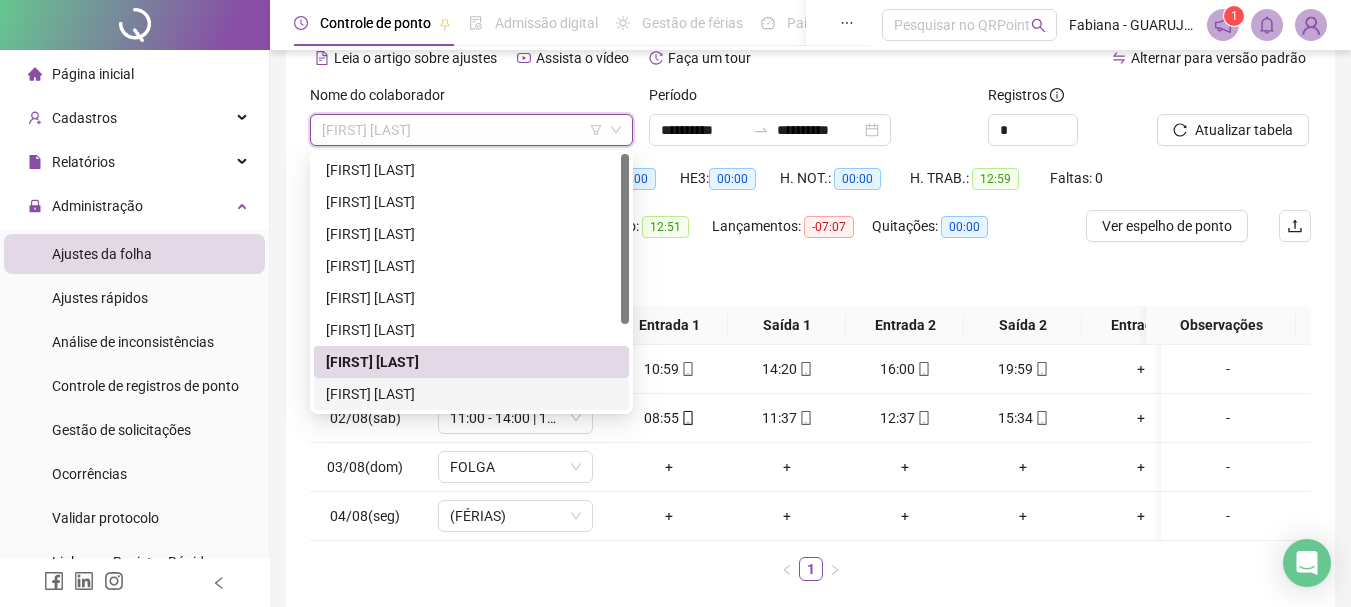 click on "[FIRST] [LAST]" at bounding box center [471, 394] 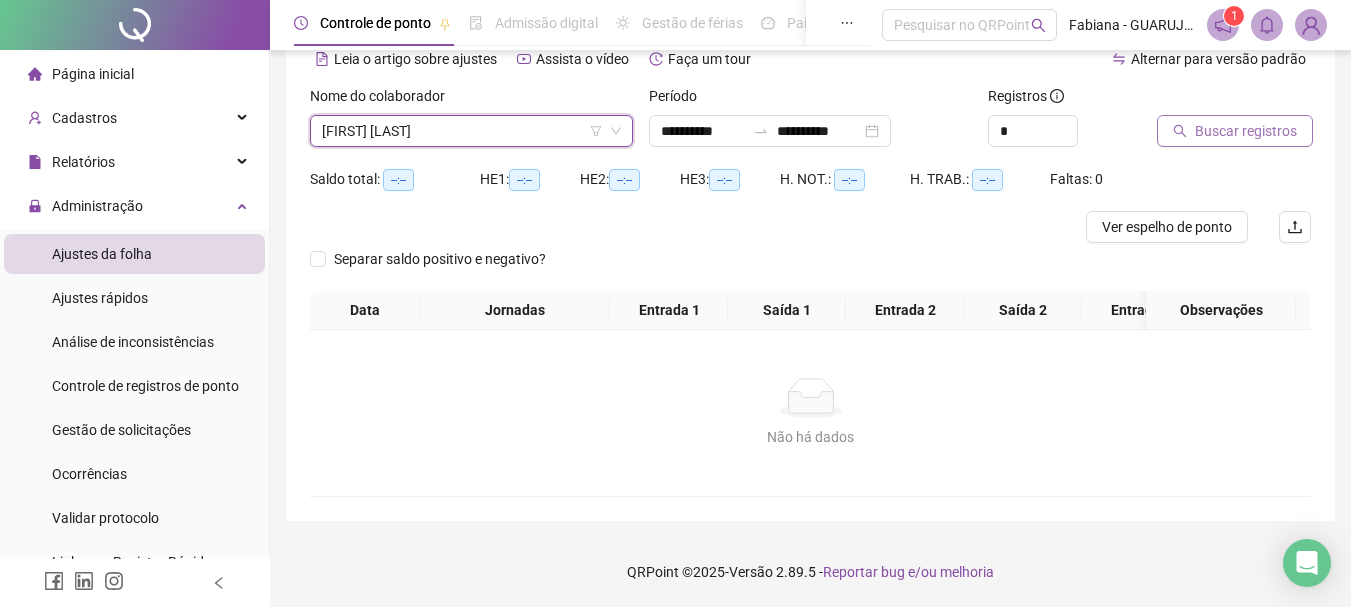 click on "Buscar registros" at bounding box center (1246, 131) 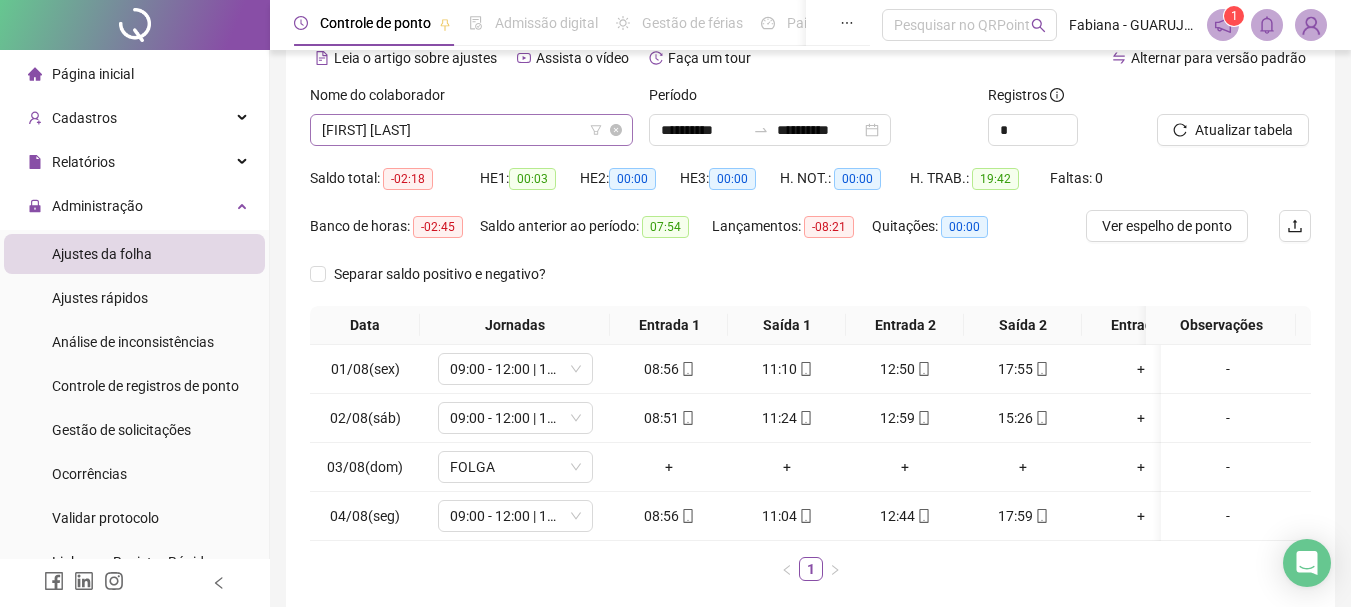 click on "[FIRST] [LAST]" at bounding box center (471, 130) 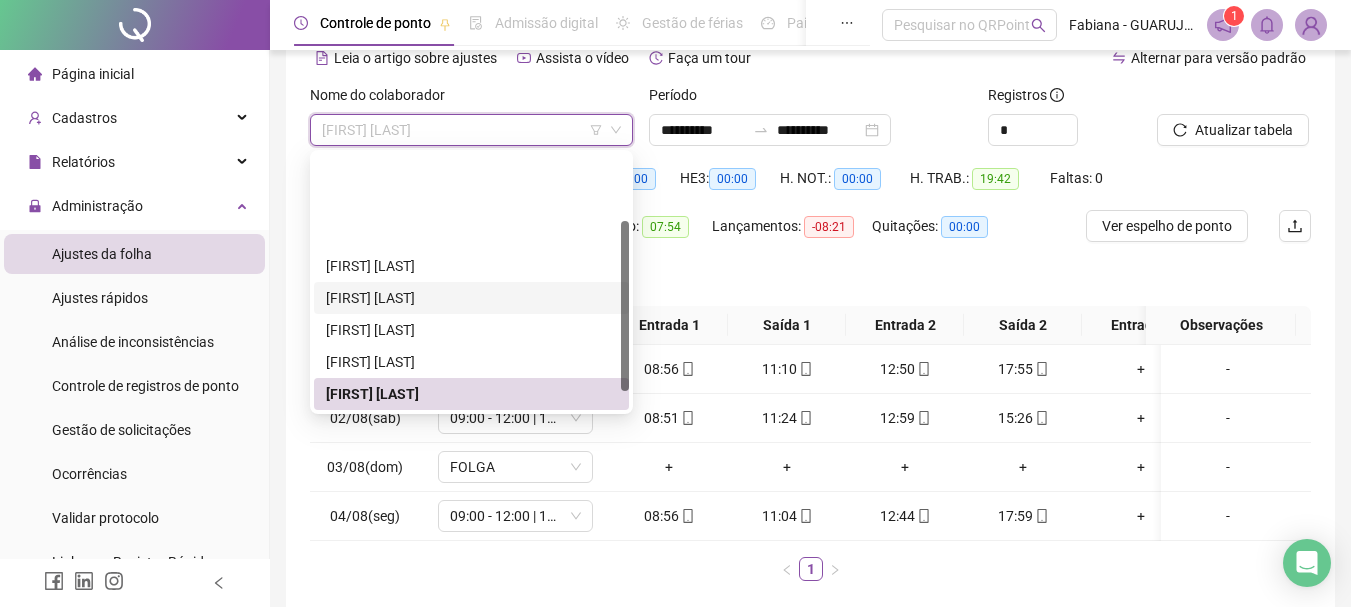 scroll, scrollTop: 100, scrollLeft: 0, axis: vertical 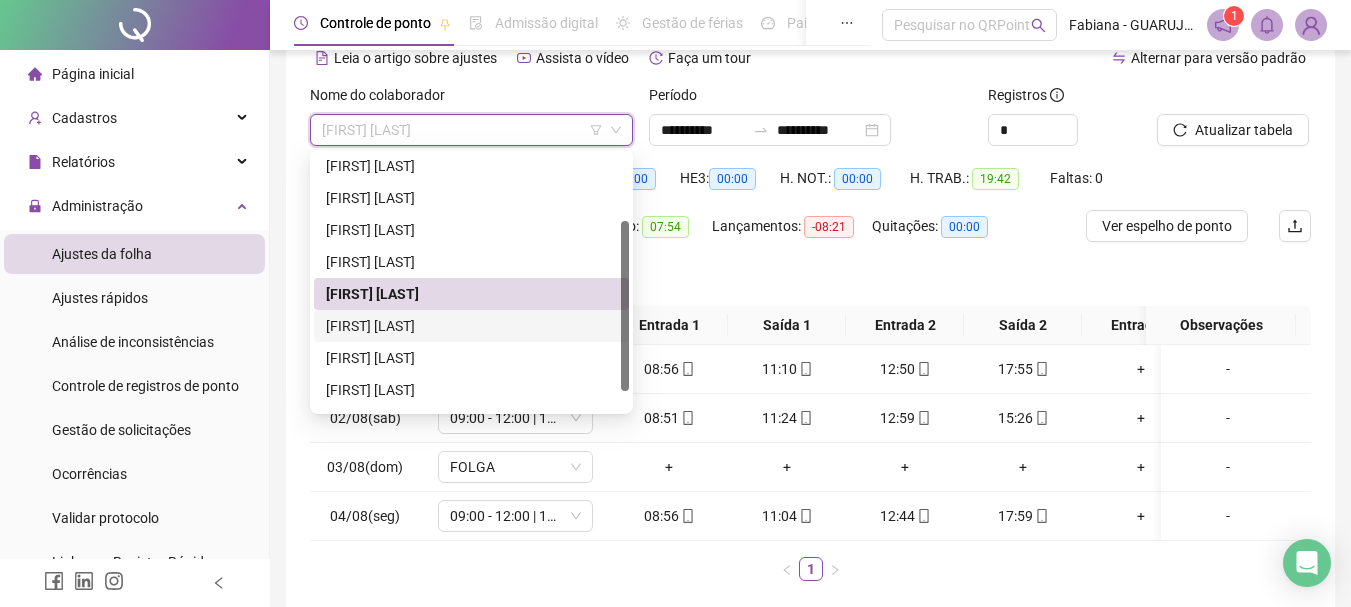 click on "[FIRST] [LAST]" at bounding box center [471, 326] 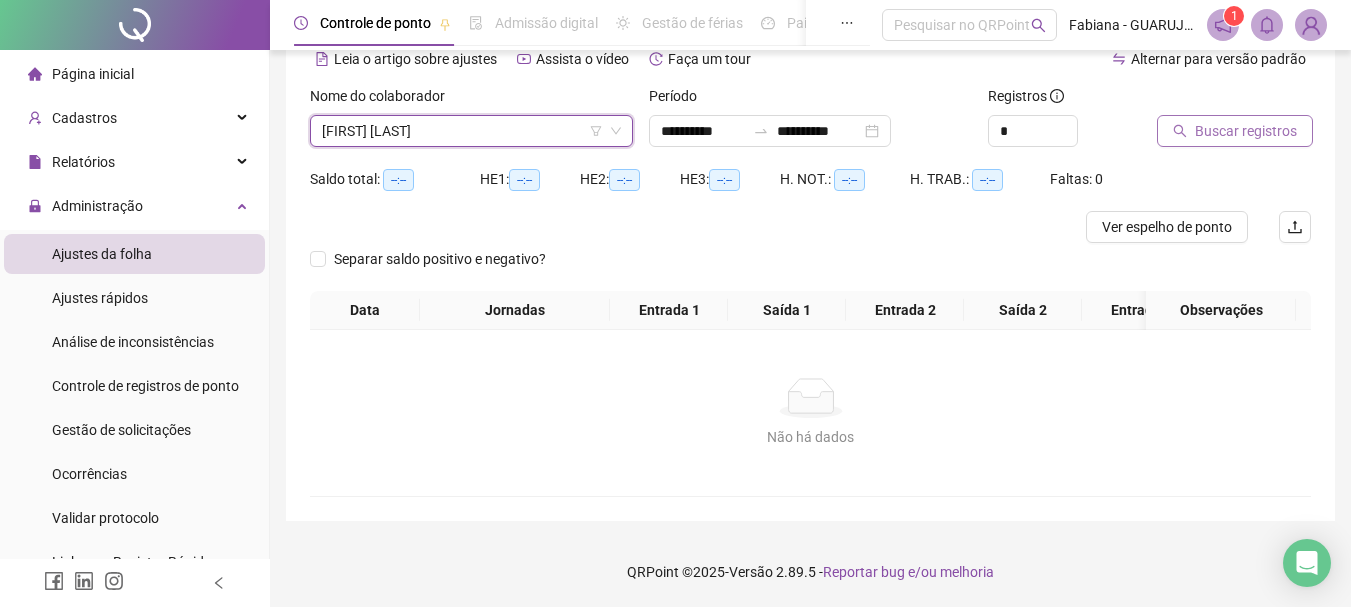 click on "Buscar registros" at bounding box center [1246, 131] 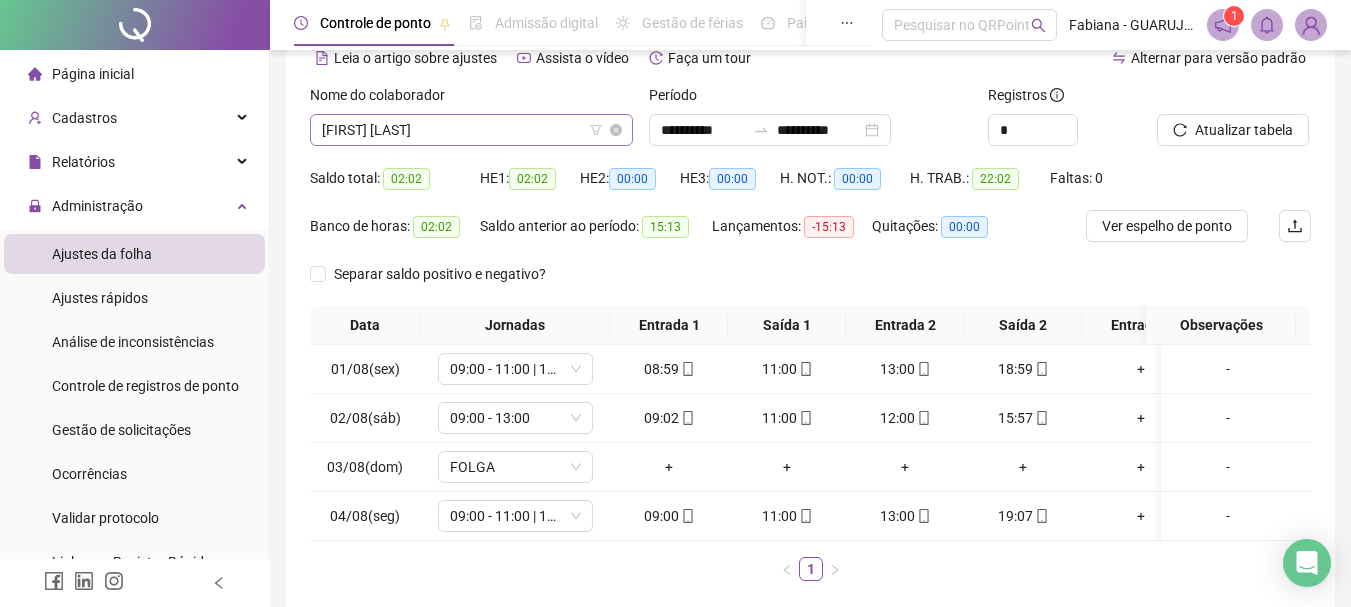 click on "[FIRST] [LAST]" at bounding box center [471, 130] 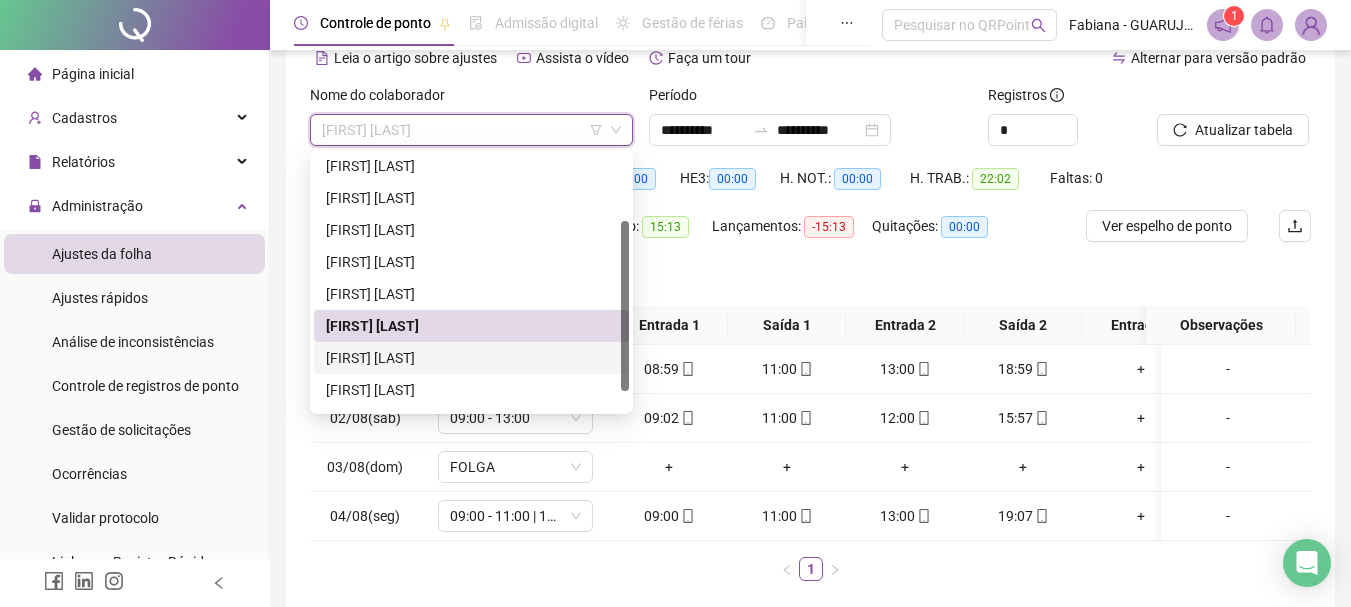 click on "[FIRST] [LAST]" at bounding box center (471, 358) 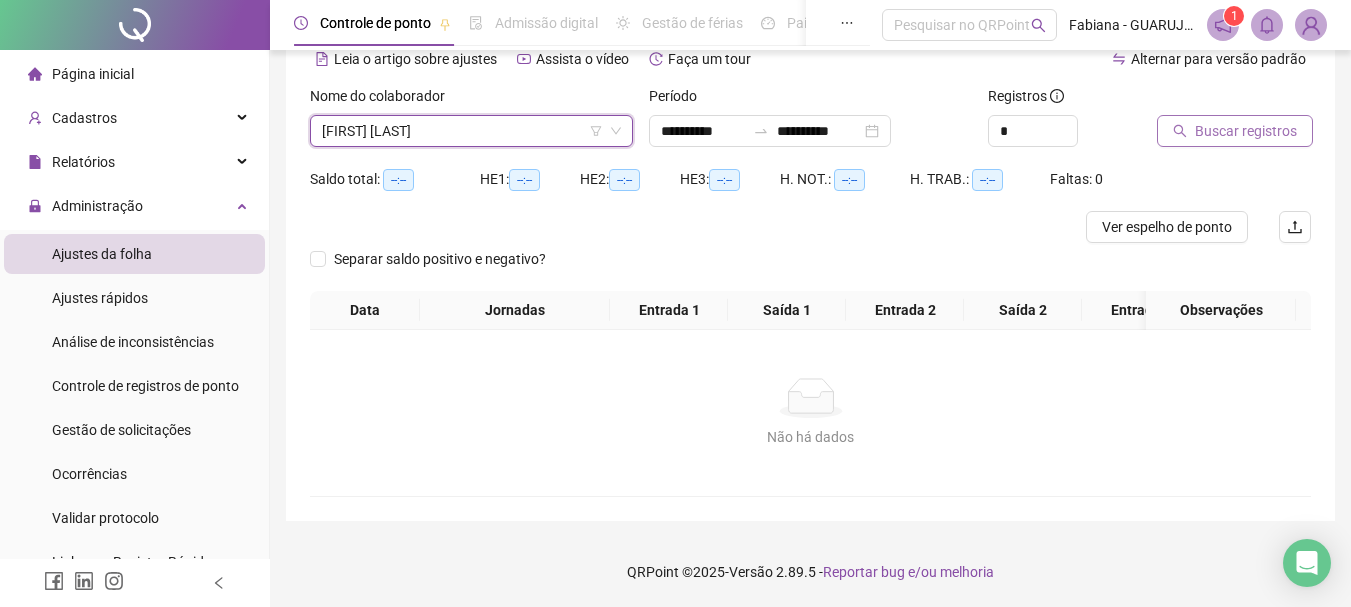 click on "Buscar registros" at bounding box center [1246, 131] 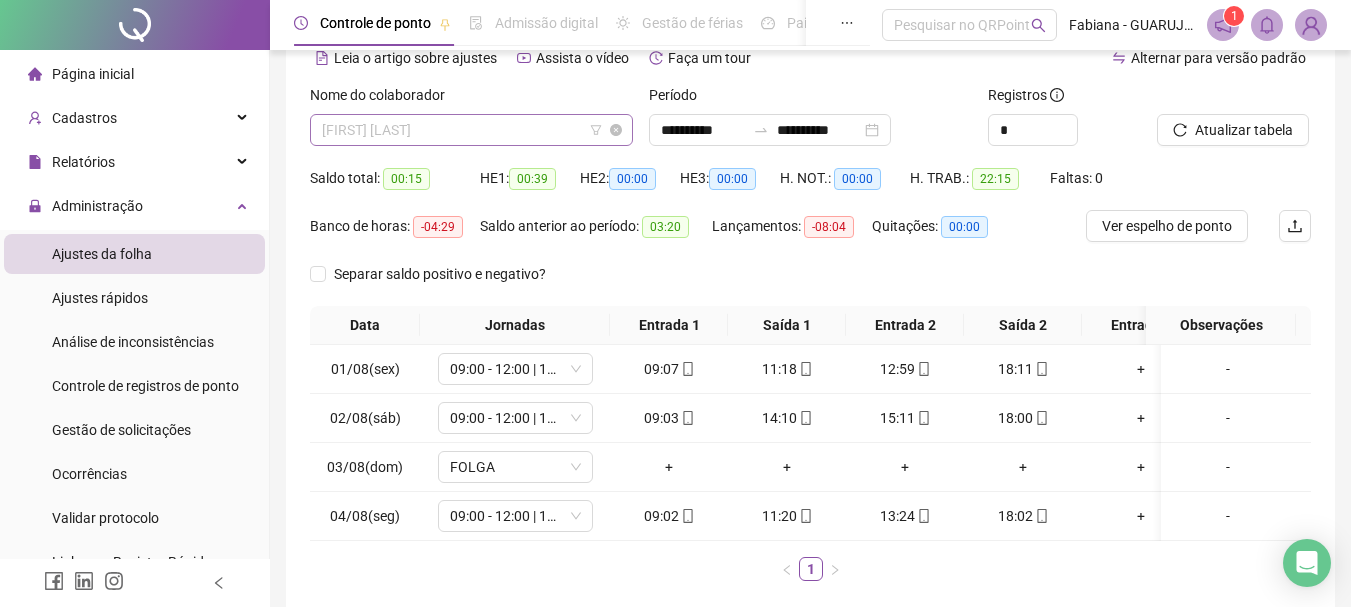 click on "[FIRST] [LAST]" at bounding box center (471, 130) 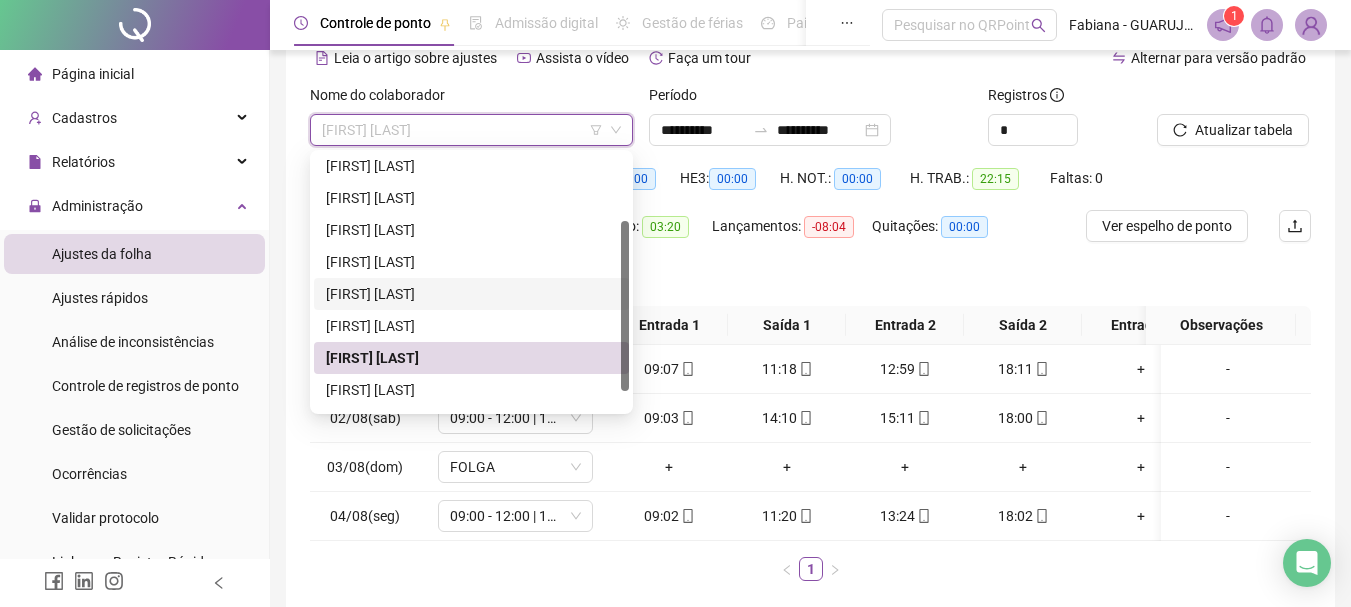 click on "Separar saldo positivo e negativo?" at bounding box center (810, 282) 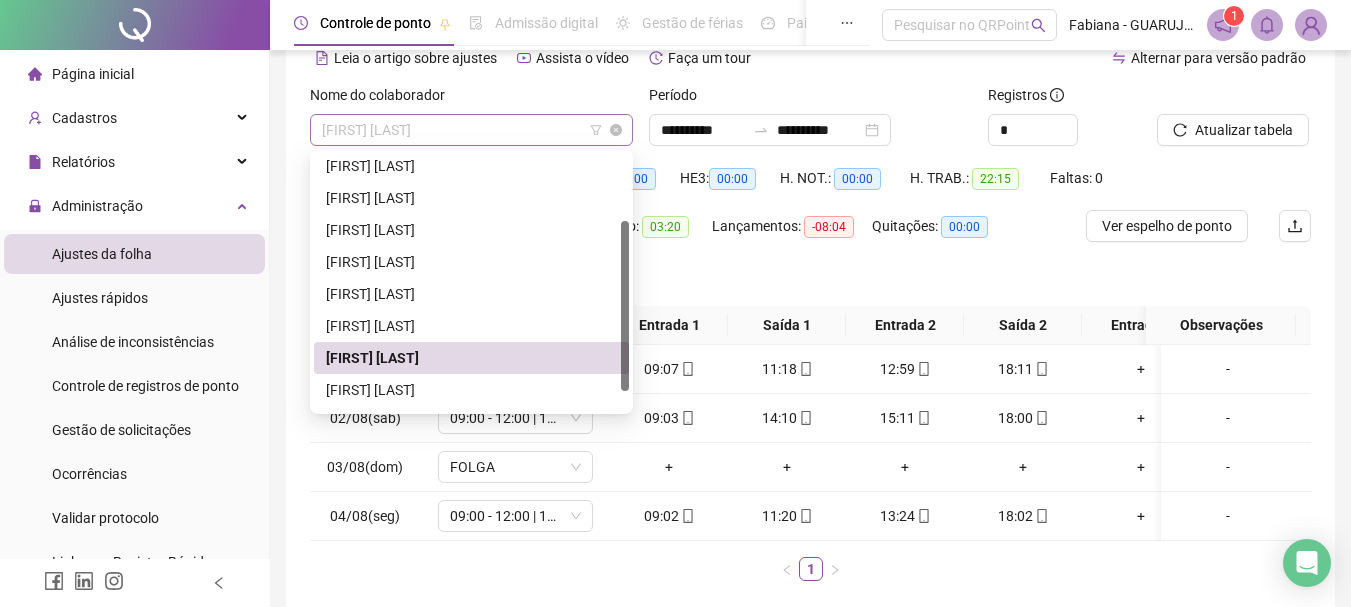 click on "[FIRST] [LAST]" at bounding box center [471, 130] 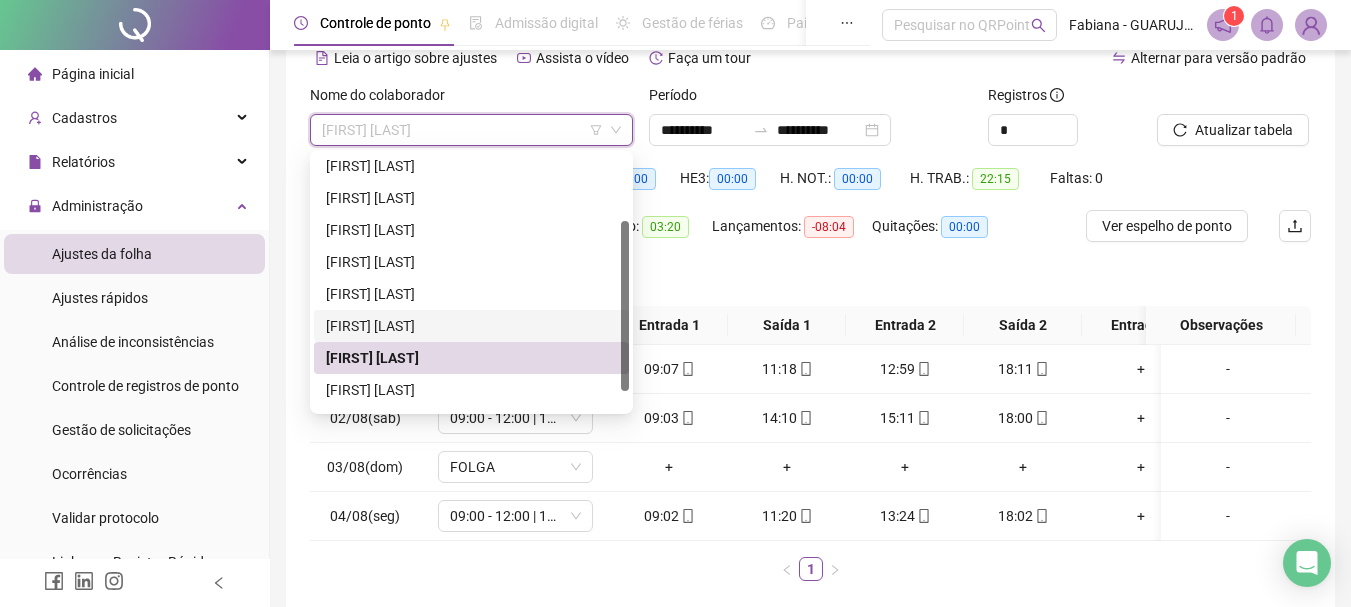 click on "[FIRST] [LAST]" at bounding box center [471, 326] 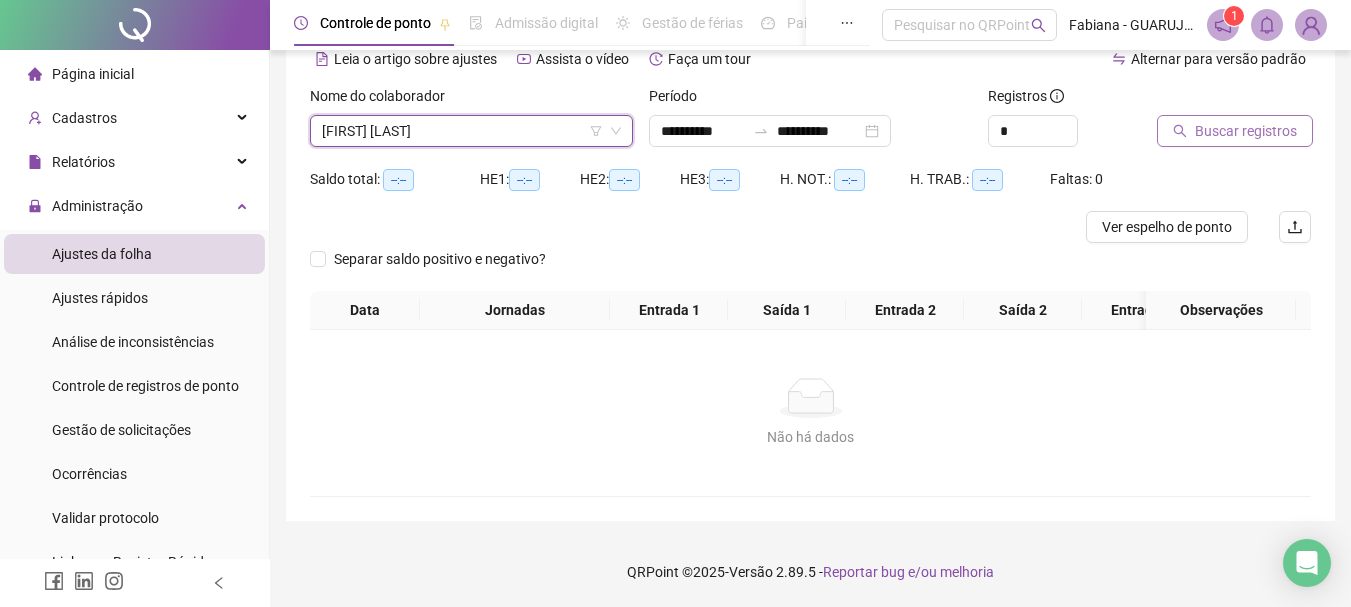 click on "Buscar registros" at bounding box center [1246, 131] 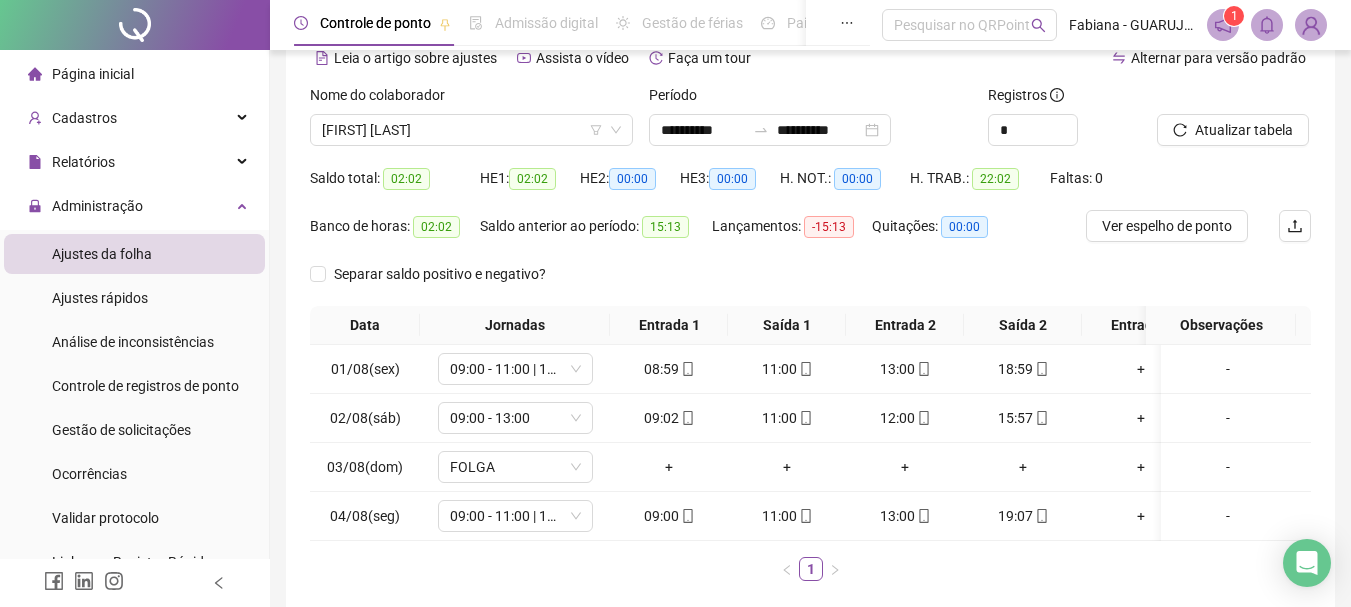click on "Separar saldo positivo e negativo?" at bounding box center [810, 282] 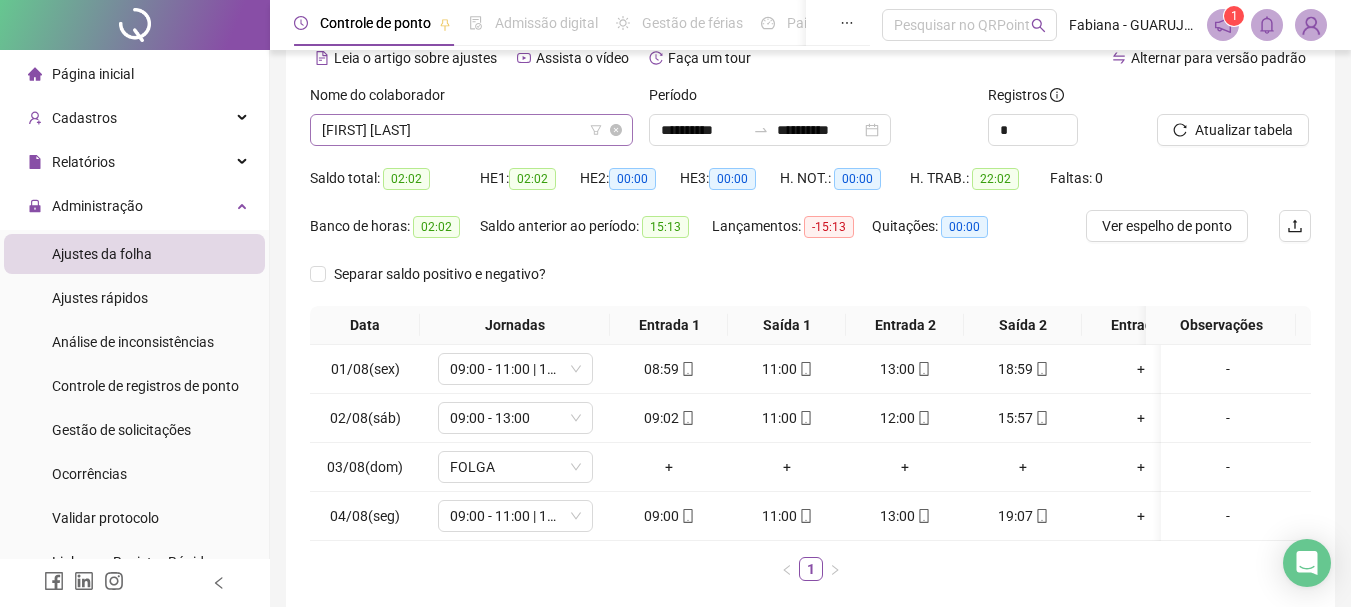 click on "[FIRST] [LAST]" at bounding box center (471, 130) 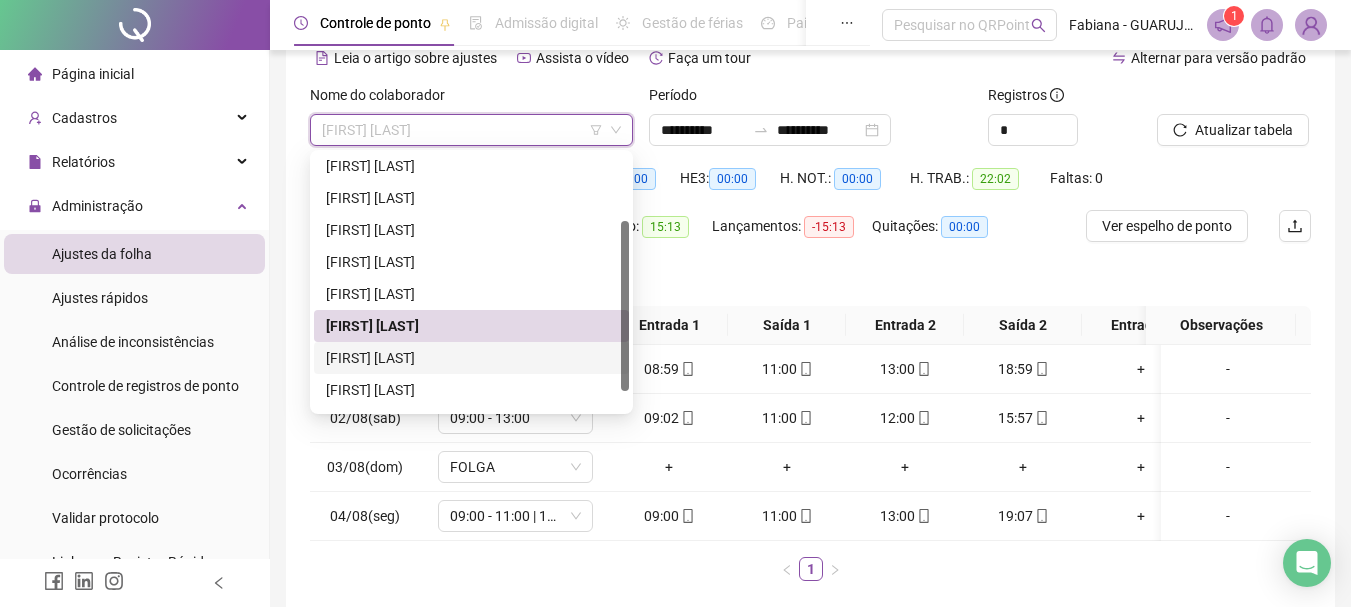click on "[FIRST] [LAST]" at bounding box center (471, 358) 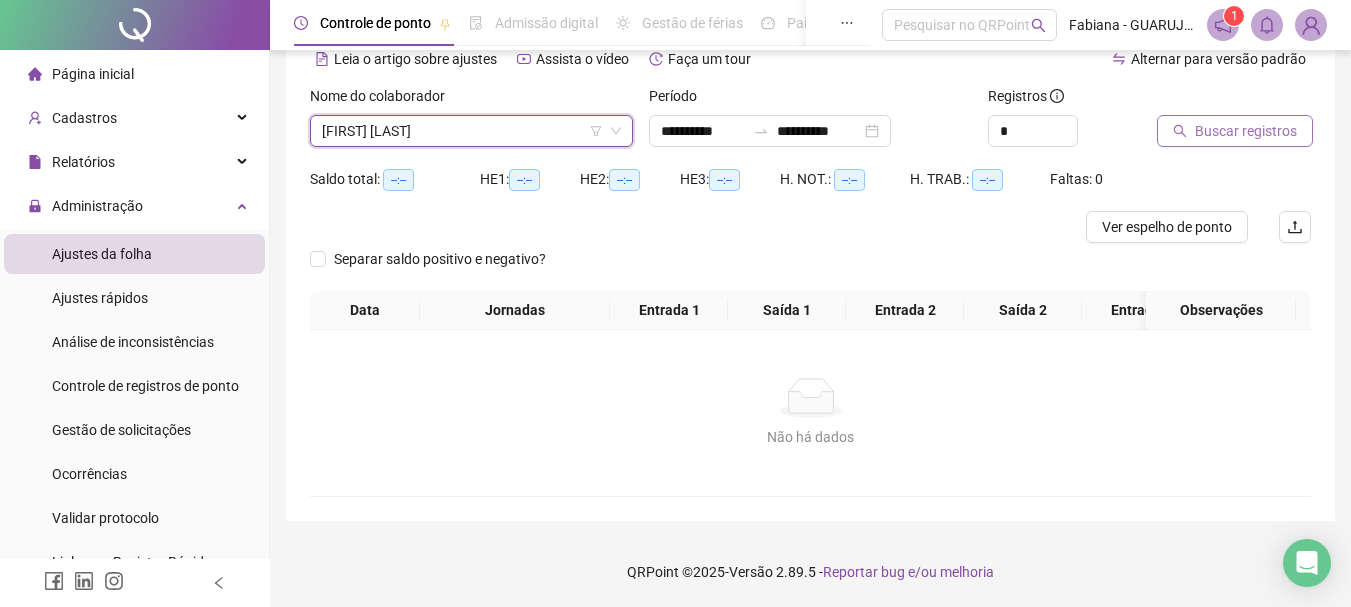 click on "Buscar registros" at bounding box center [1234, 124] 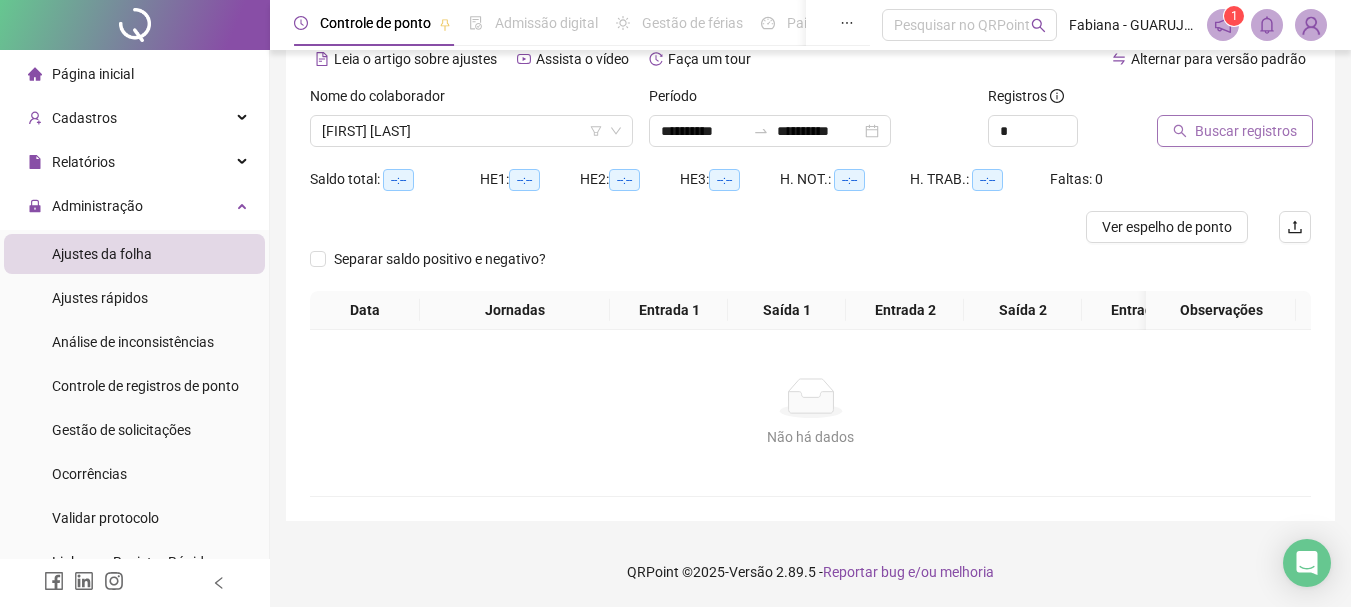click on "Buscar registros" at bounding box center [1235, 131] 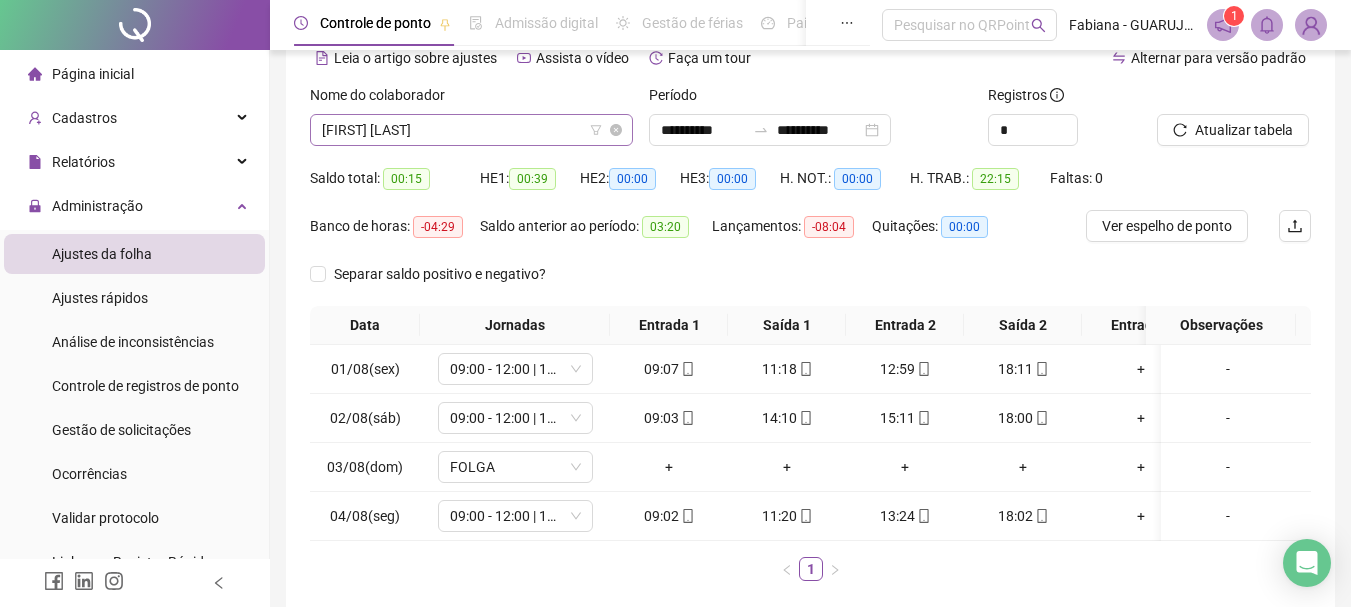 click on "[FIRST] [LAST]" at bounding box center [471, 130] 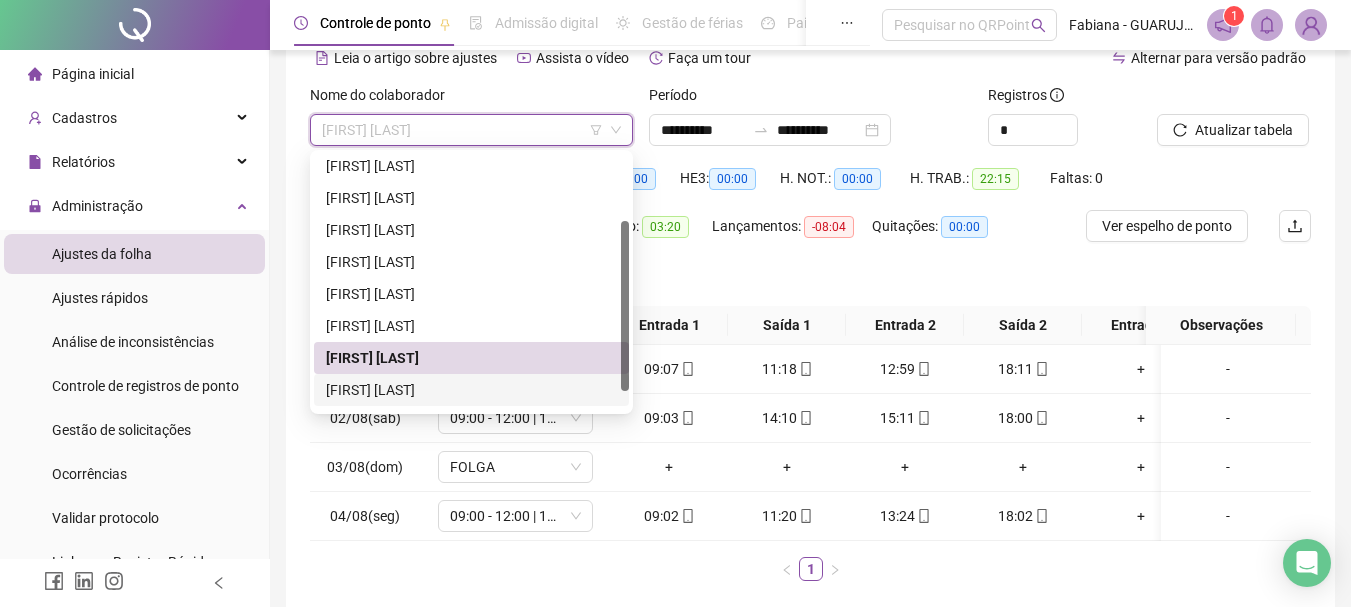 click on "[FIRST] [LAST]" at bounding box center (471, 390) 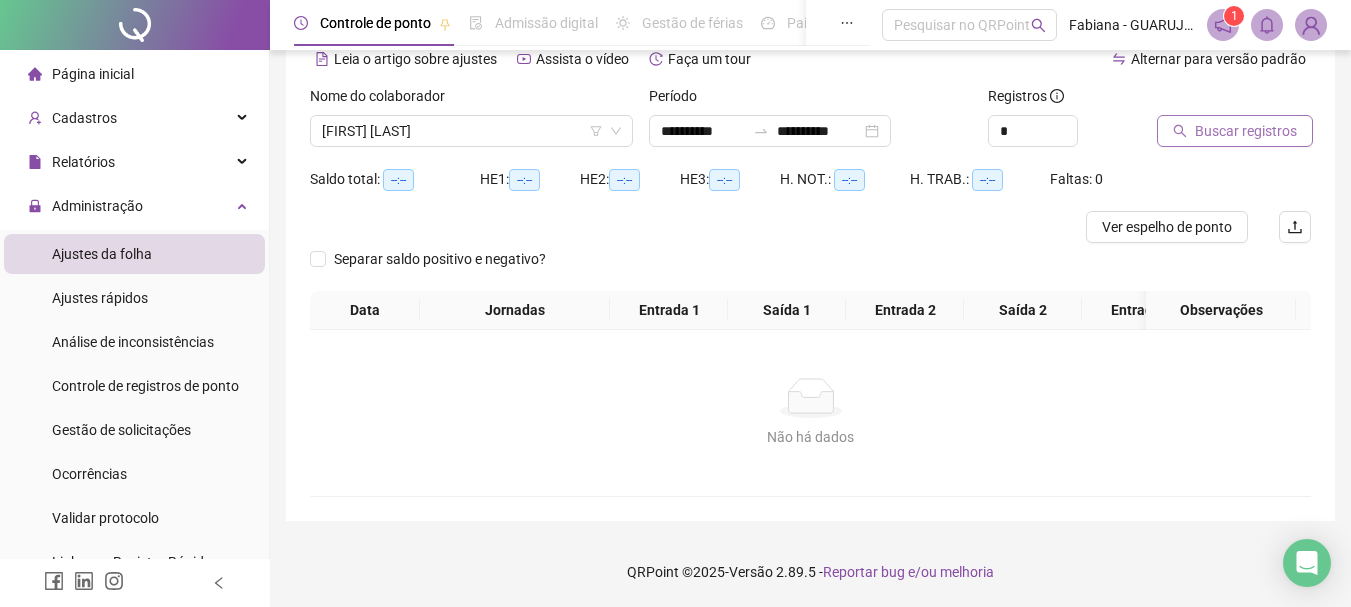 click on "Buscar registros" at bounding box center [1246, 131] 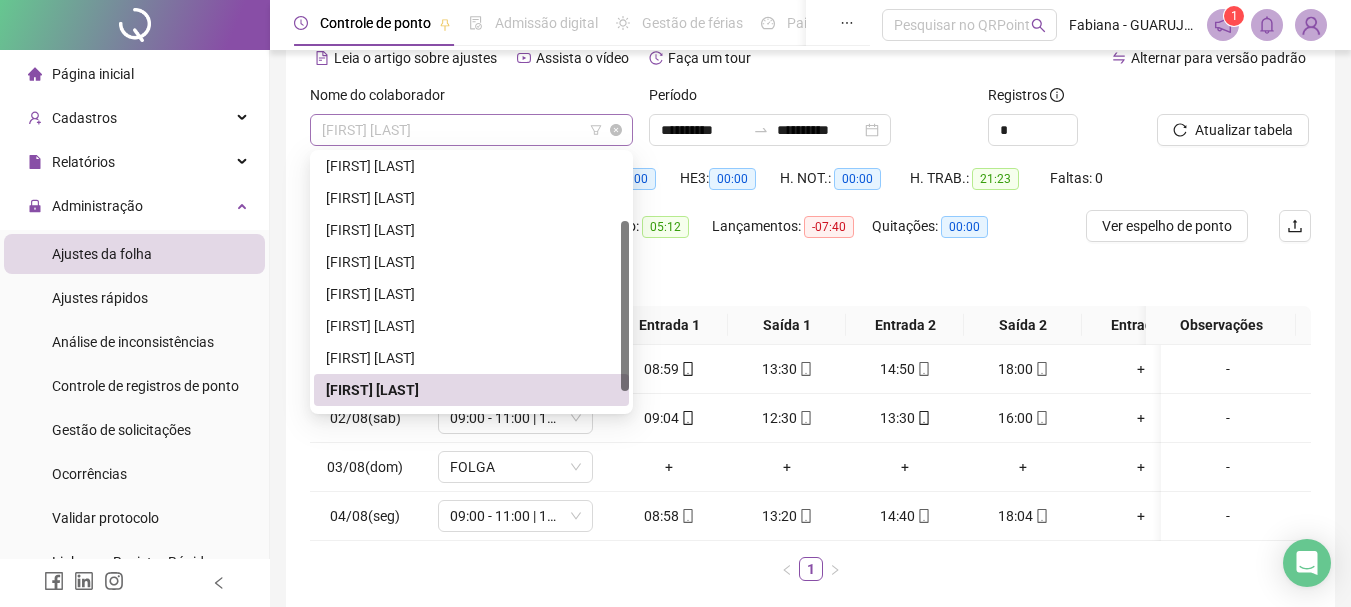 click on "[FIRST] [LAST]" at bounding box center (471, 130) 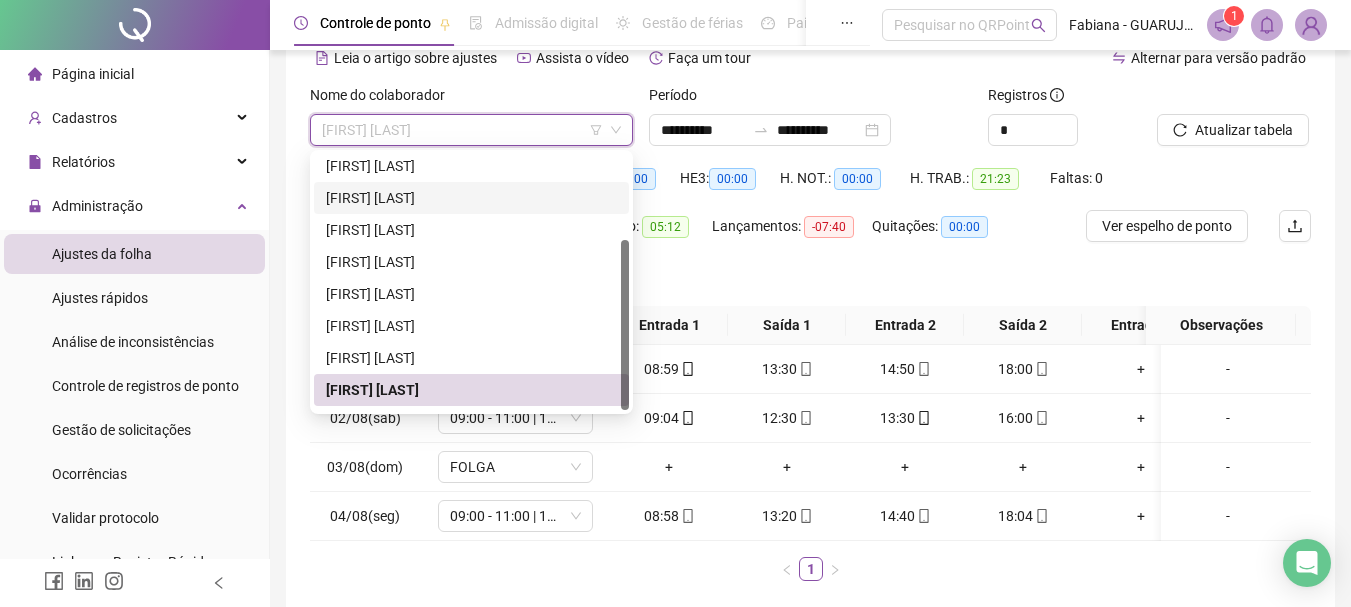 scroll, scrollTop: 128, scrollLeft: 0, axis: vertical 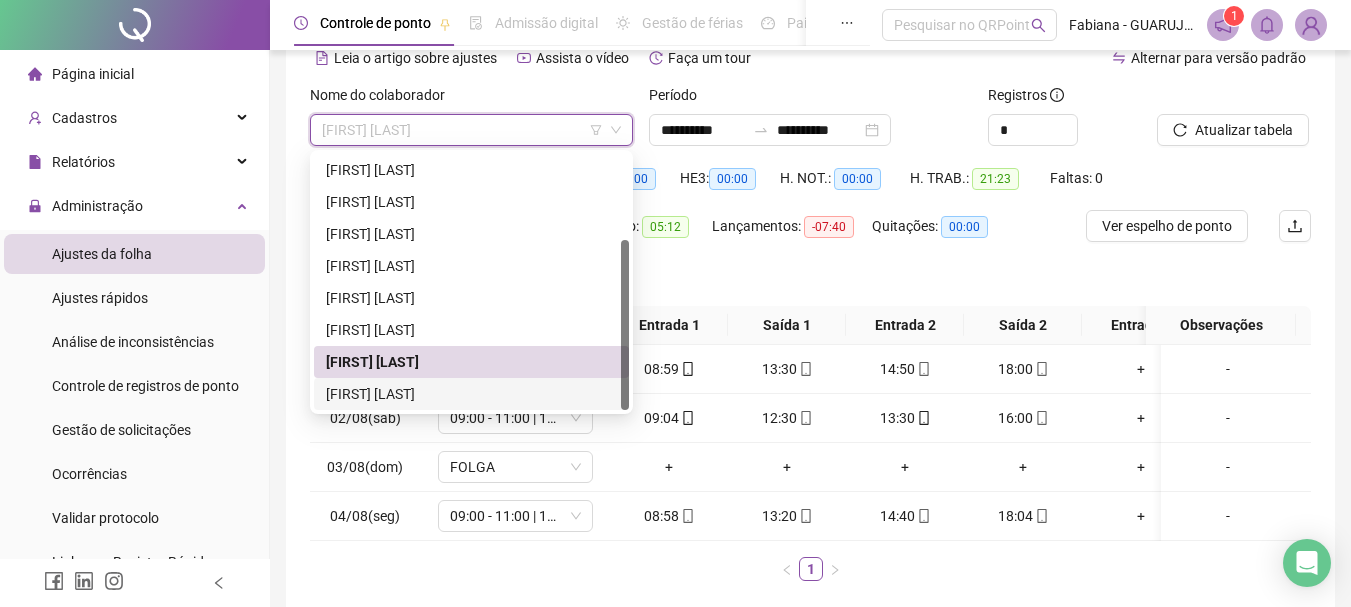 click on "[FIRST] [LAST]" at bounding box center [471, 394] 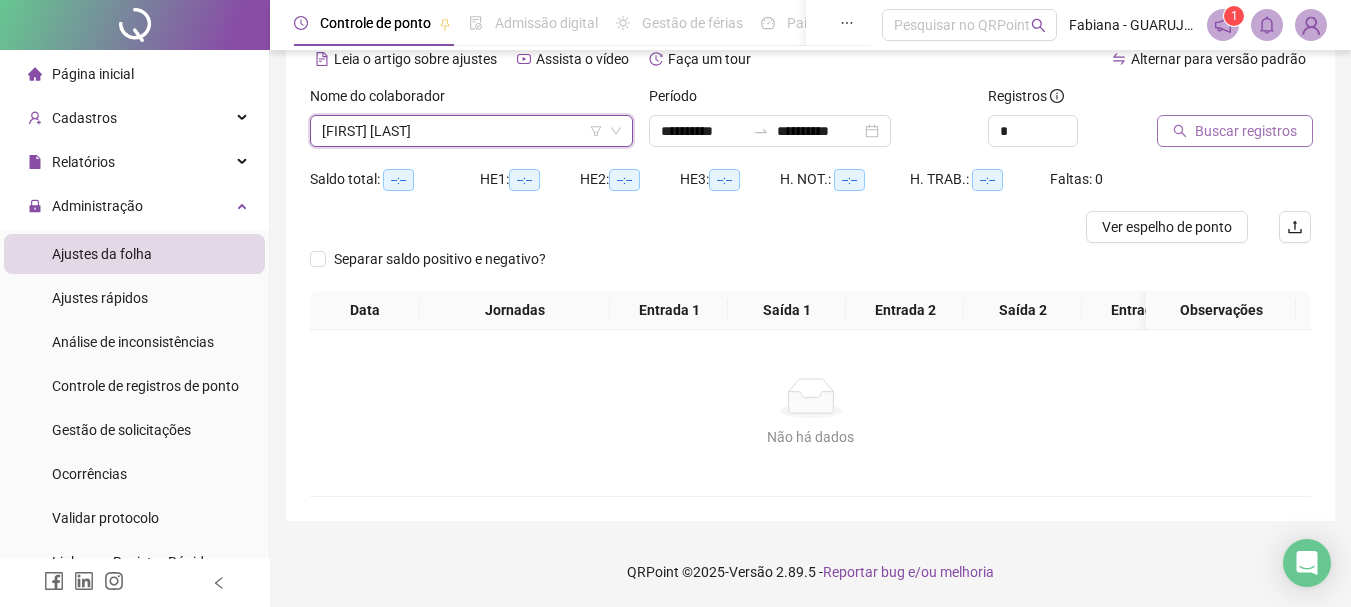 click on "Buscar registros" at bounding box center (1246, 131) 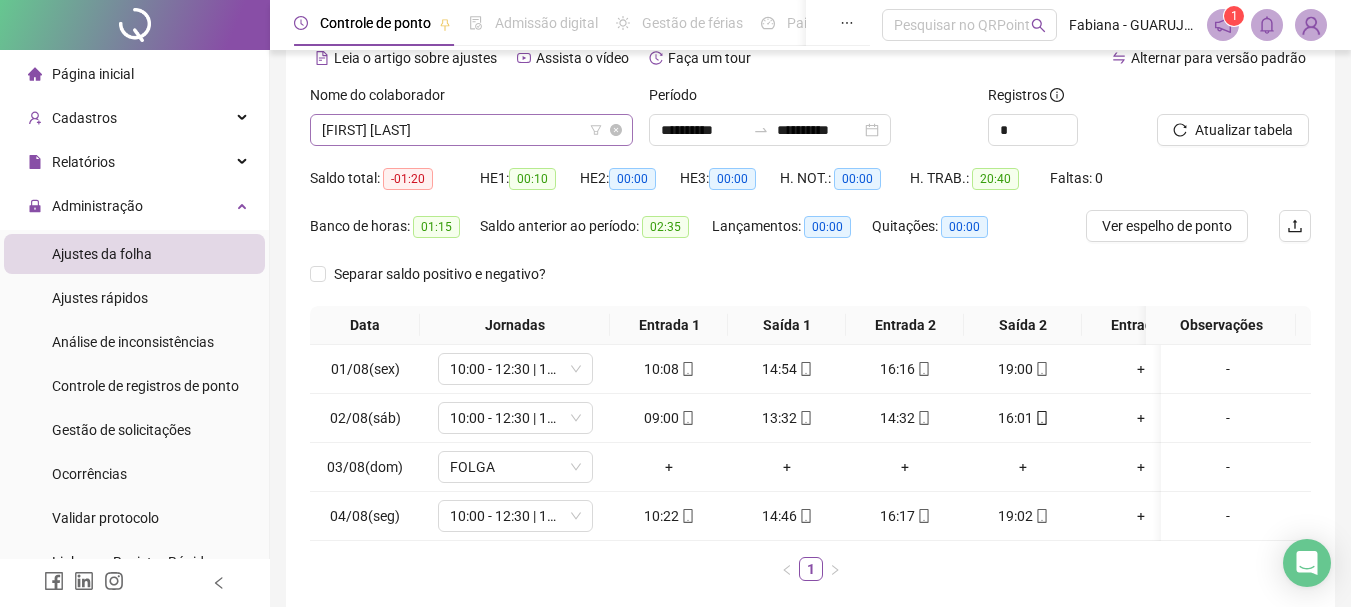 click on "[FIRST] [LAST]" at bounding box center (471, 130) 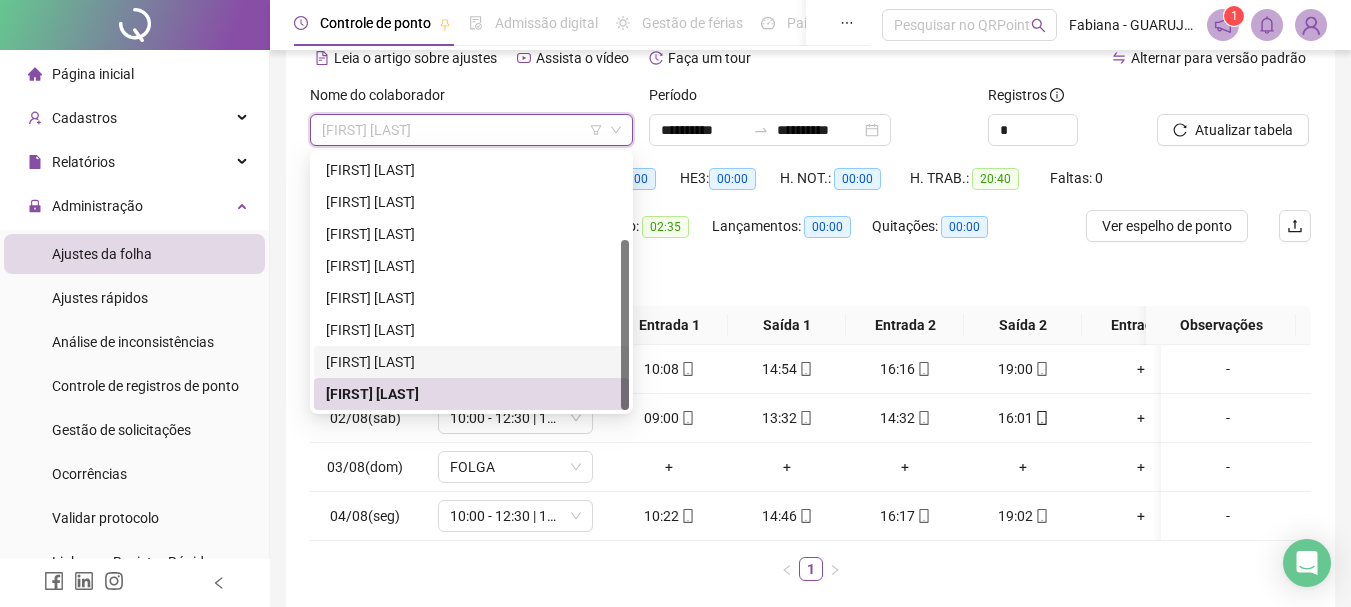 click on "[FIRST] [LAST]" at bounding box center (471, 362) 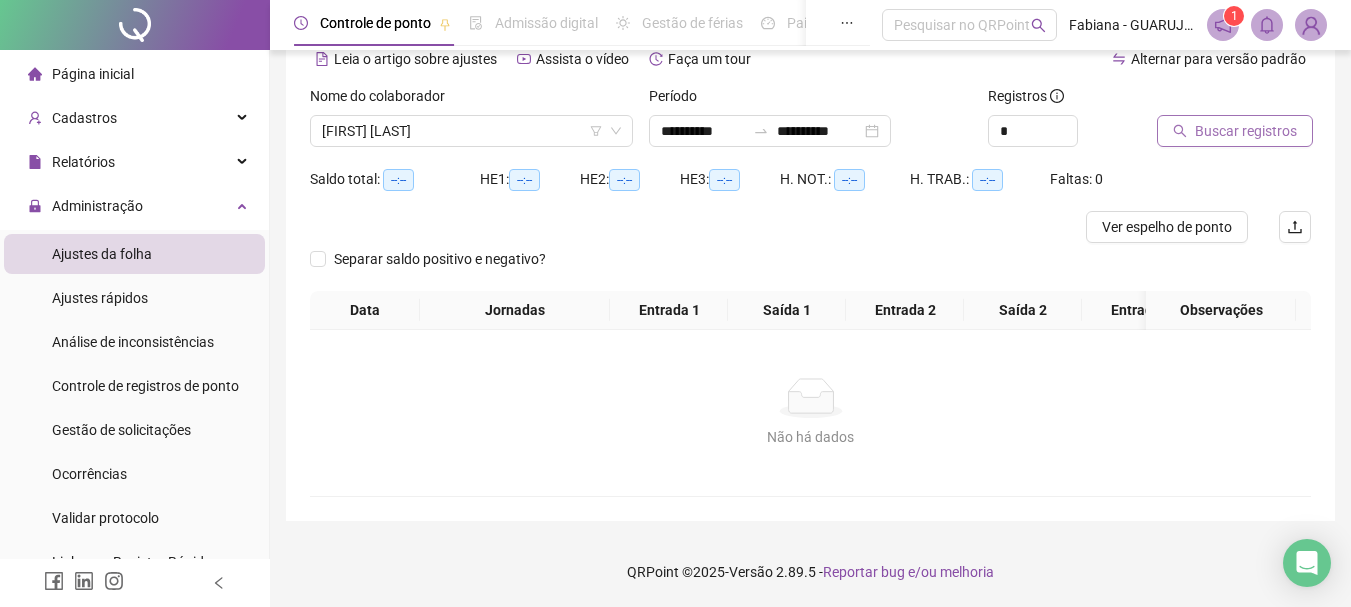 click 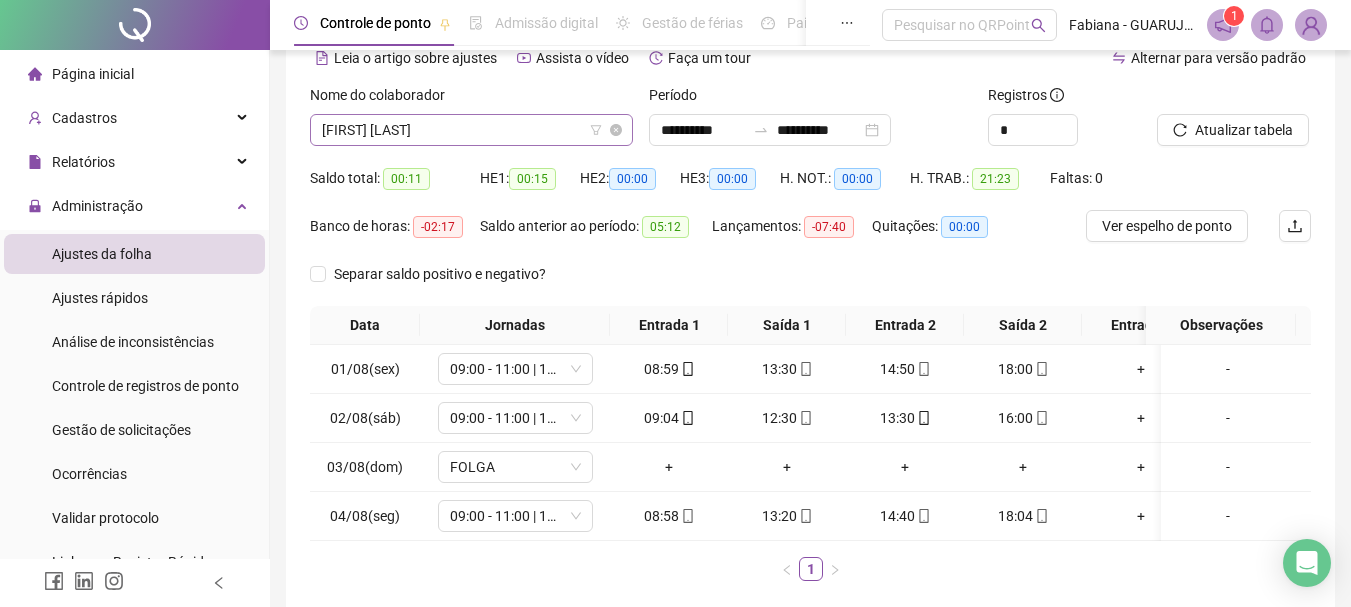 click on "[FIRST] [LAST]" at bounding box center [471, 130] 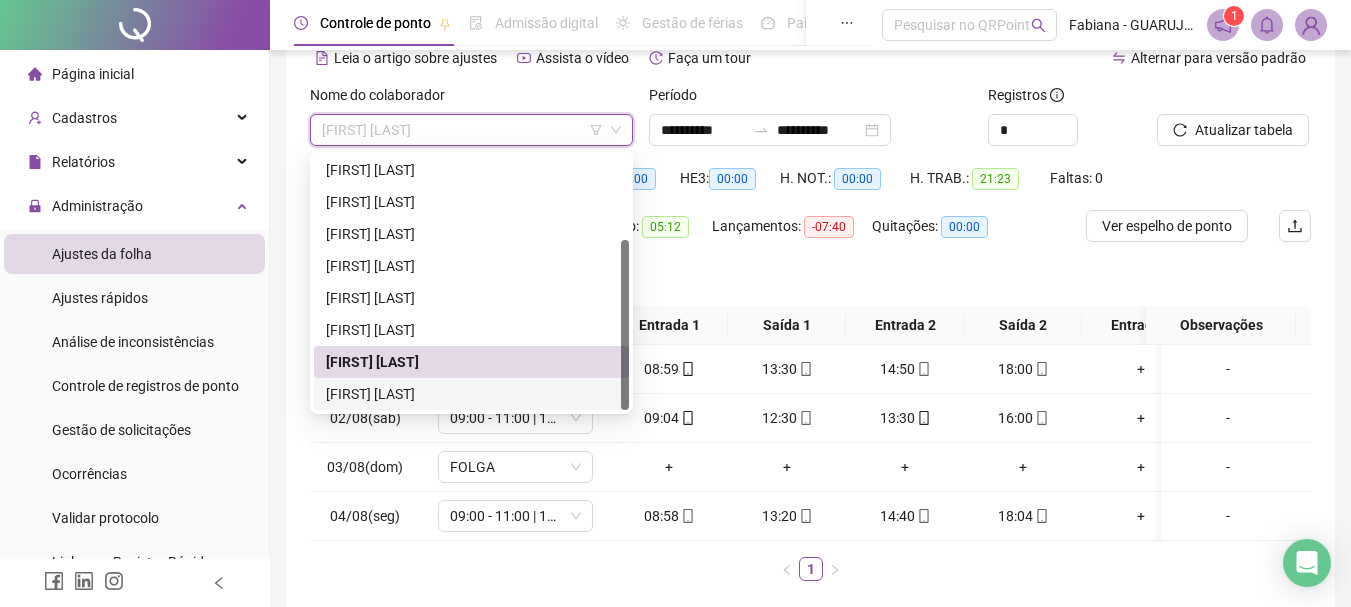 click on "[FIRST] [LAST]" at bounding box center [471, 394] 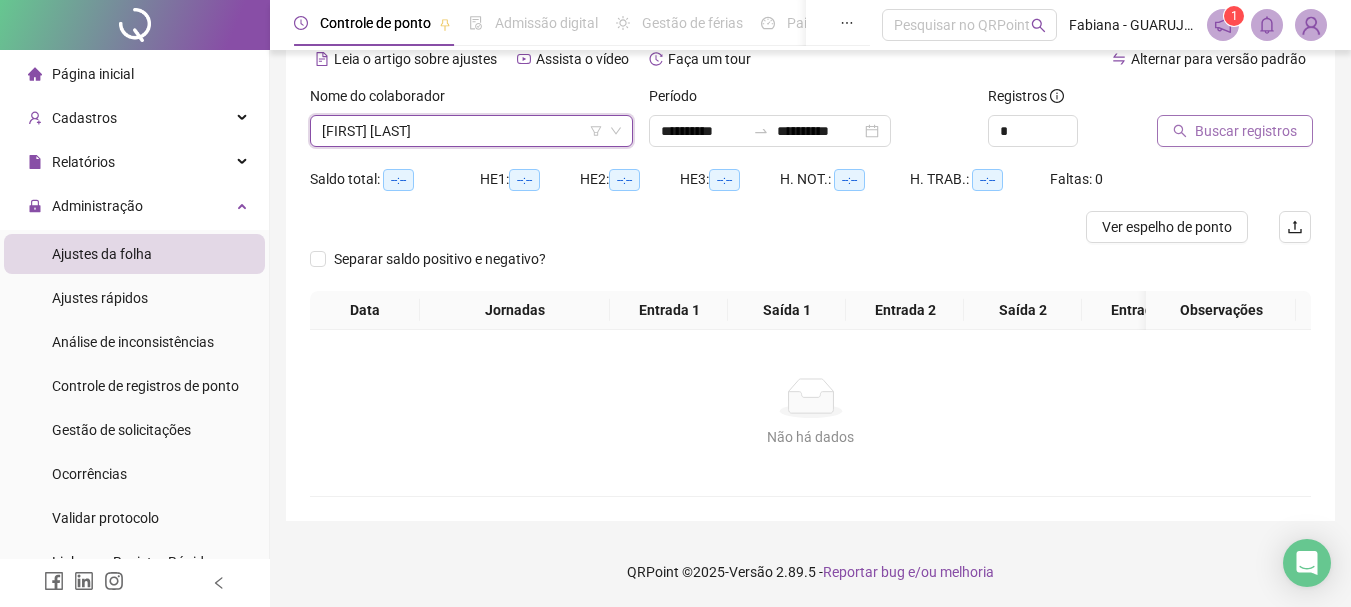 click on "Buscar registros" at bounding box center [1246, 131] 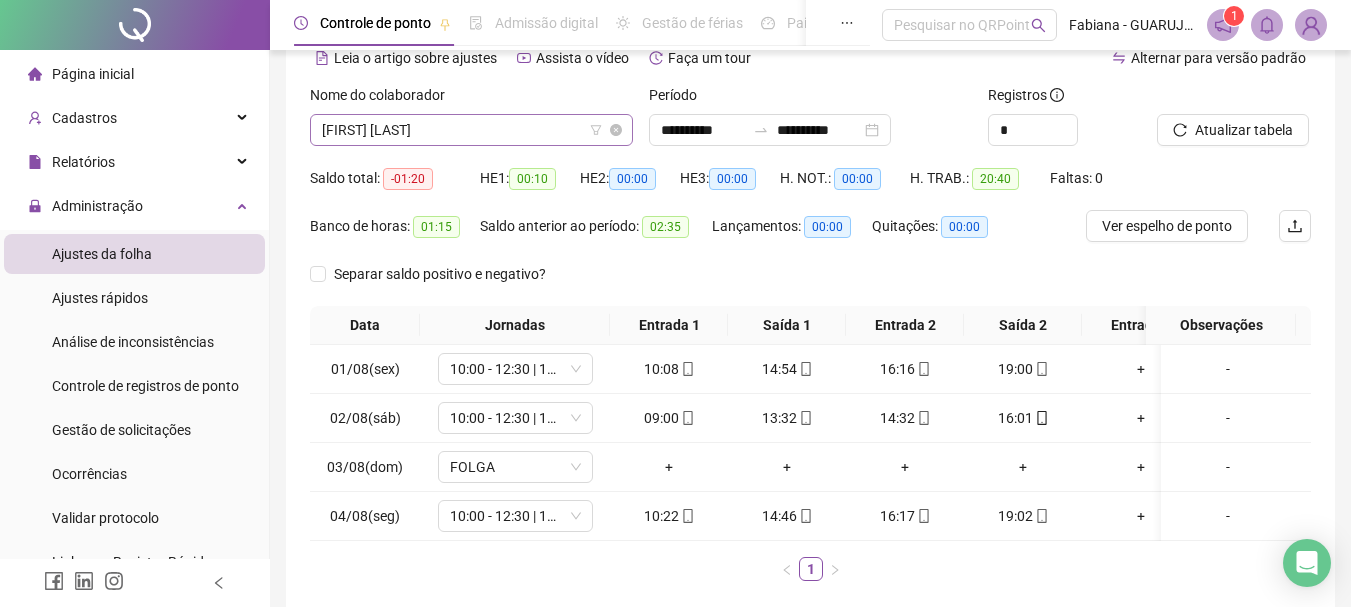 click on "[FIRST] [LAST]" at bounding box center [471, 130] 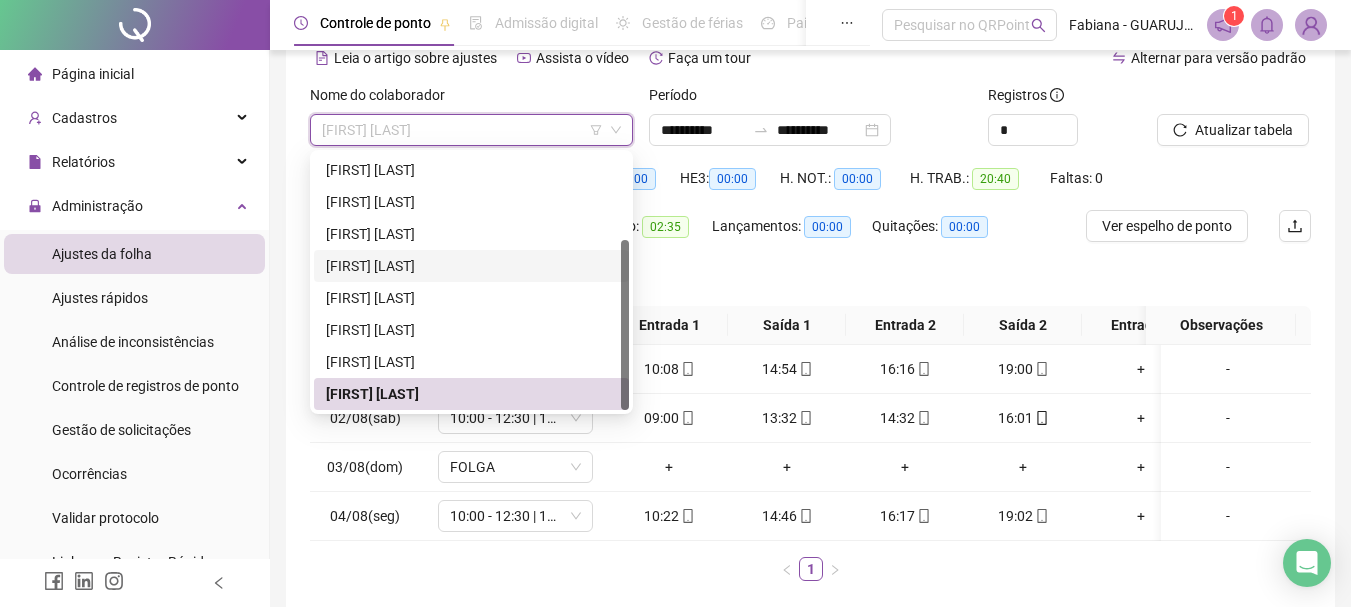 click on "Separar saldo positivo e negativo?" at bounding box center [810, 282] 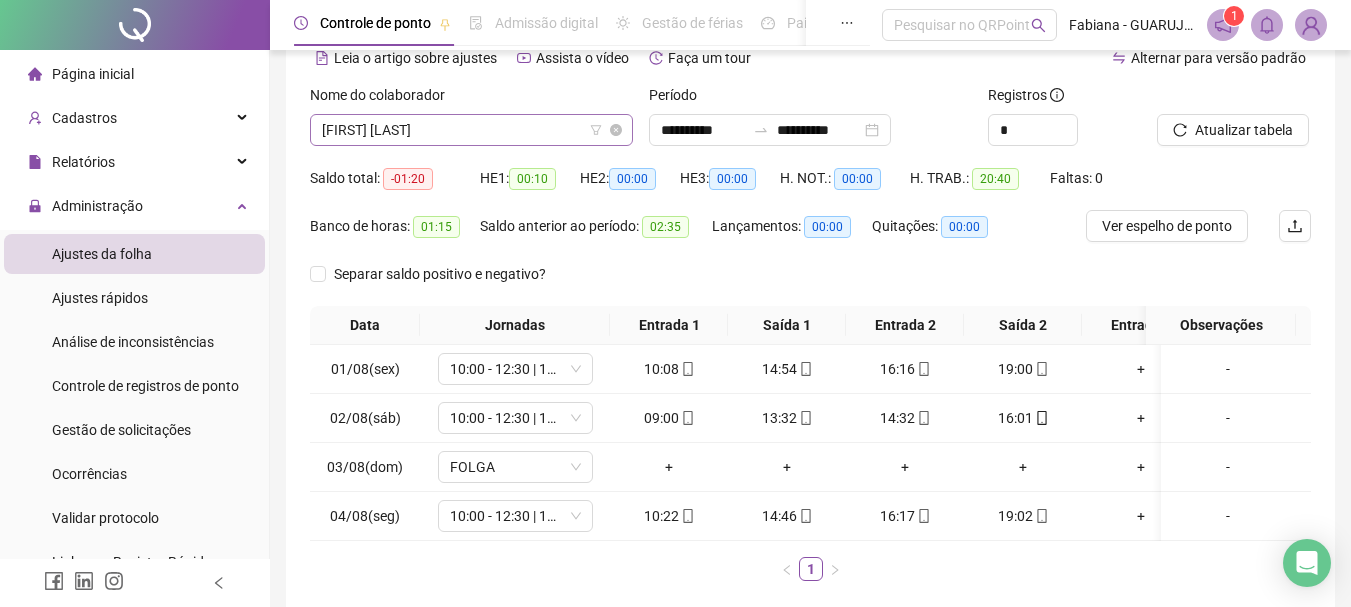 click on "[FIRST] [LAST]" at bounding box center (471, 130) 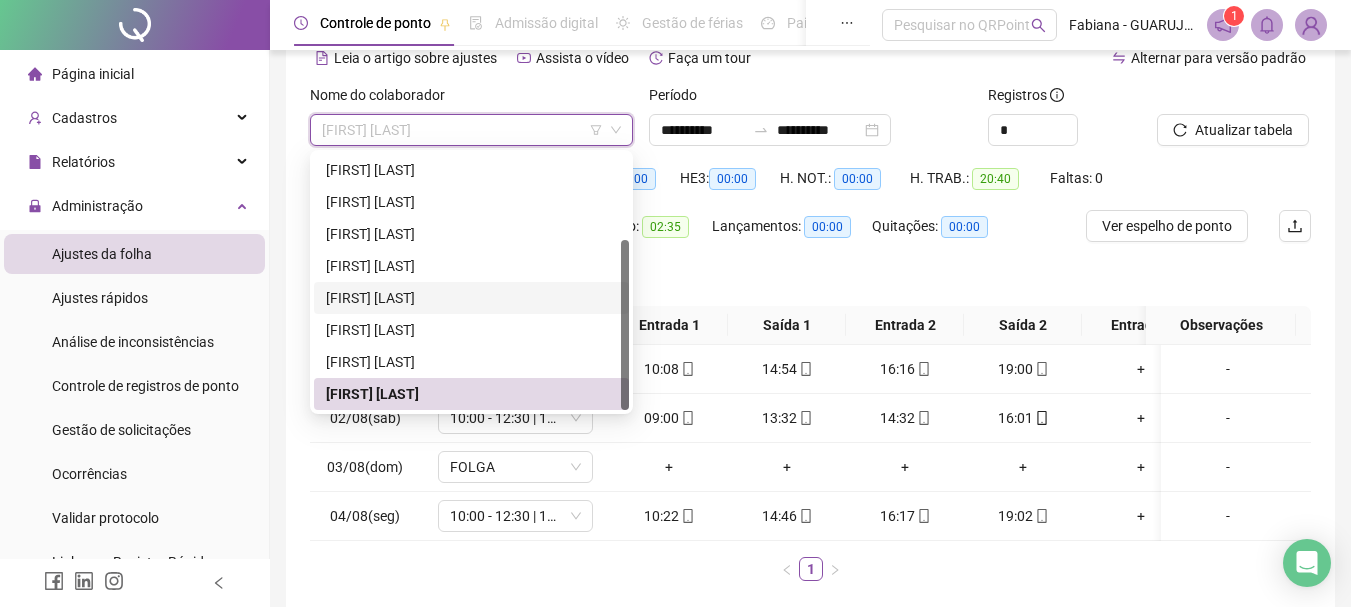click on "[FIRST] [LAST]" at bounding box center (471, 298) 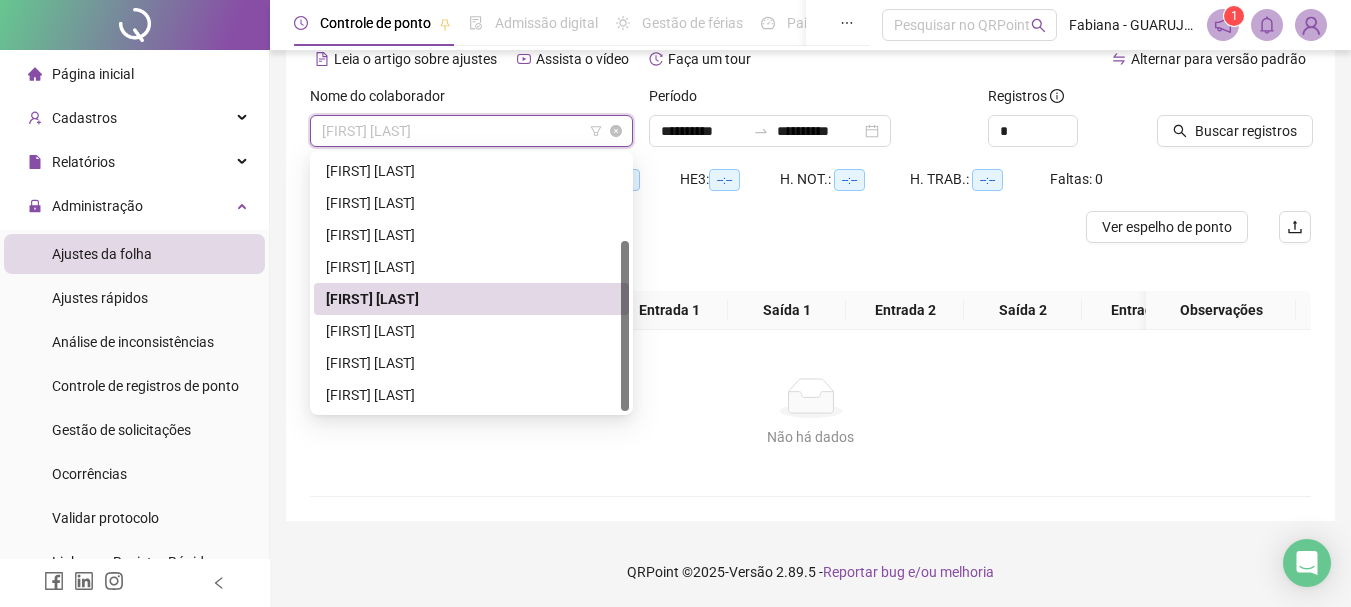 click on "[FIRST] [LAST]" at bounding box center (471, 131) 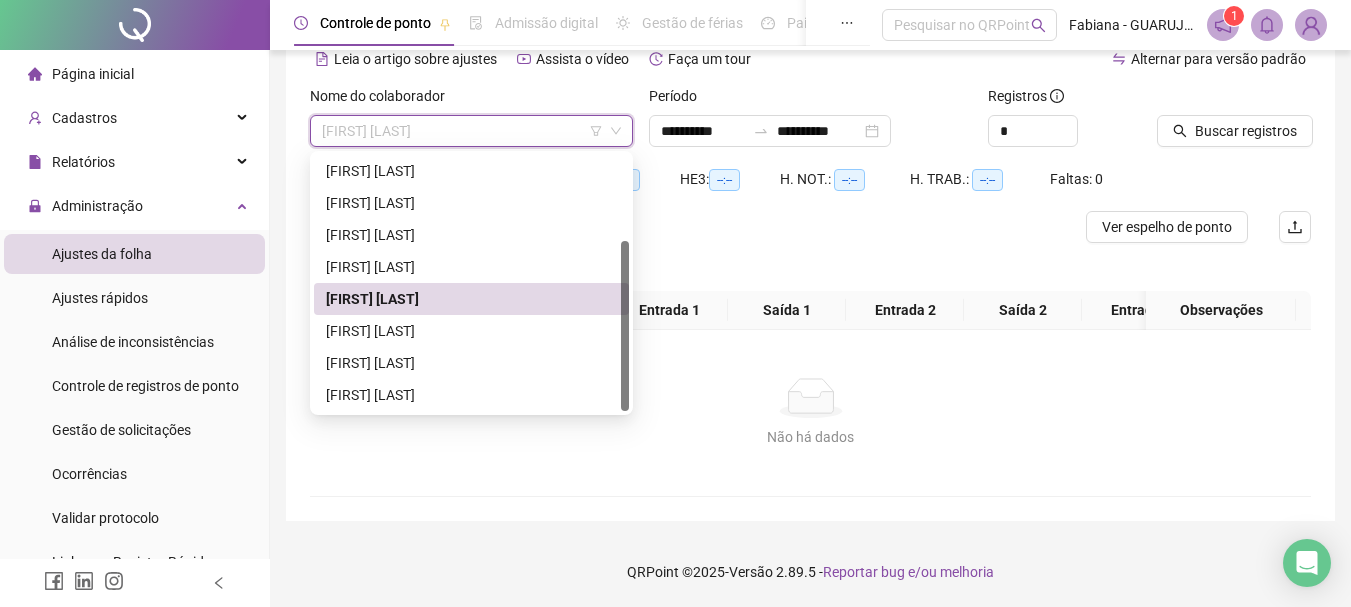 click on "[FIRST] [LAST]" at bounding box center (471, 299) 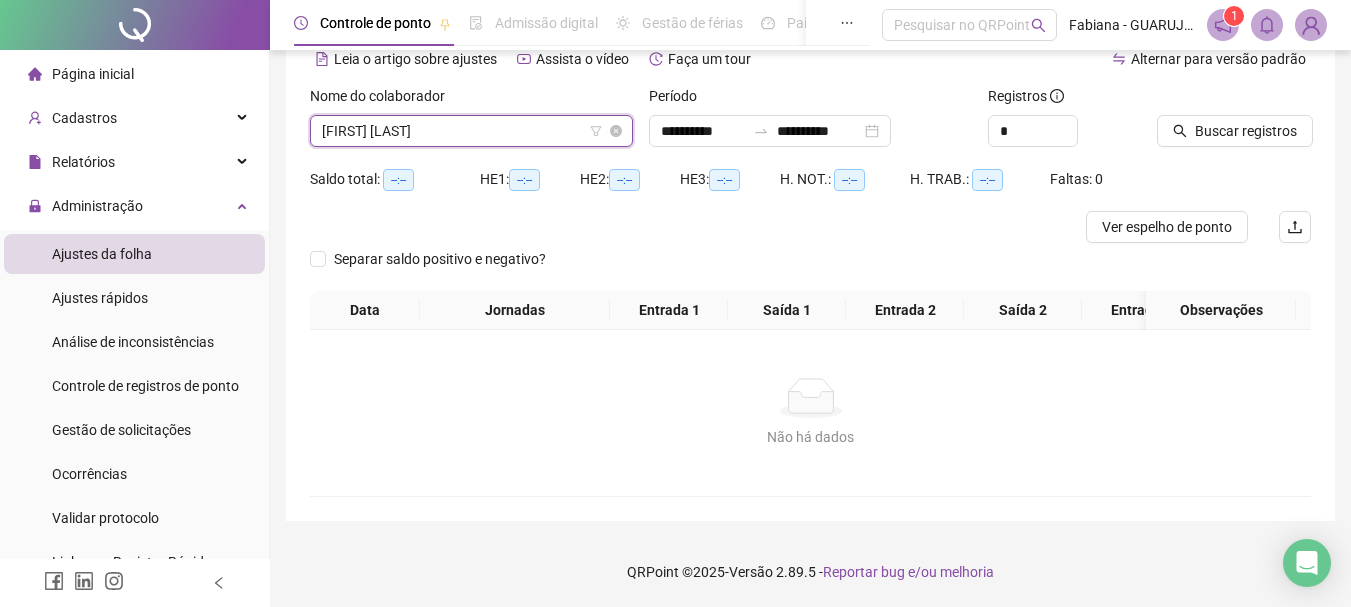 click on "[FIRST] [LAST]" at bounding box center (471, 131) 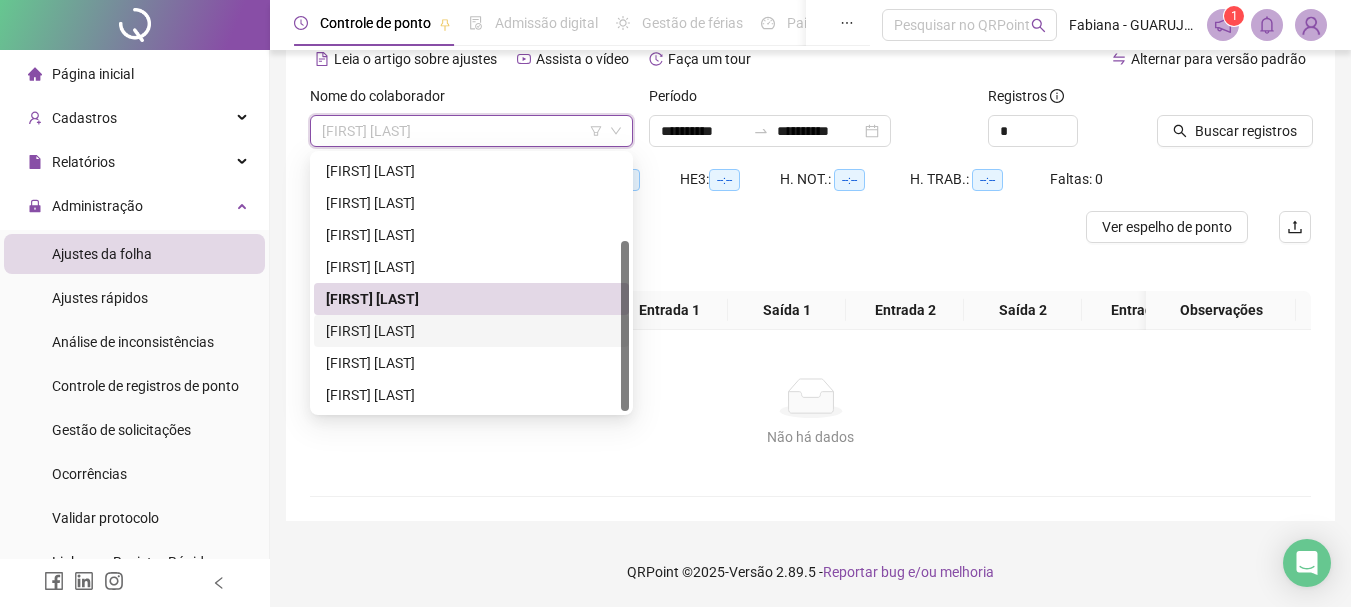 click on "[FIRST] [LAST]" at bounding box center (471, 331) 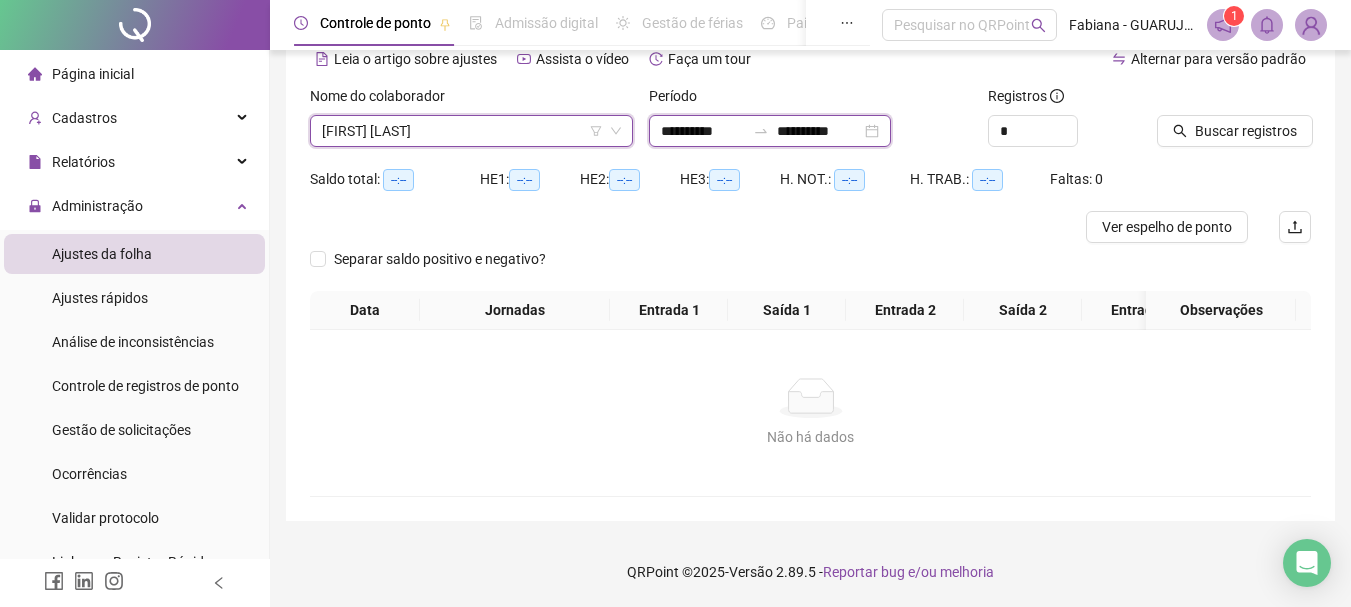 click on "**********" at bounding box center (819, 131) 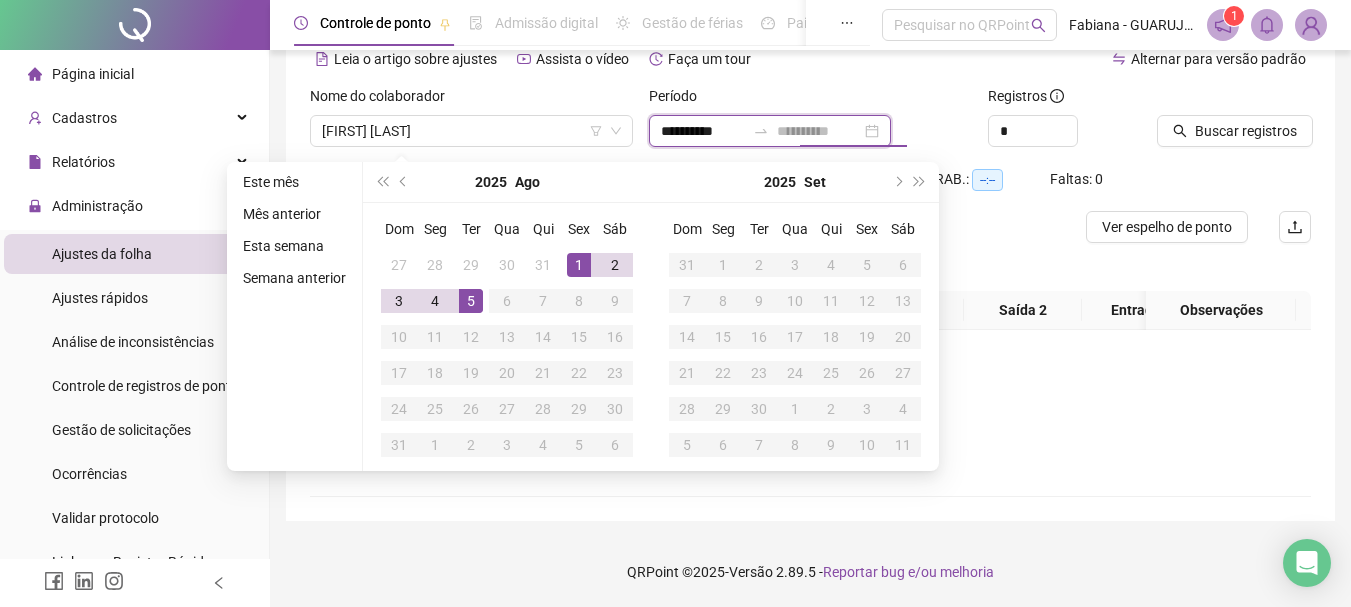 type on "**********" 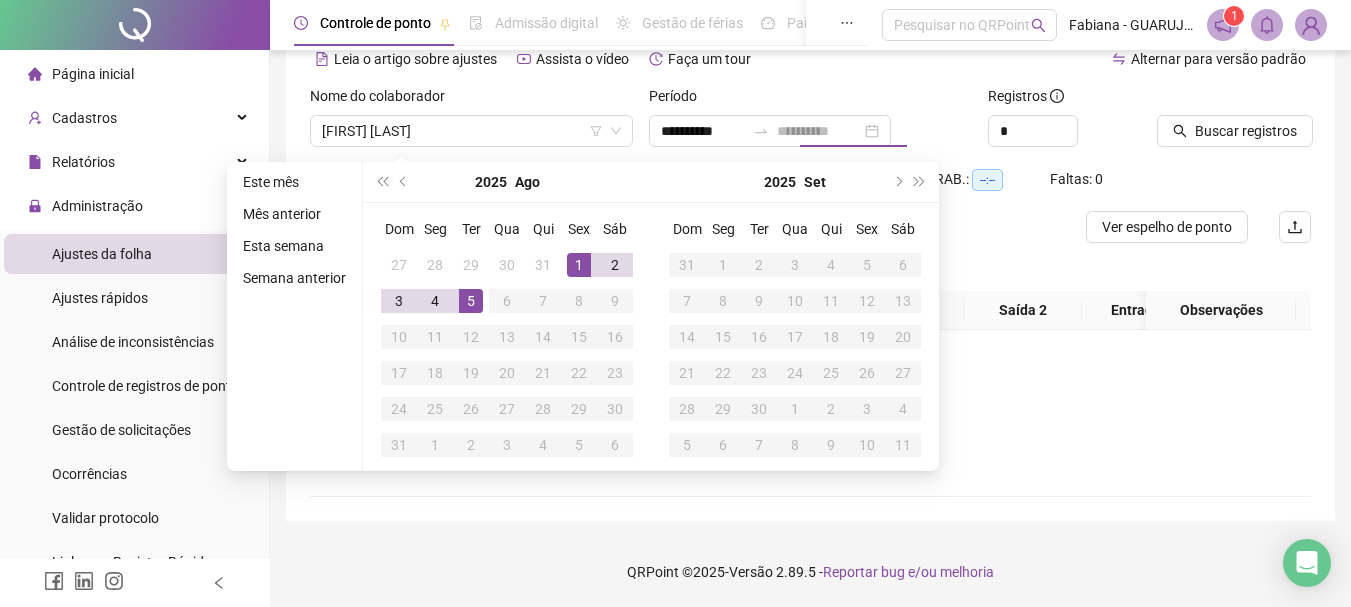 click on "5" at bounding box center [471, 301] 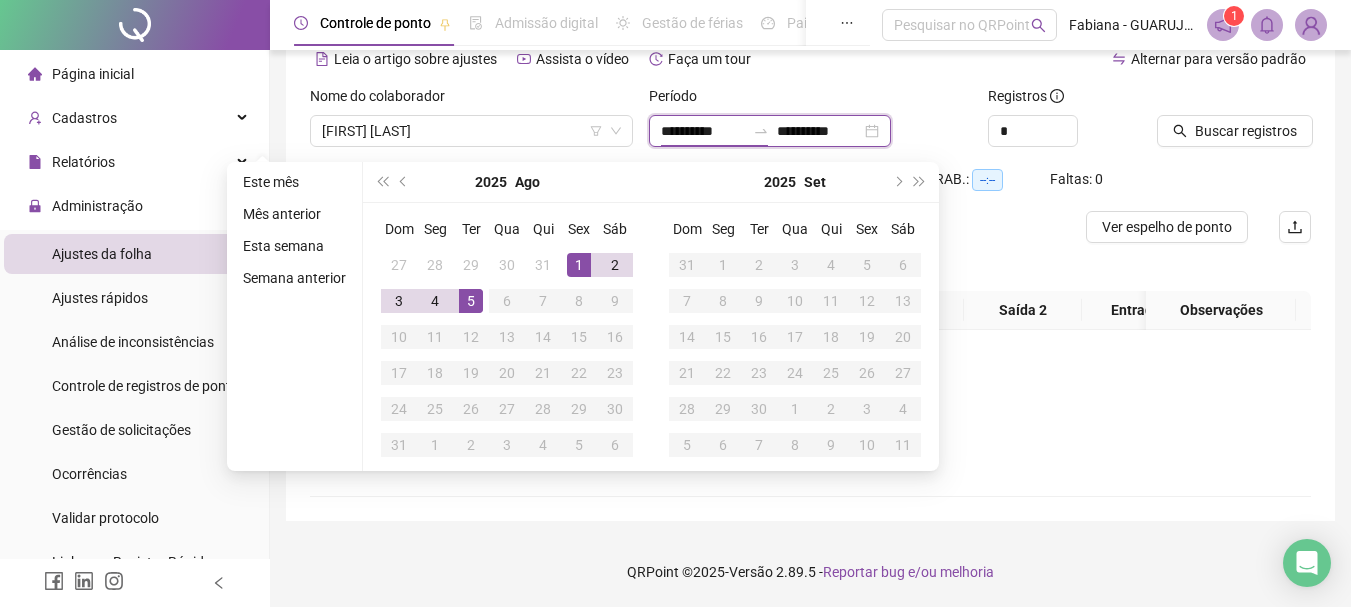 type on "**********" 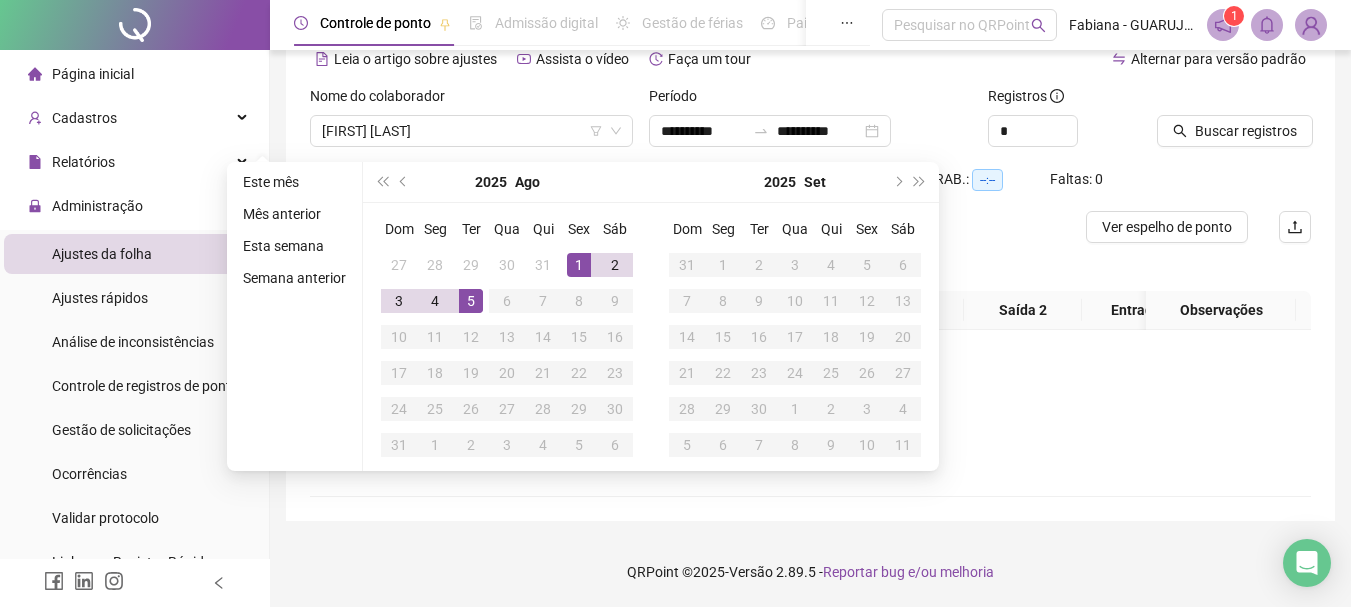click on "Buscar registros" at bounding box center [1234, 124] 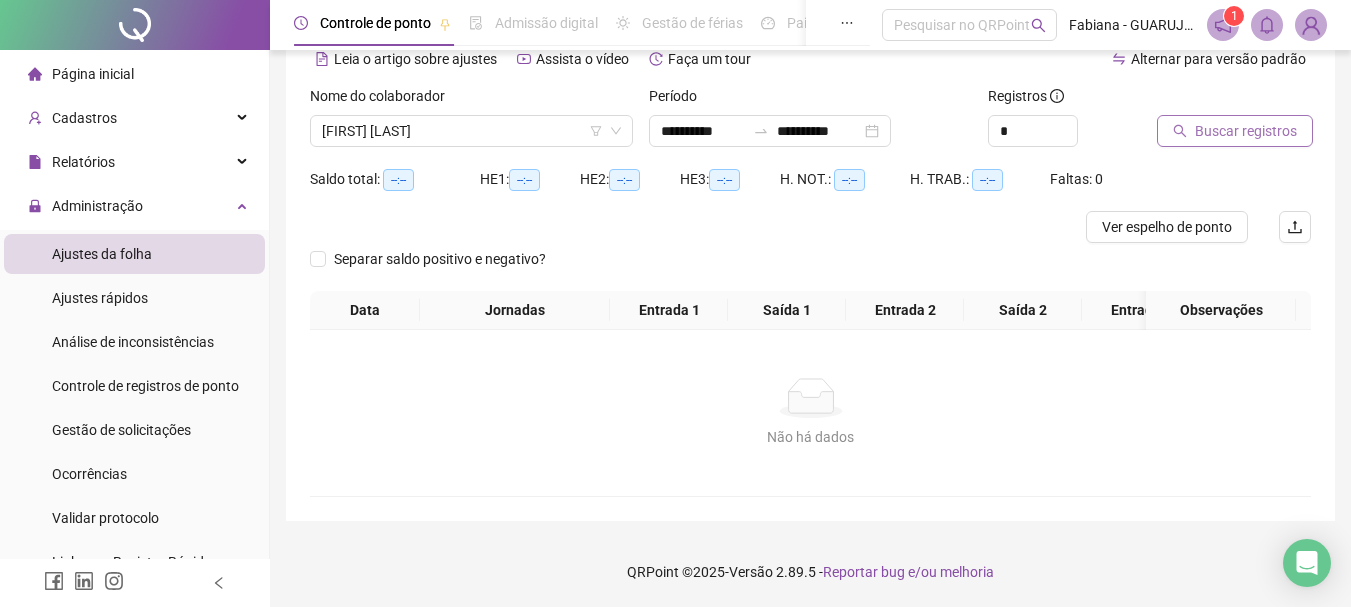 click on "Buscar registros" at bounding box center [1246, 131] 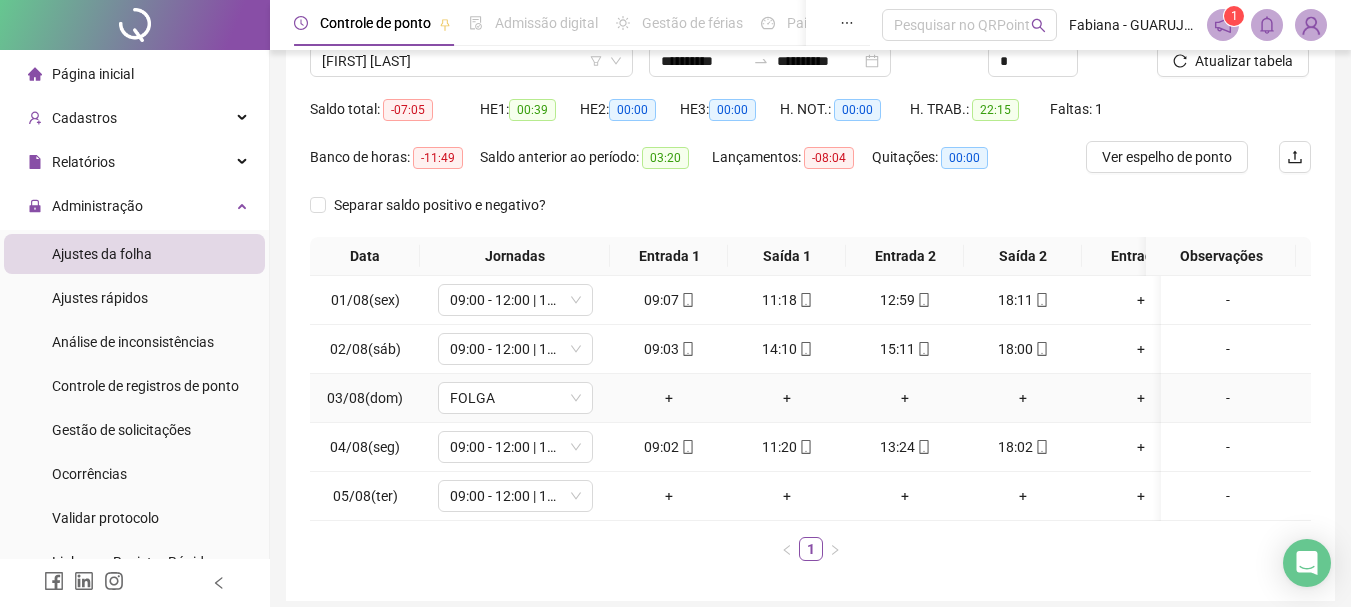 scroll, scrollTop: 264, scrollLeft: 0, axis: vertical 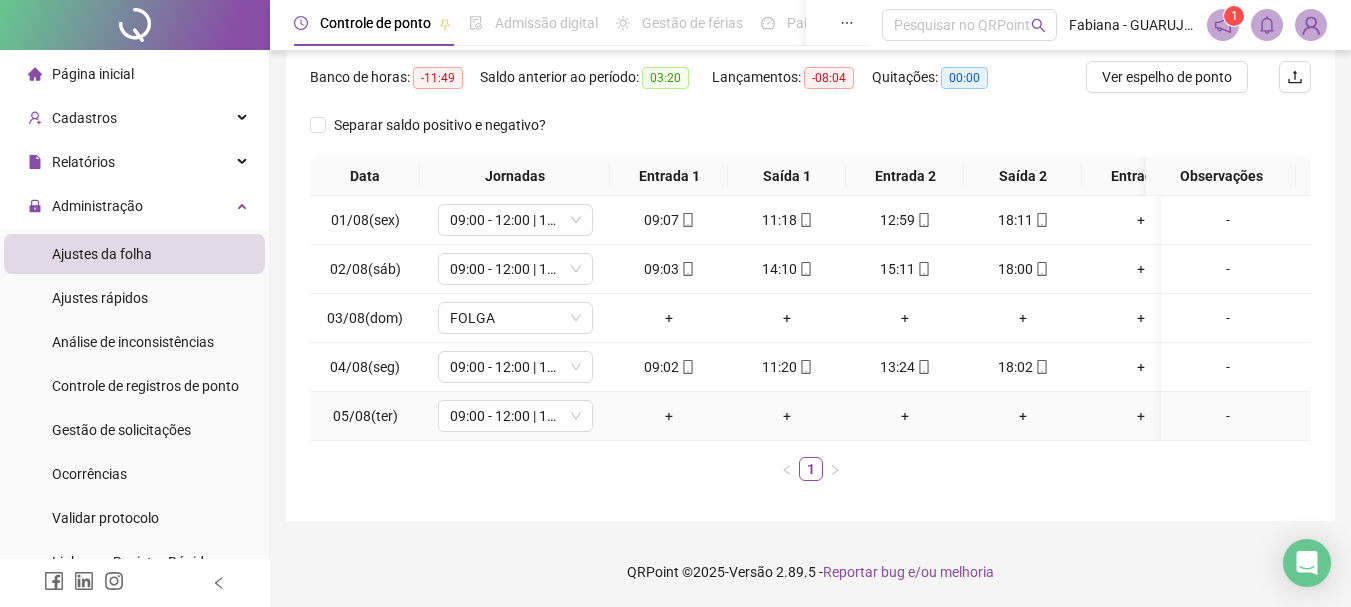 click on "+" at bounding box center [669, 416] 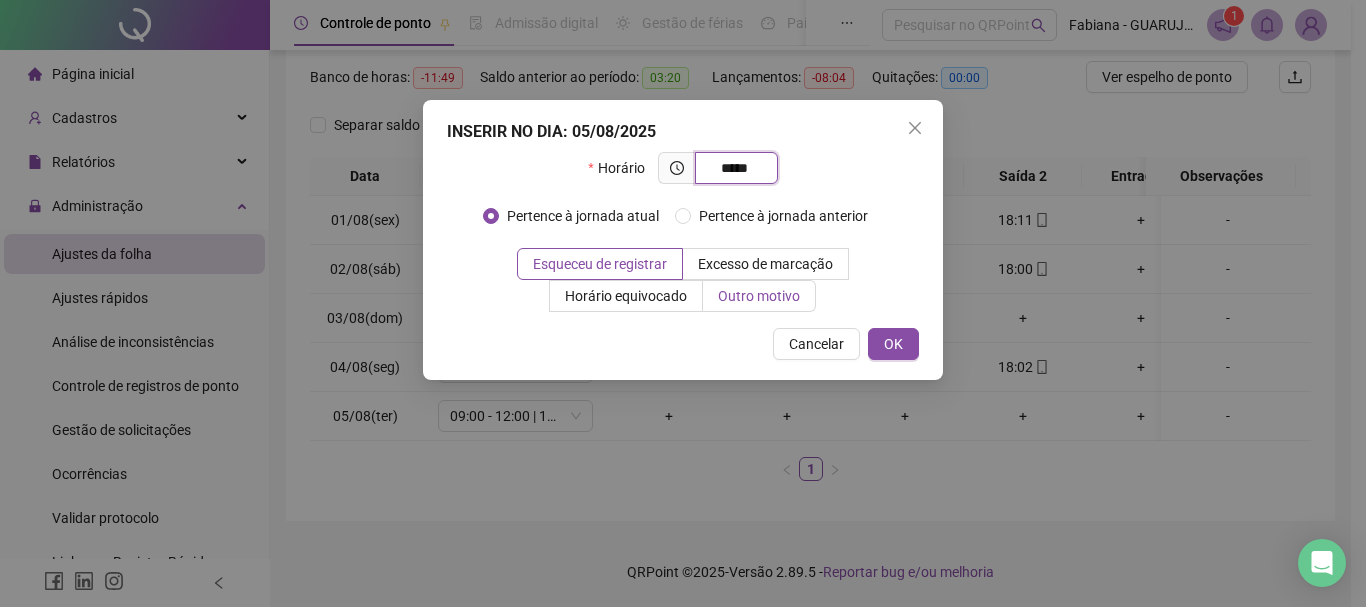 type on "*****" 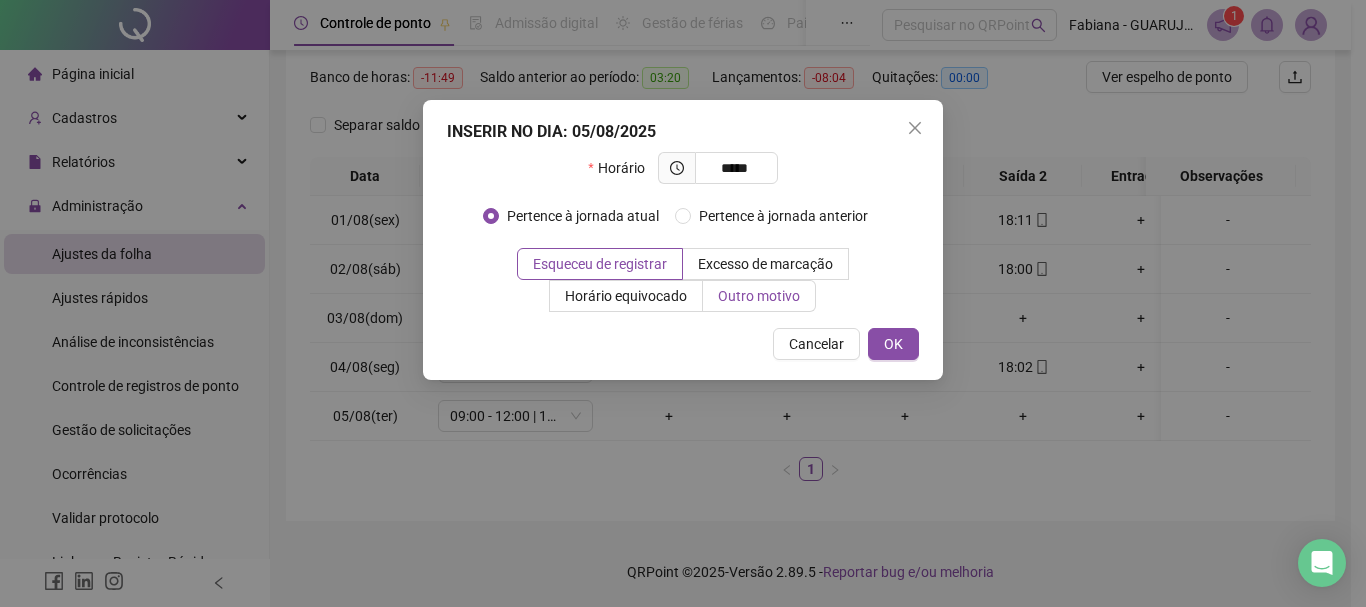 click on "Outro motivo" at bounding box center [759, 296] 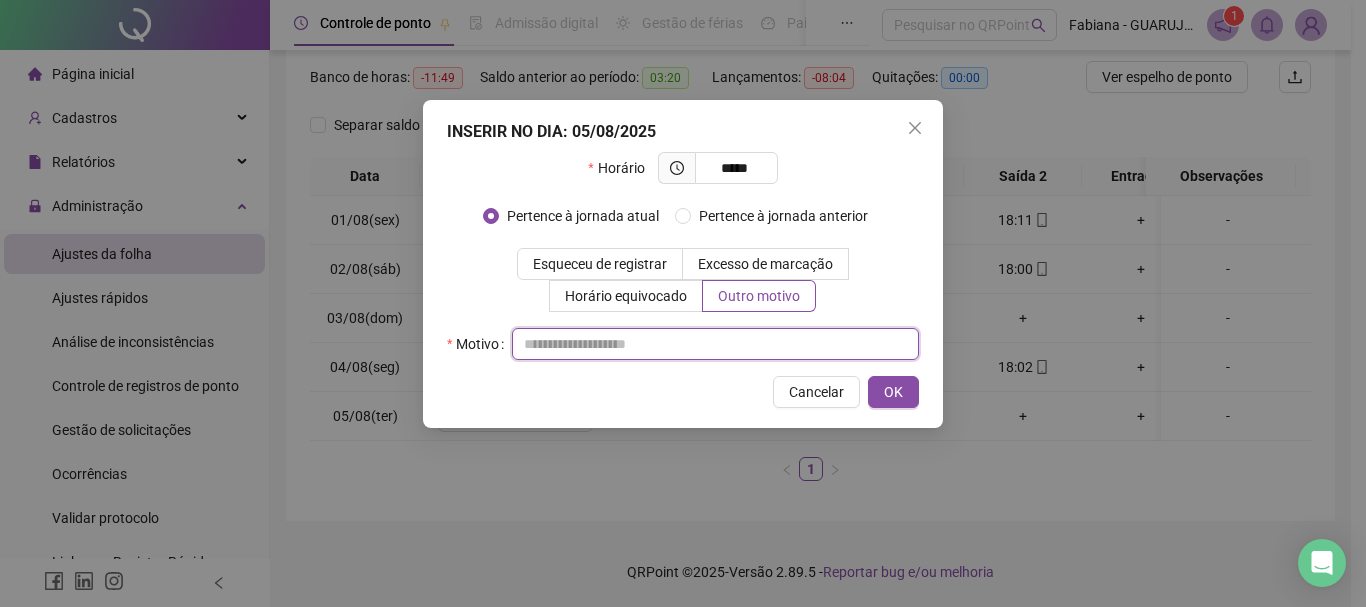 click at bounding box center [715, 344] 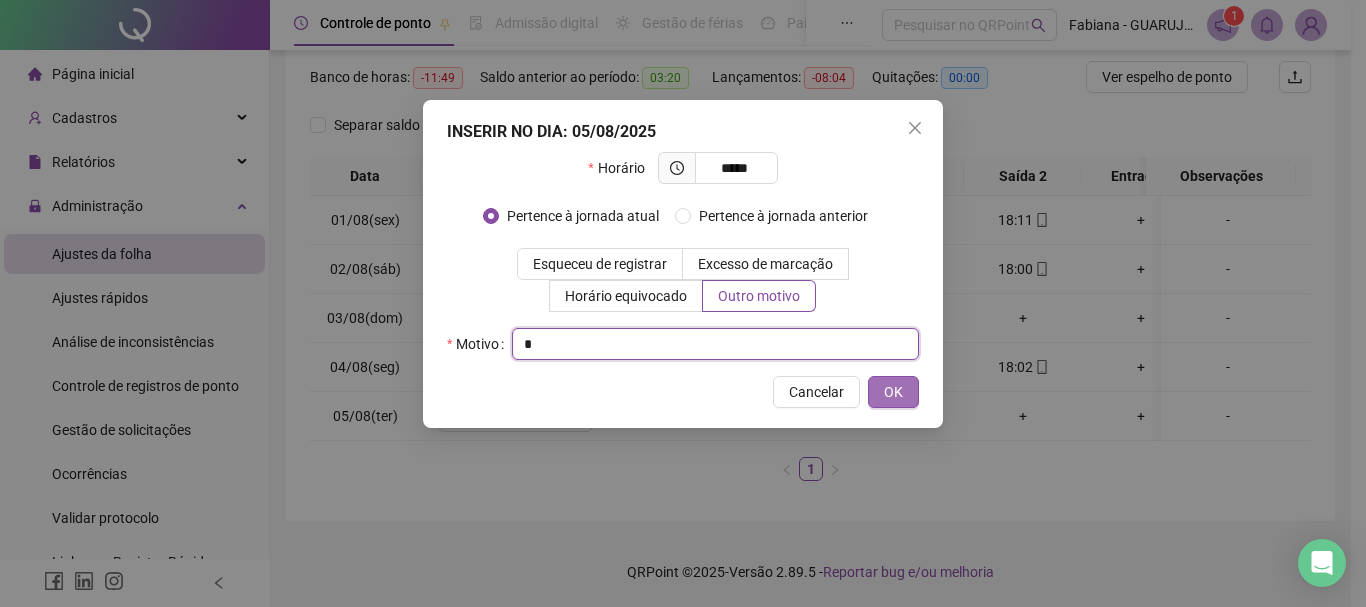 type on "*" 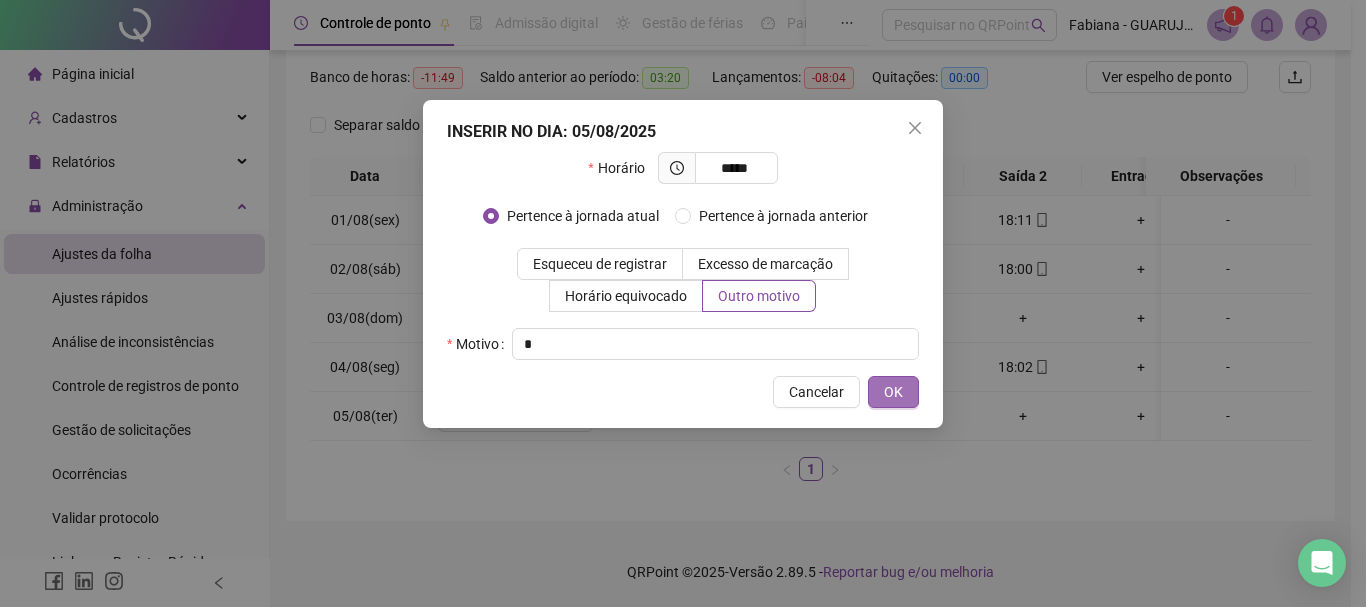 click on "OK" at bounding box center [893, 392] 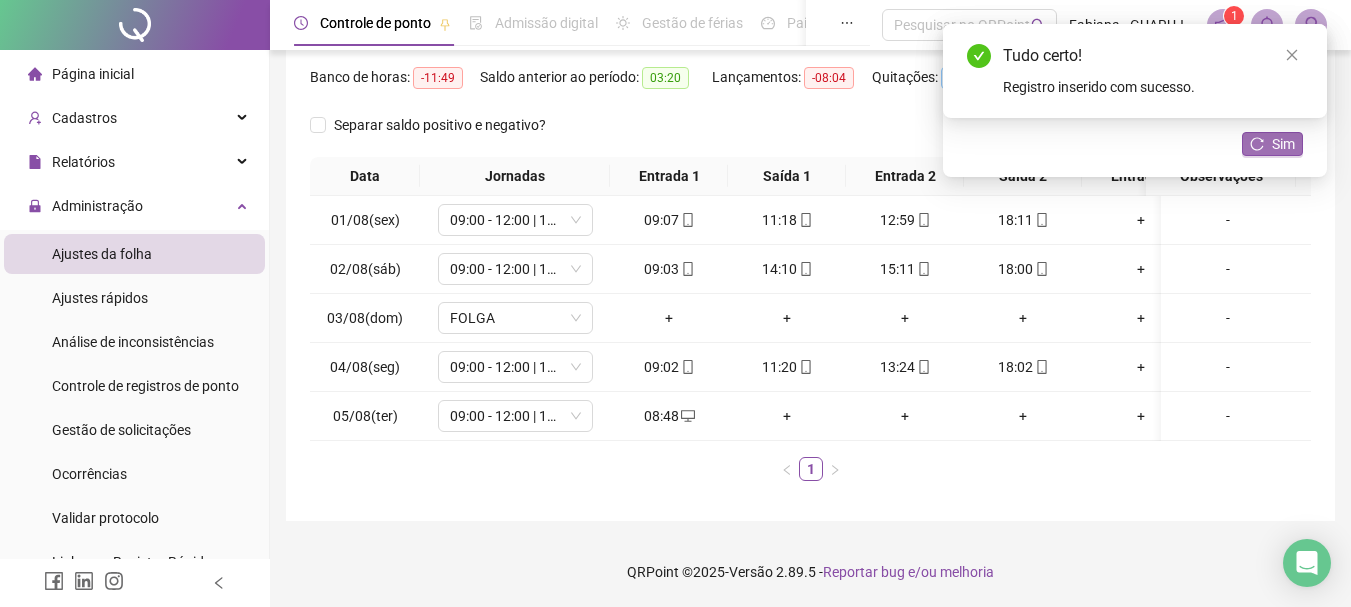 click on "Sim" at bounding box center [1283, 144] 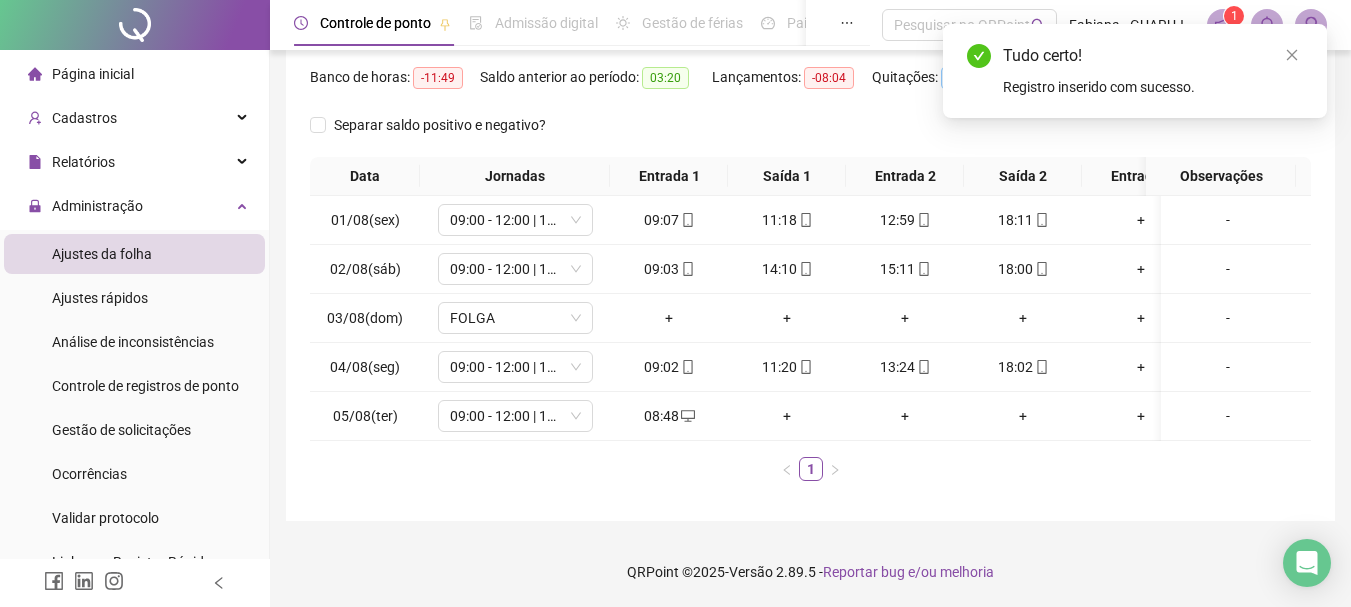 scroll, scrollTop: 0, scrollLeft: 0, axis: both 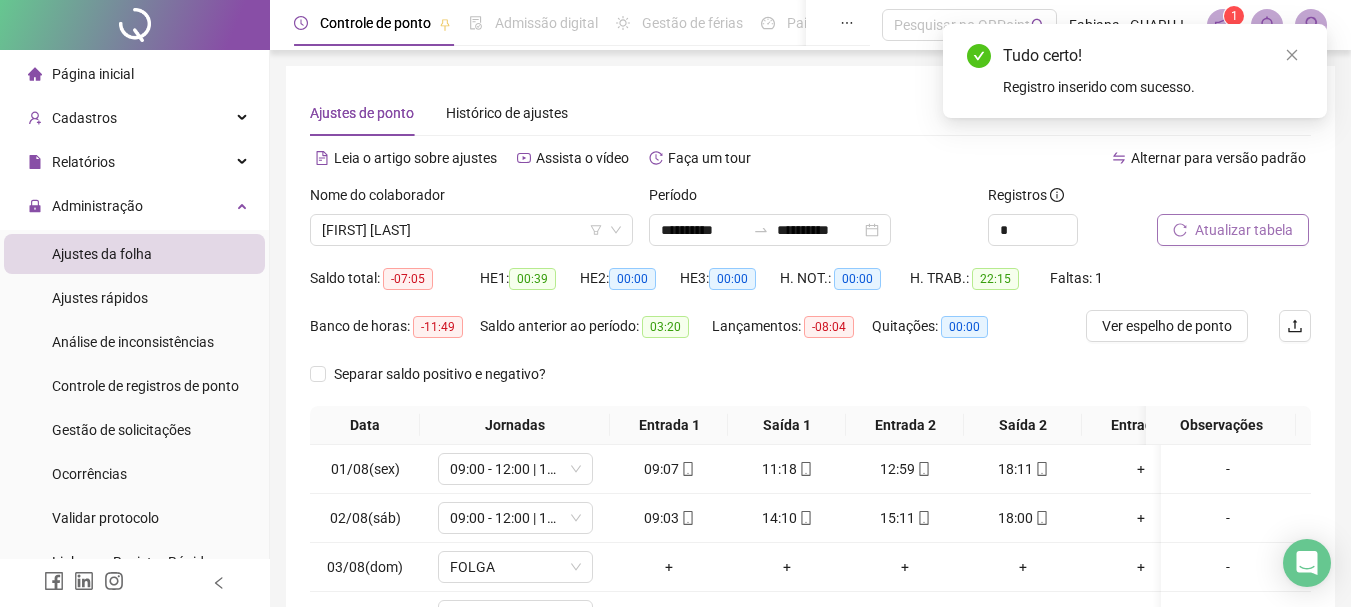 click on "Atualizar tabela" at bounding box center (1244, 230) 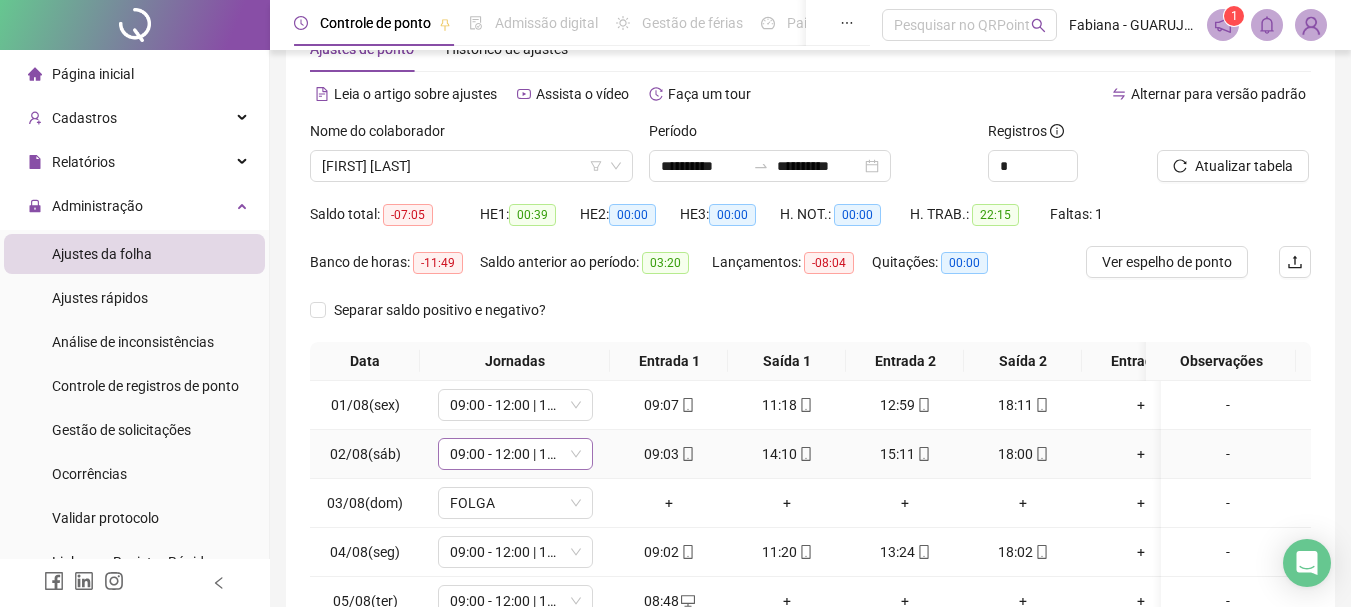 scroll, scrollTop: 0, scrollLeft: 0, axis: both 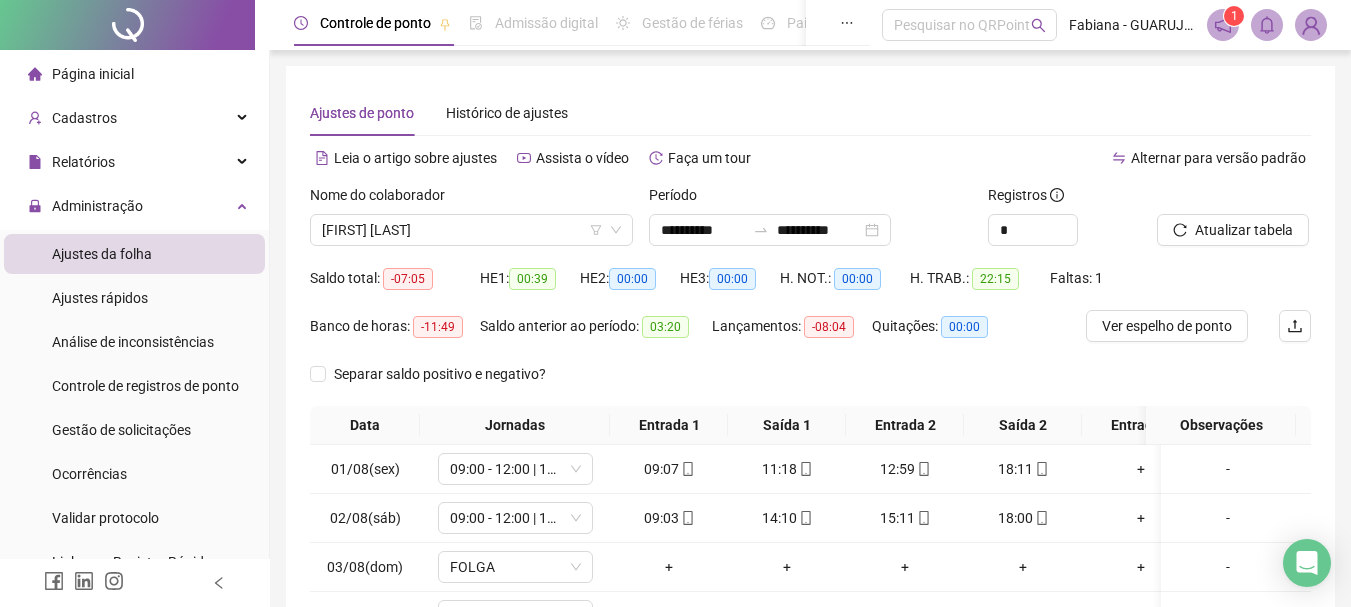 click on "Página inicial" at bounding box center [93, 74] 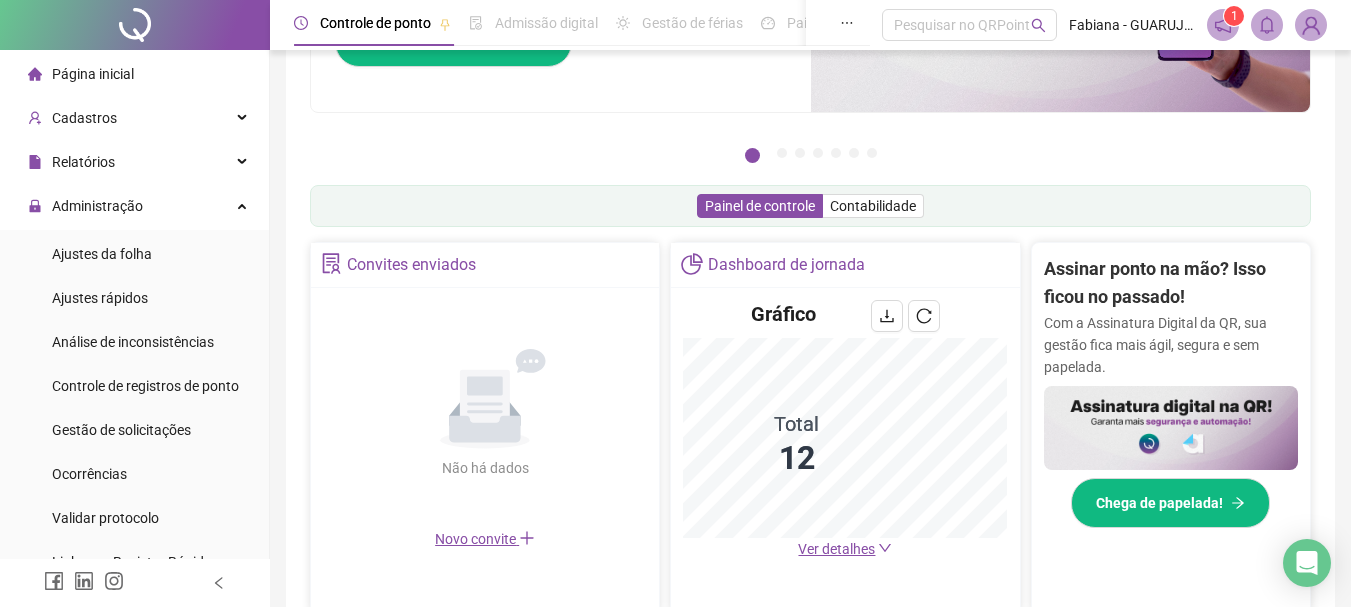 scroll, scrollTop: 495, scrollLeft: 0, axis: vertical 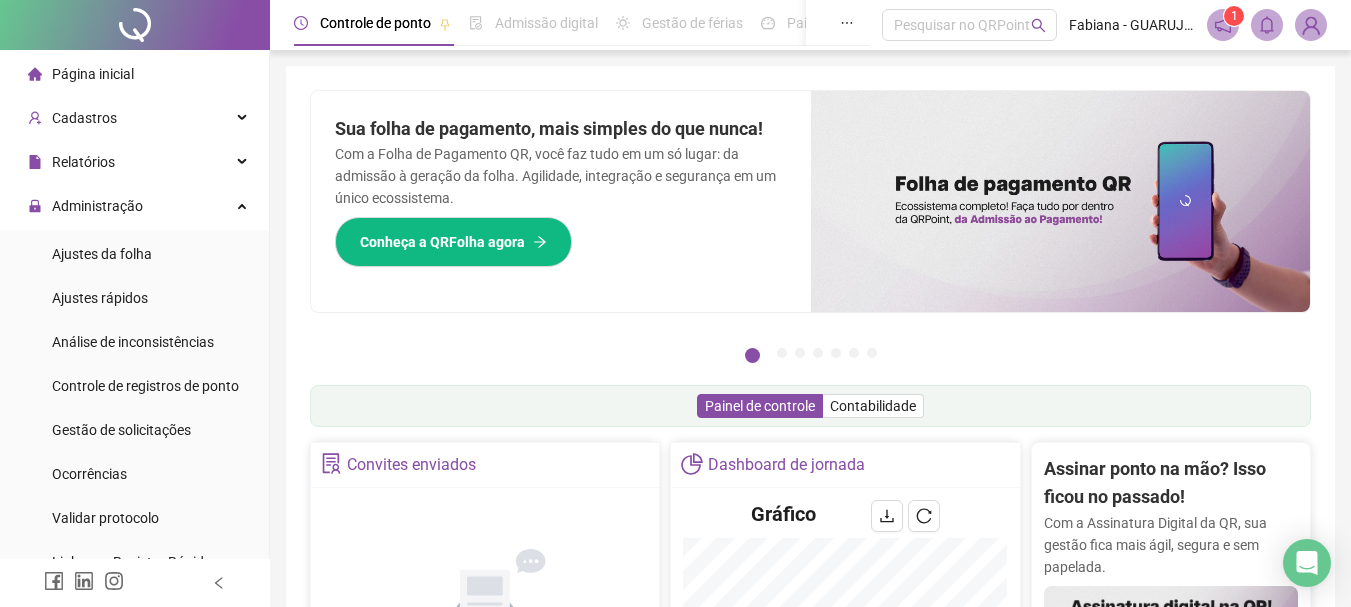 click on "Página inicial" at bounding box center (93, 74) 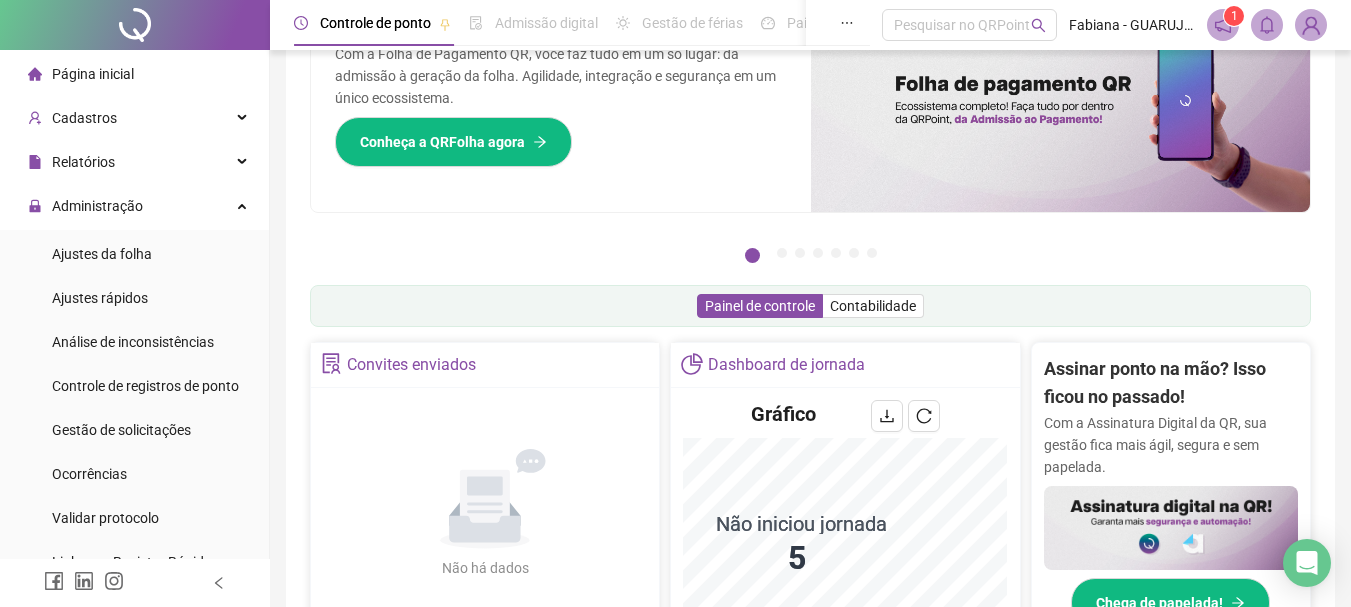 scroll, scrollTop: 300, scrollLeft: 0, axis: vertical 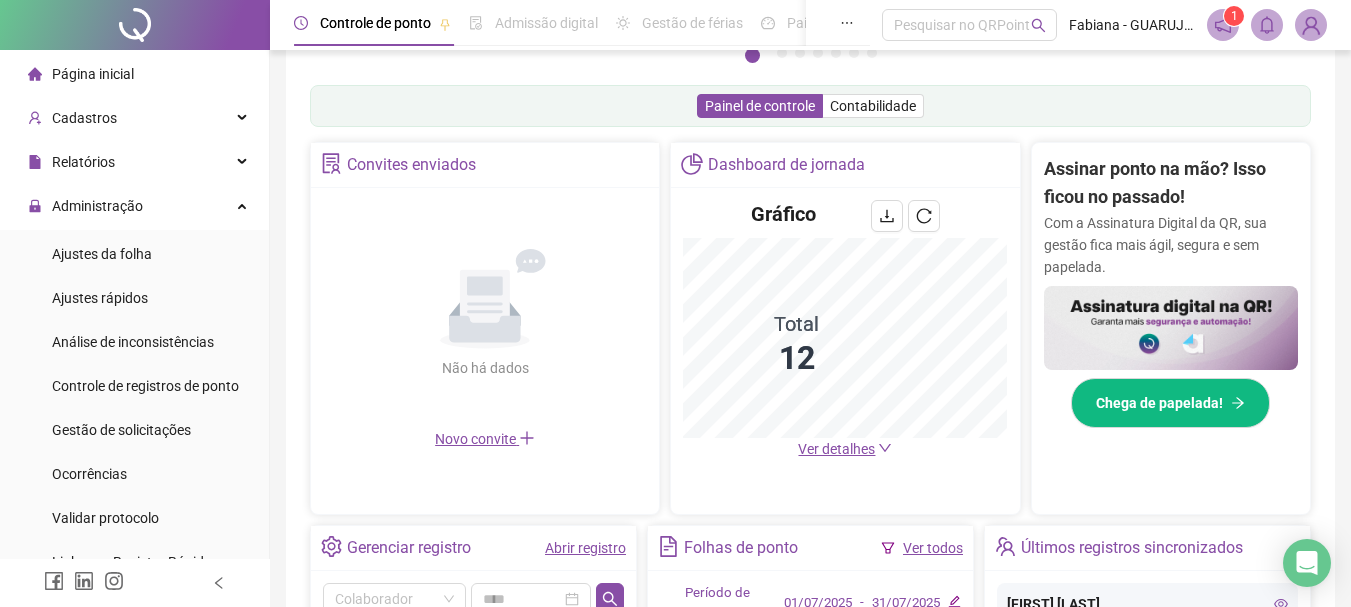 click on "Ver detalhes" at bounding box center (836, 449) 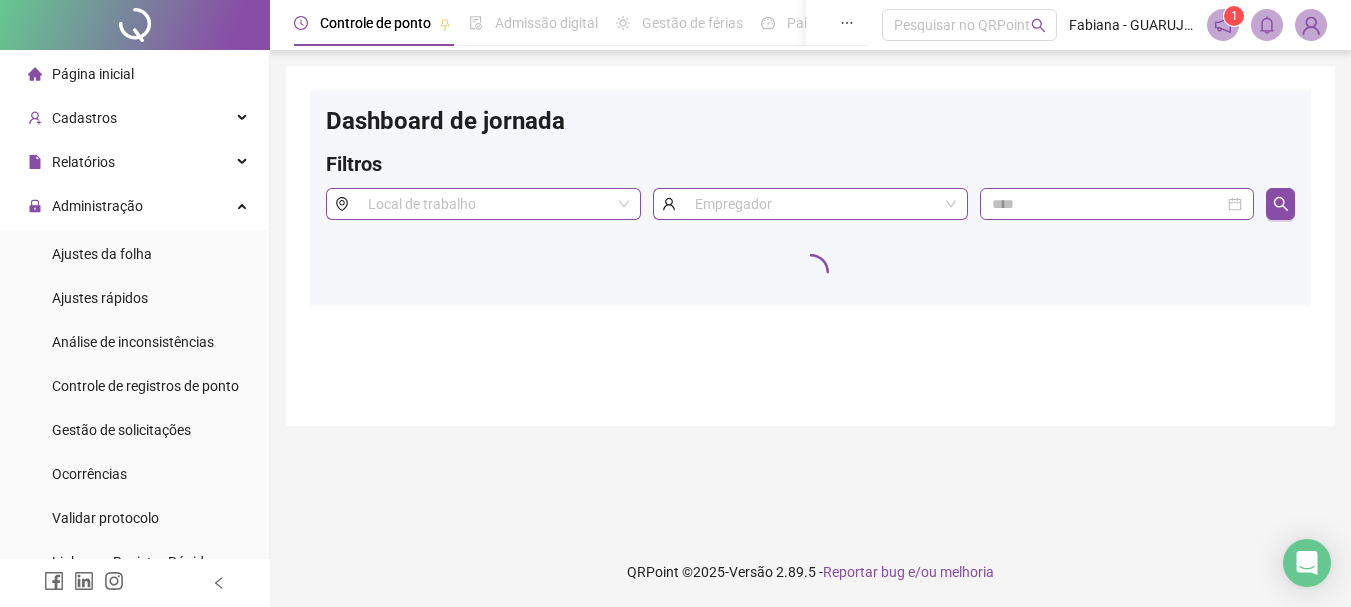 scroll, scrollTop: 0, scrollLeft: 0, axis: both 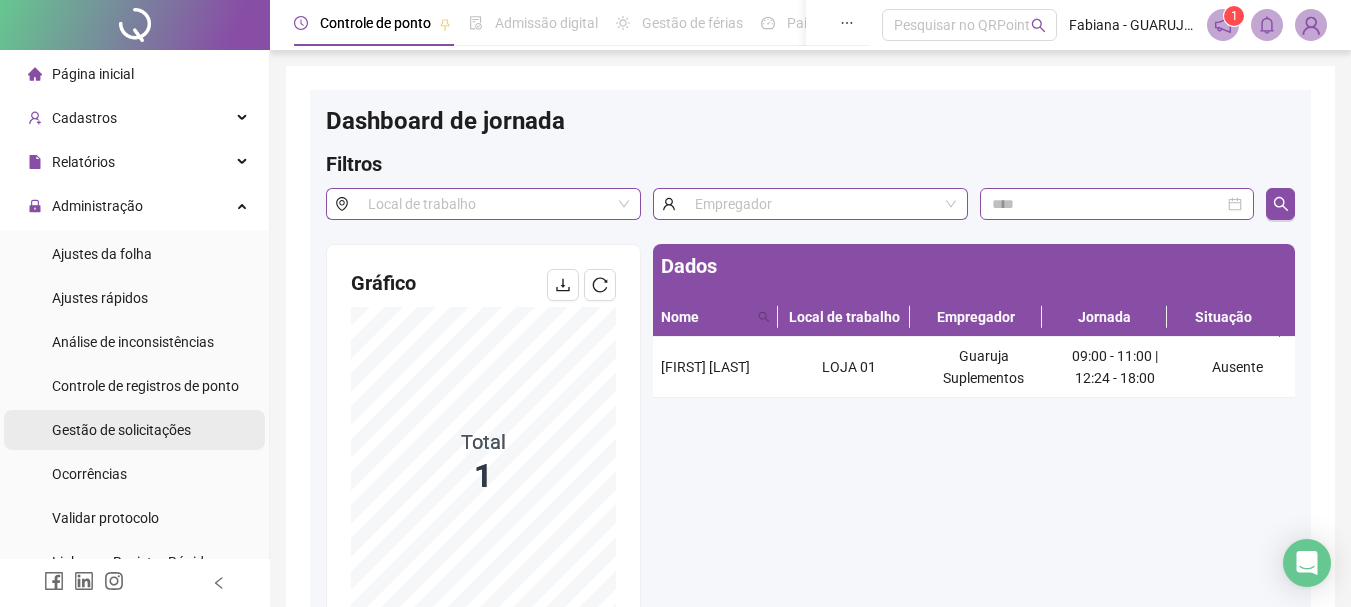 click on "Gestão de solicitações" at bounding box center [121, 430] 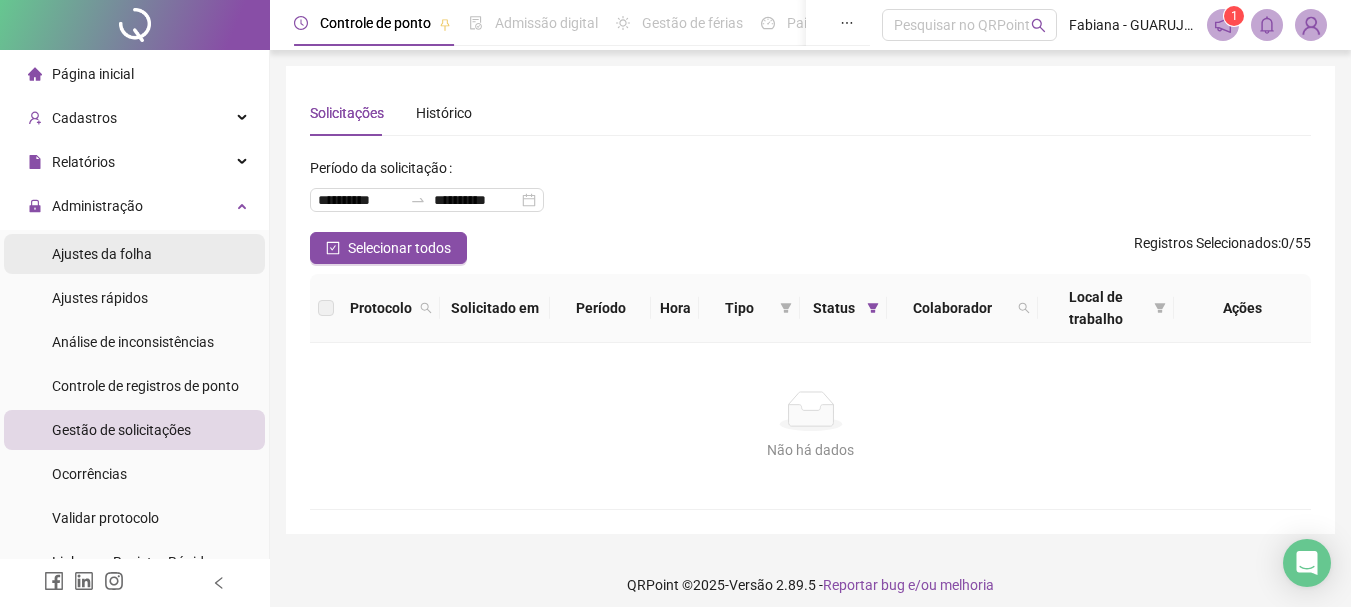 click on "Ajustes da folha" at bounding box center (102, 254) 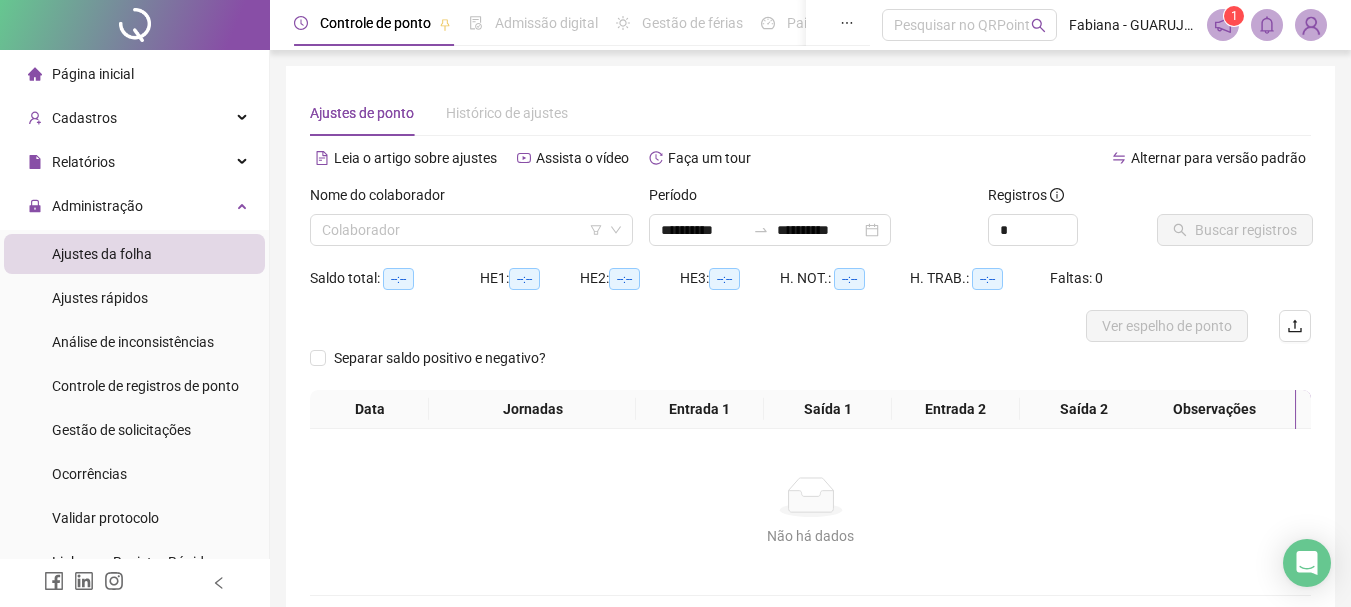 click on "Página inicial" at bounding box center (81, 74) 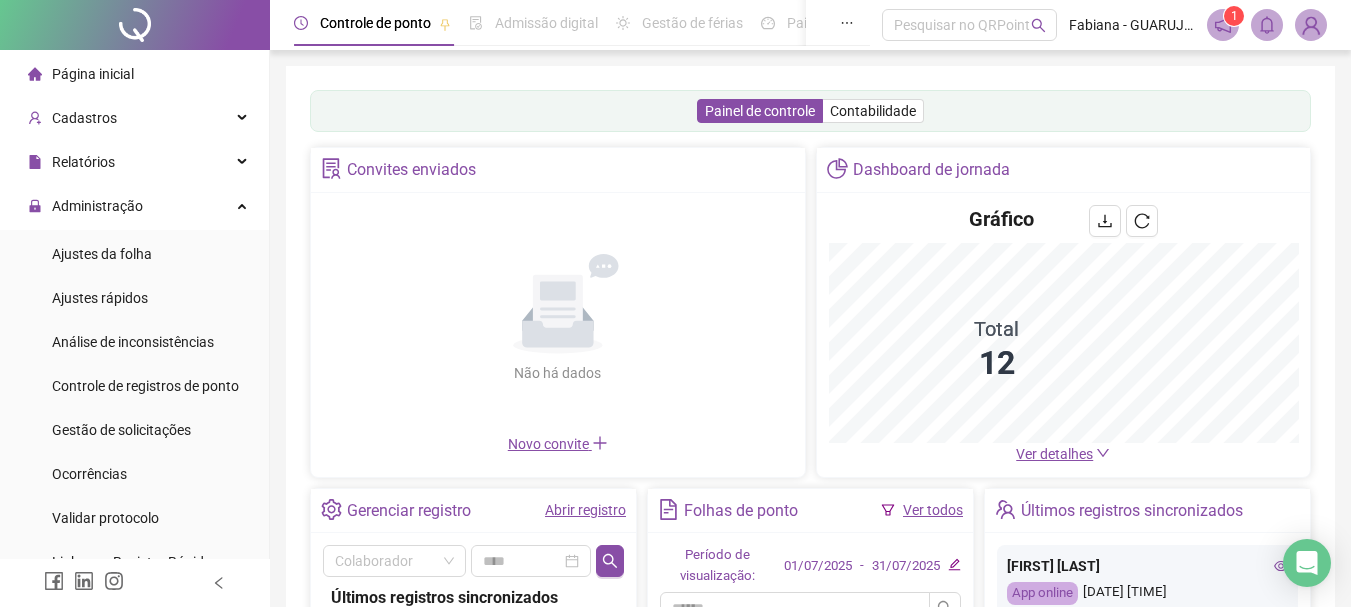 click on "Ver detalhes" at bounding box center [1054, 454] 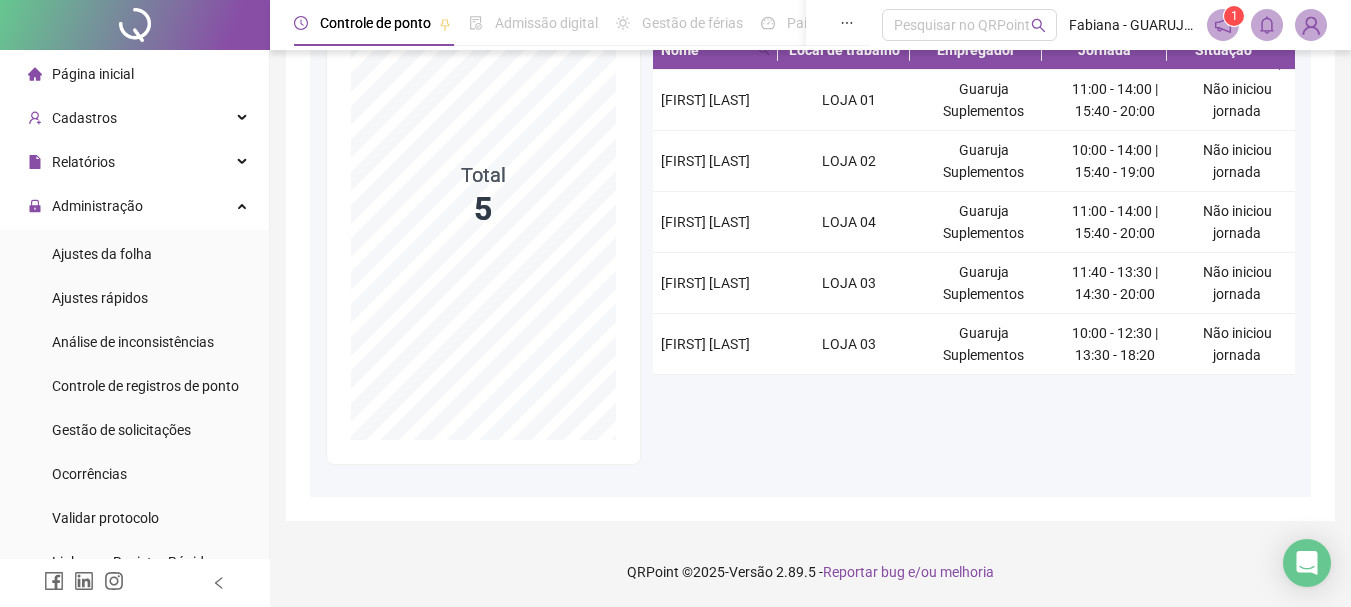 scroll, scrollTop: 167, scrollLeft: 0, axis: vertical 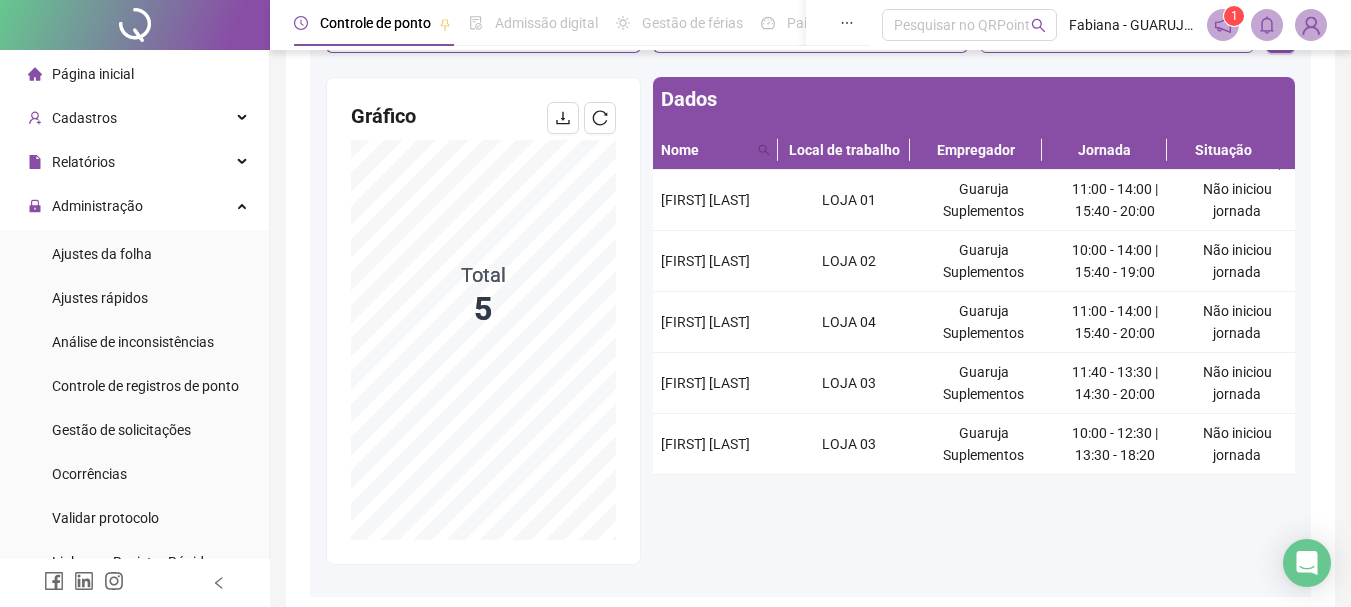 click on "Página inicial" at bounding box center [93, 74] 